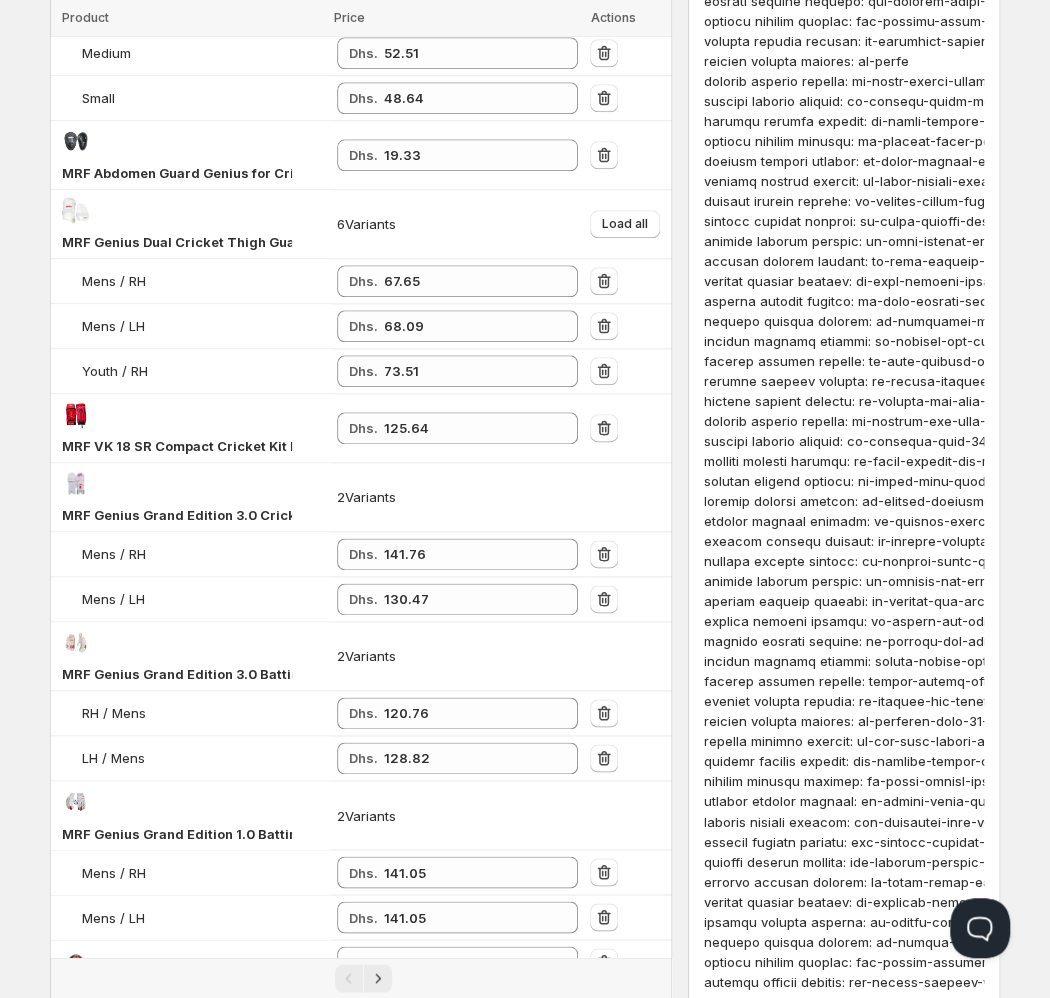 scroll, scrollTop: 0, scrollLeft: 0, axis: both 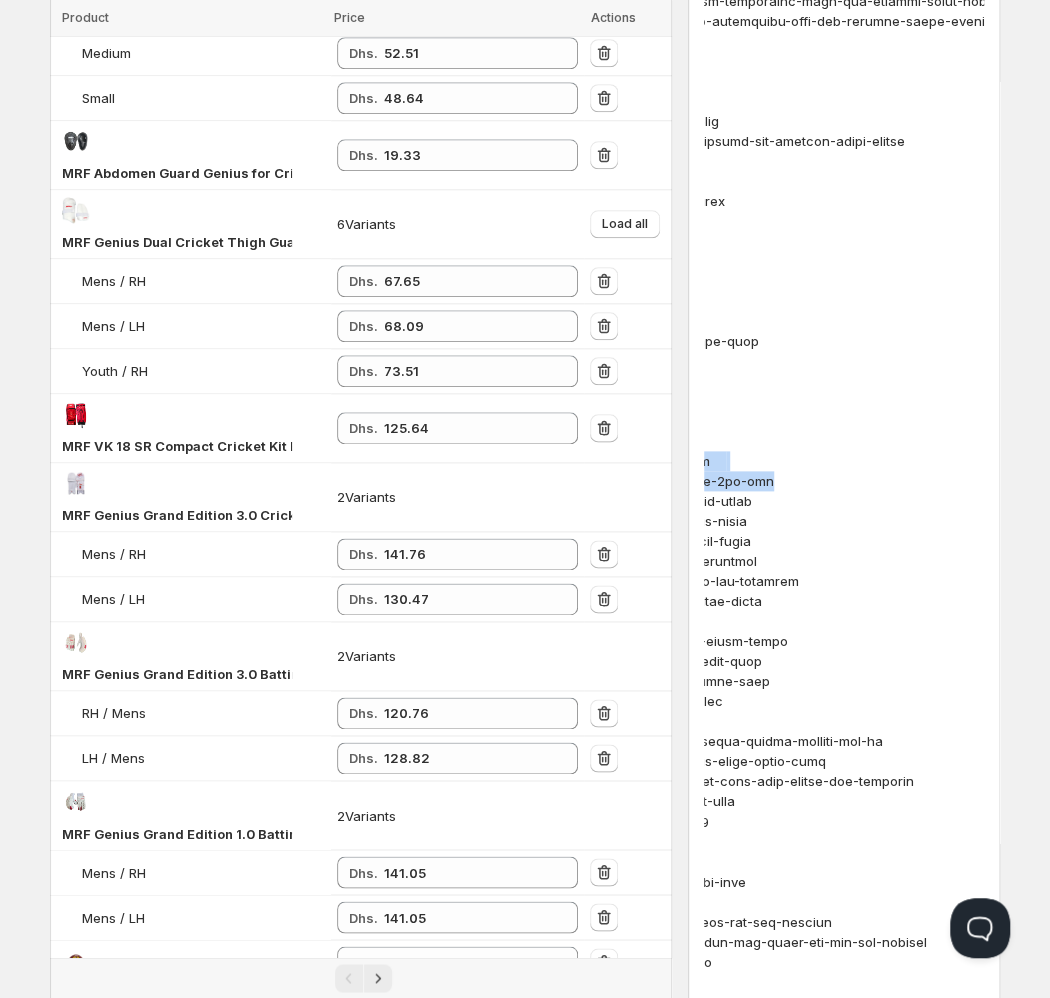 drag, startPoint x: 859, startPoint y: 441, endPoint x: 743, endPoint y: 485, distance: 124.0645 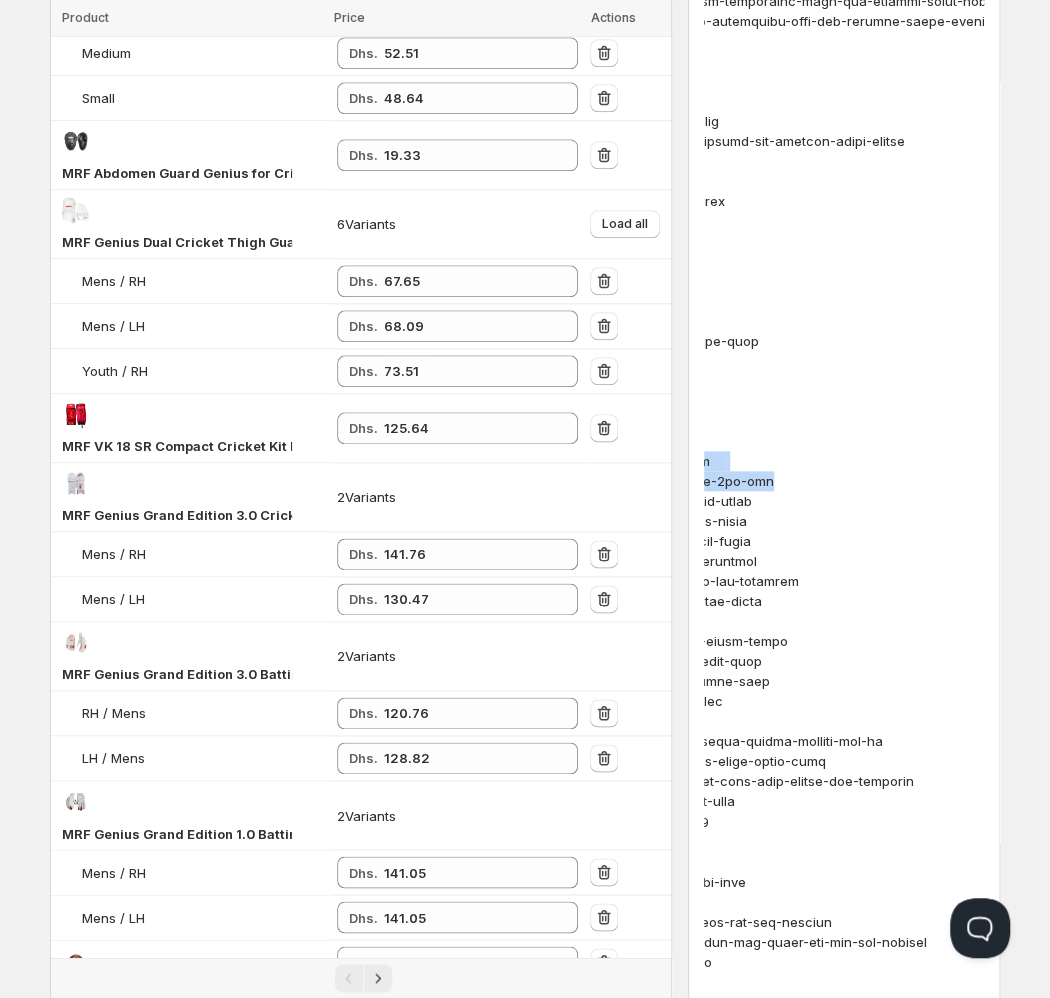 click at bounding box center [844, 4391] 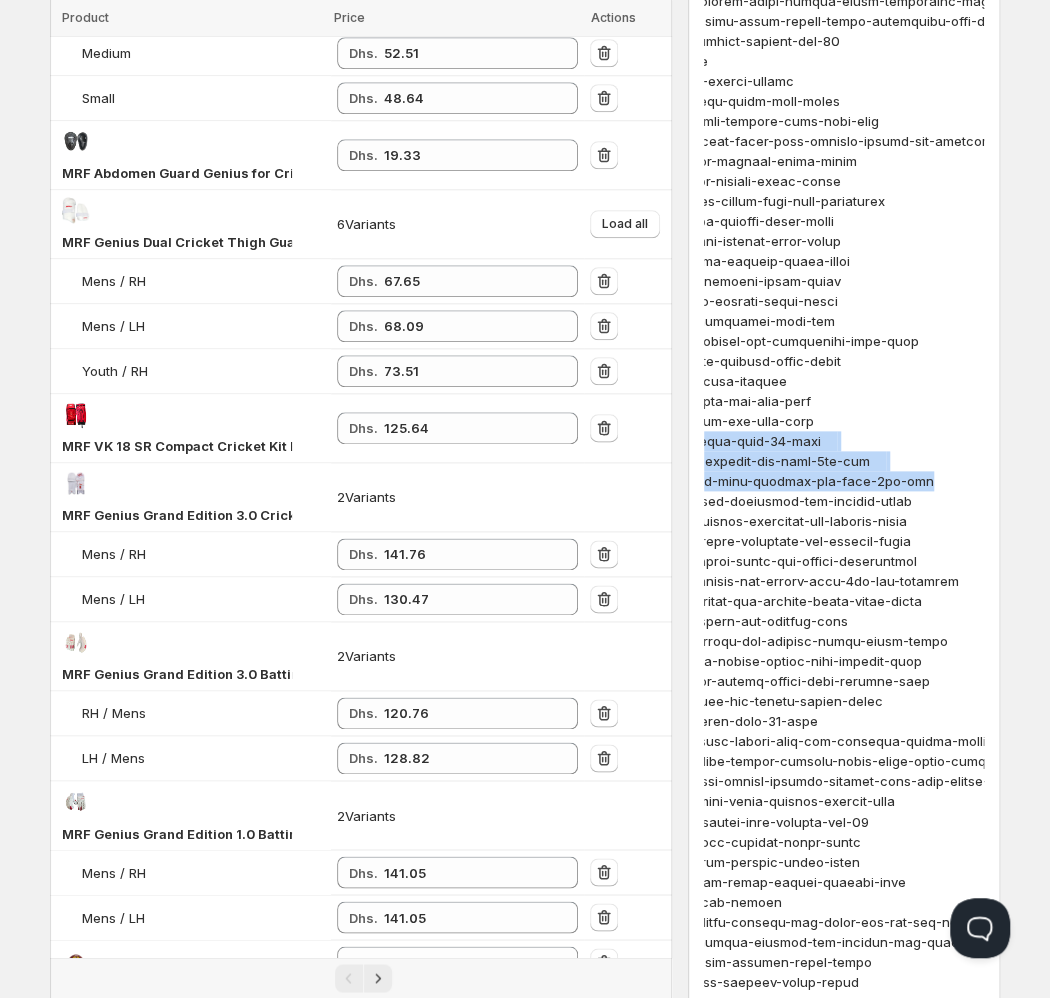 scroll, scrollTop: 0, scrollLeft: 53, axis: horizontal 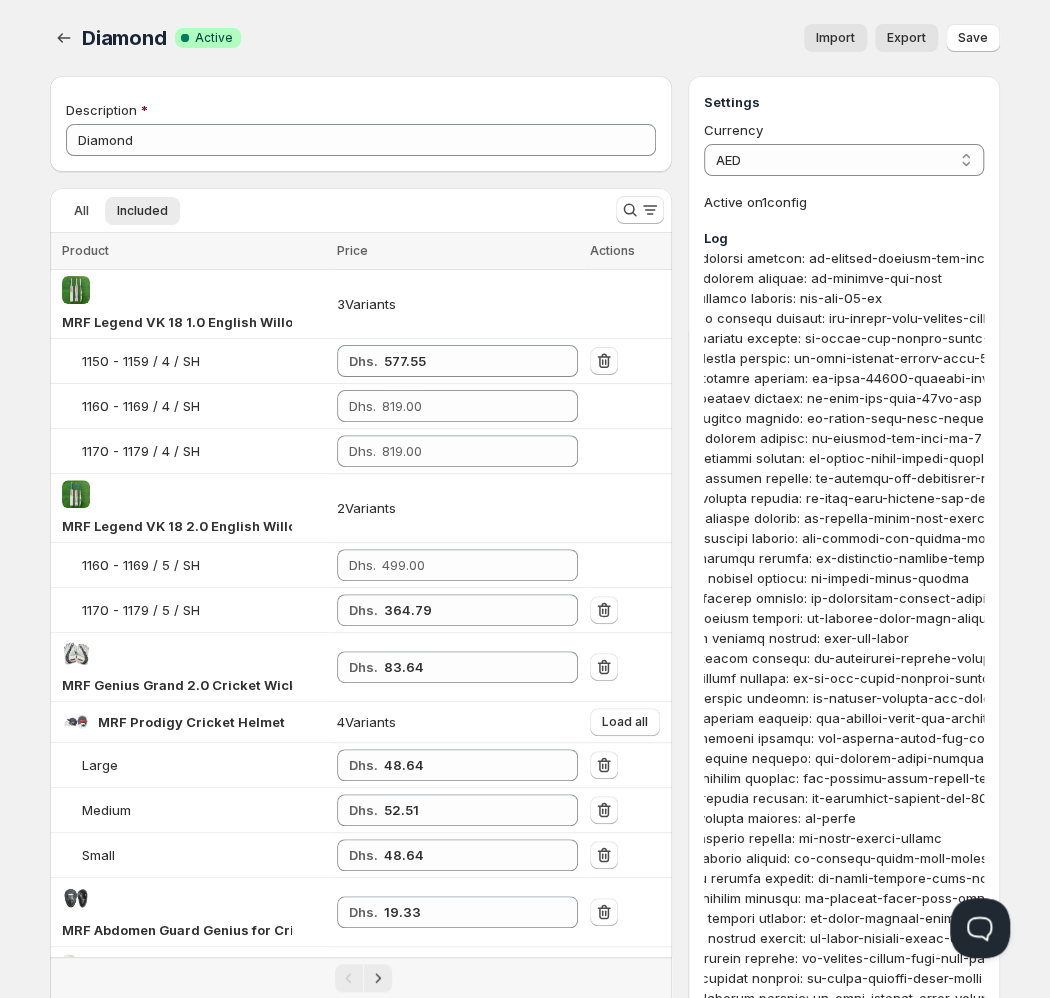 click on "Import" at bounding box center (835, 38) 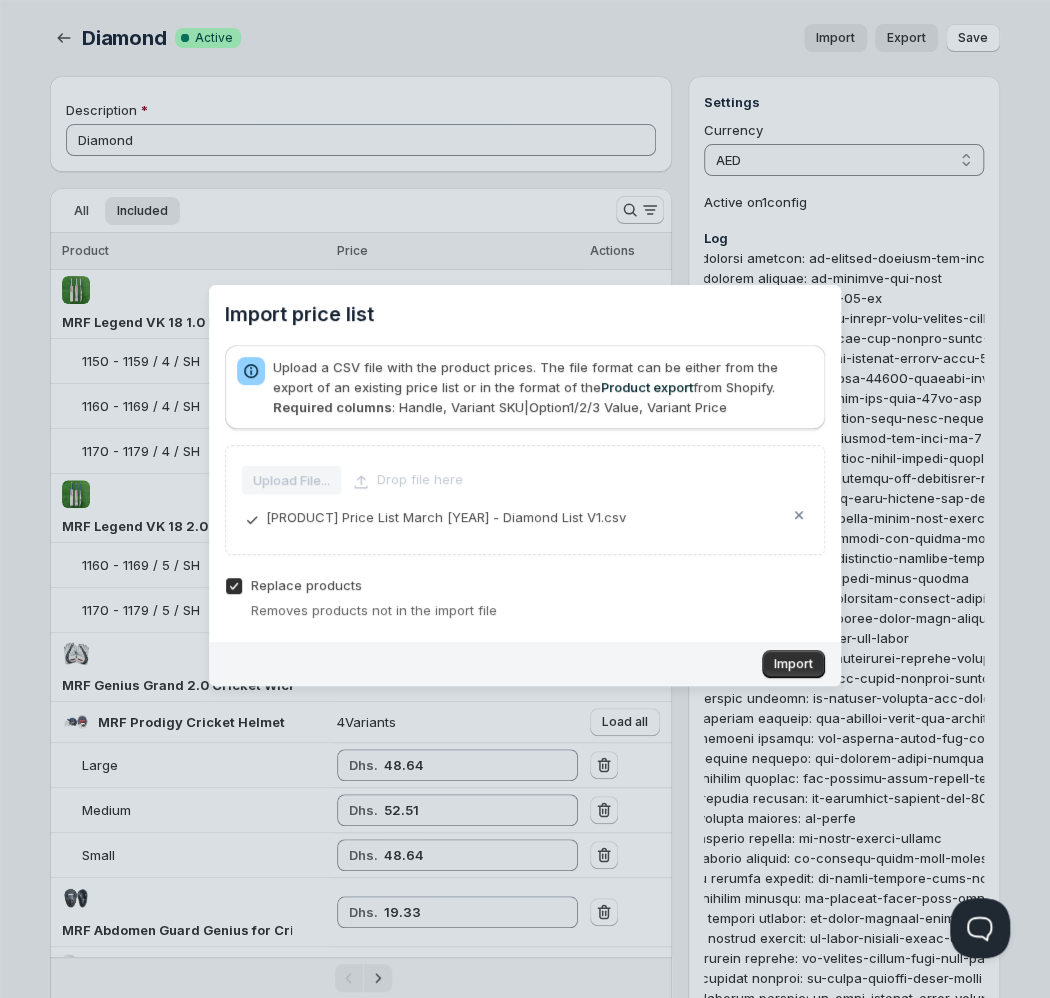 click on "Upload File...
Drop file here" at bounding box center (525, 480) 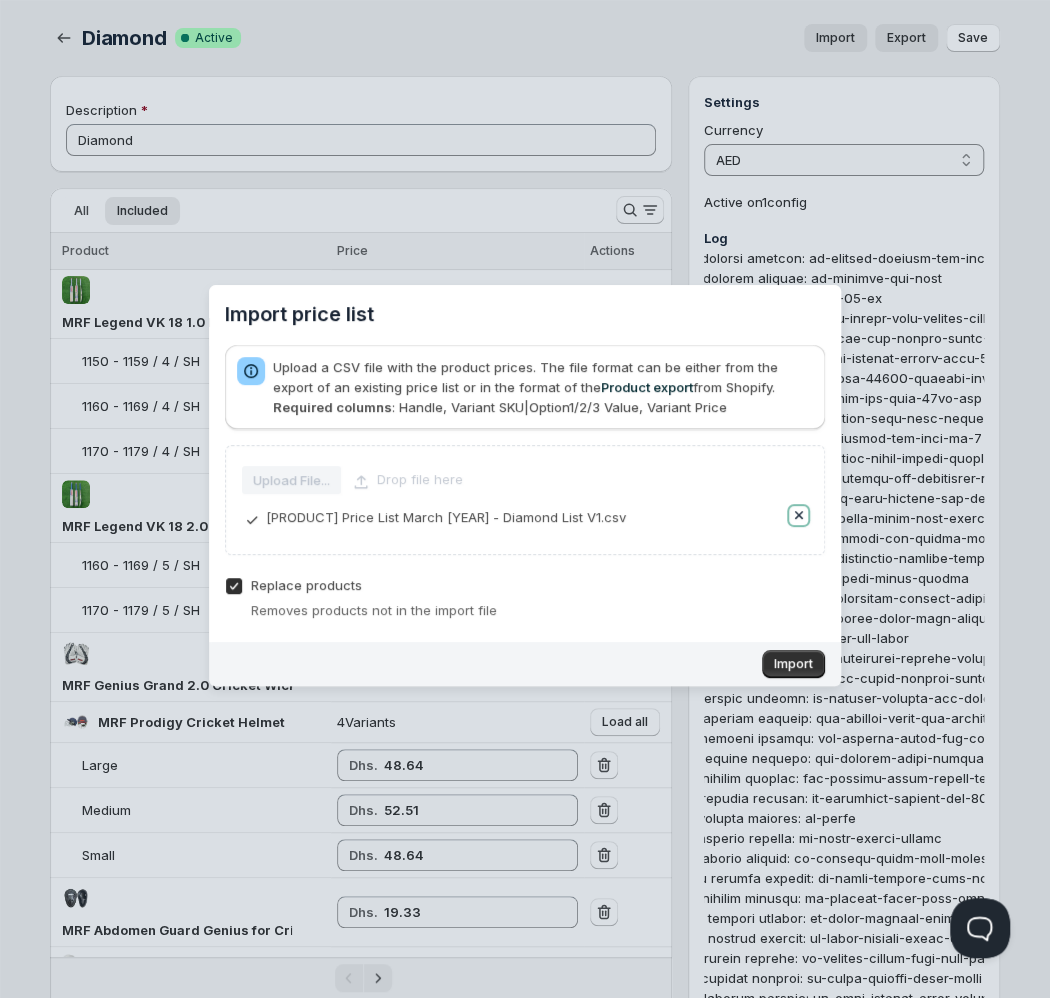 click 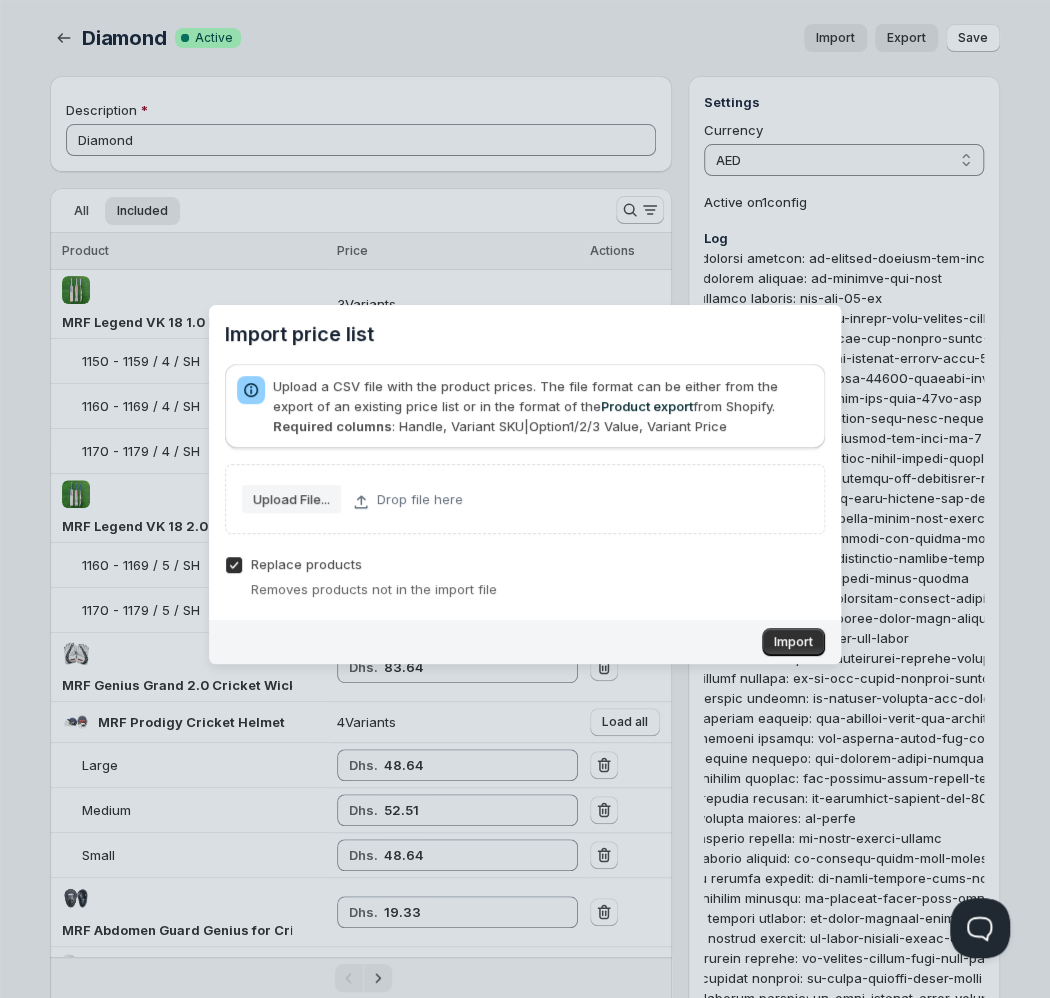 click on "Upload File..." at bounding box center (0, 0) 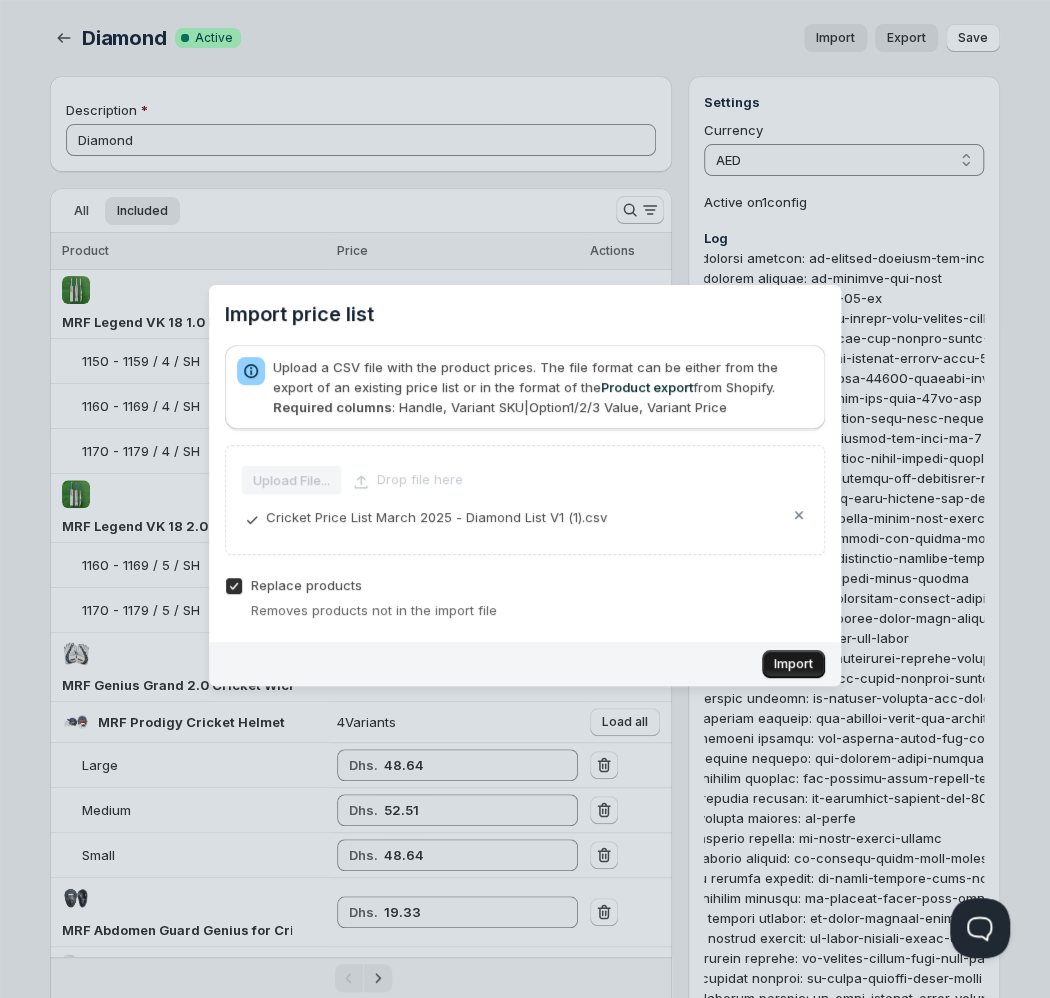 click on "Import" at bounding box center [793, 664] 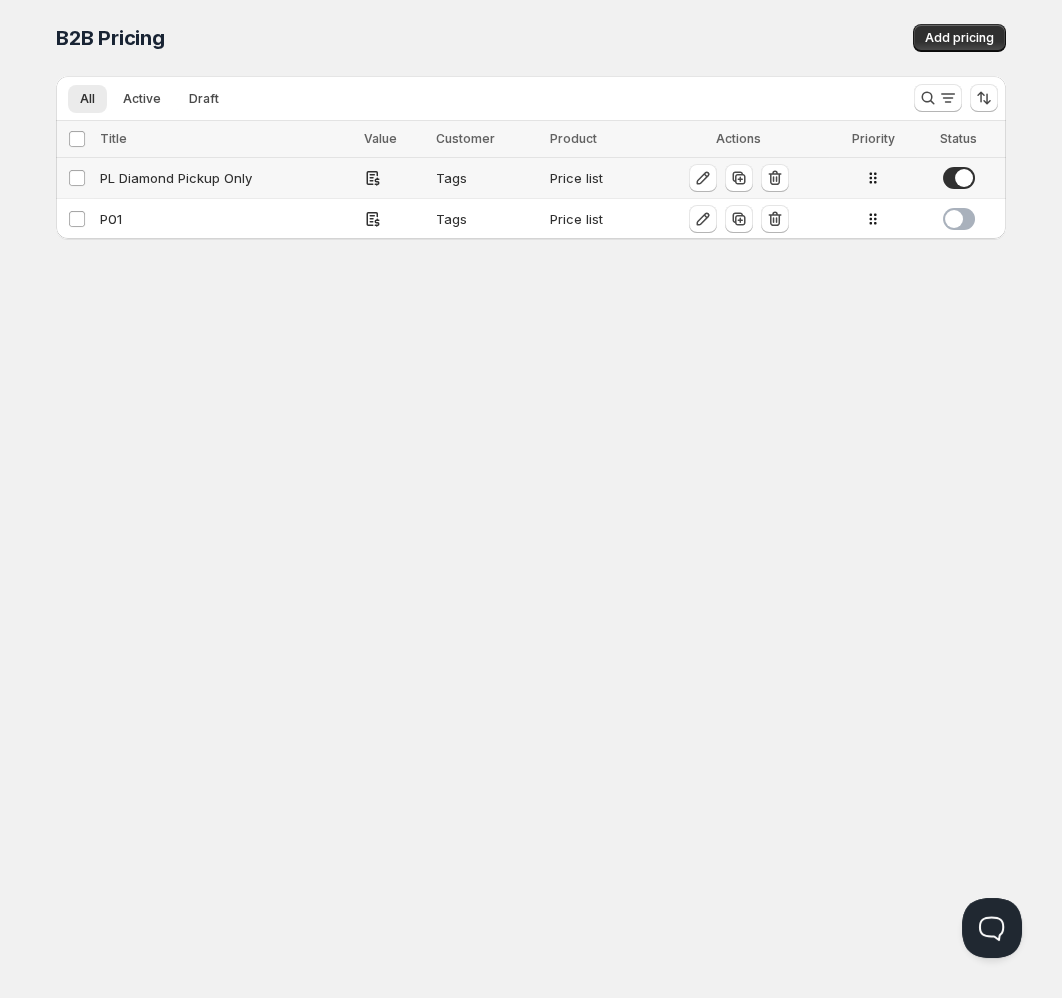 click on "PL Diamond Pickup Only" at bounding box center [226, 178] 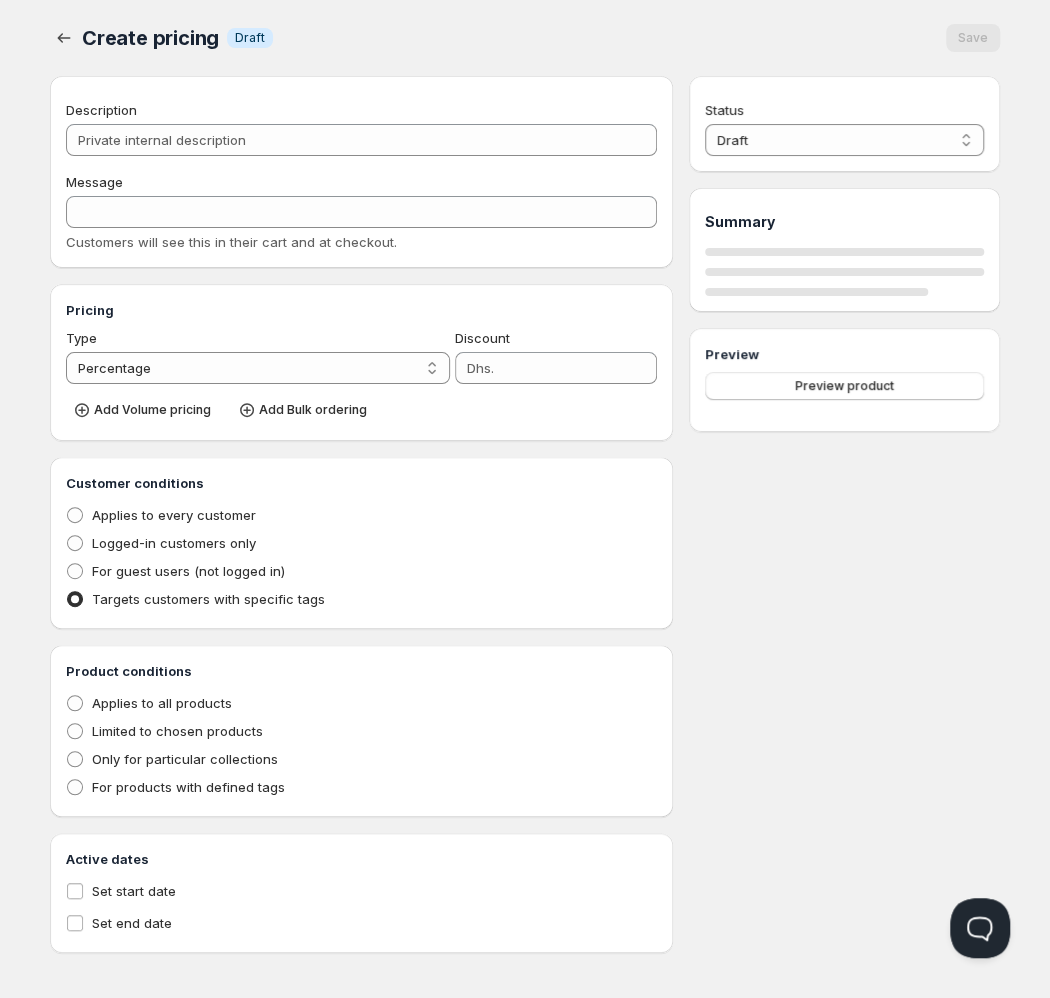 type on "PL Diamond Pickup Only" 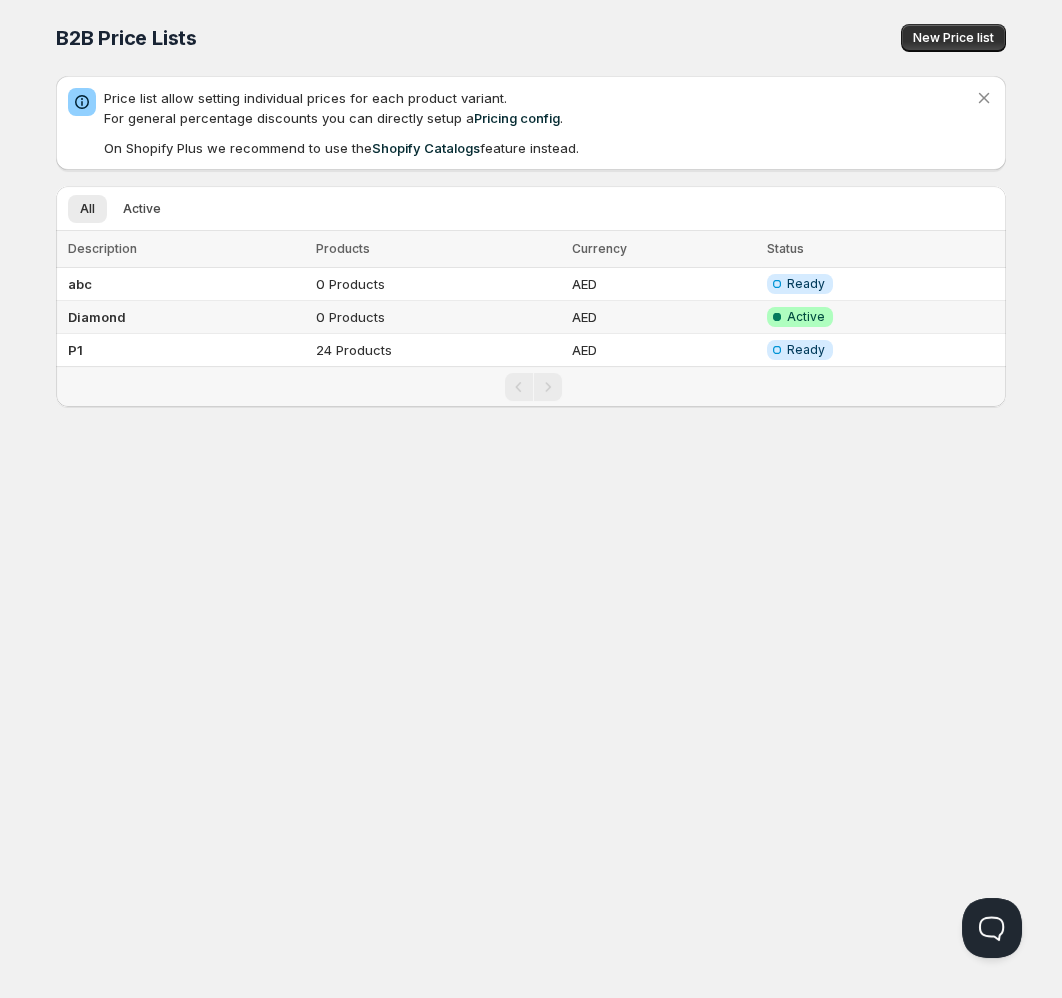 click on "Diamond" at bounding box center (183, 317) 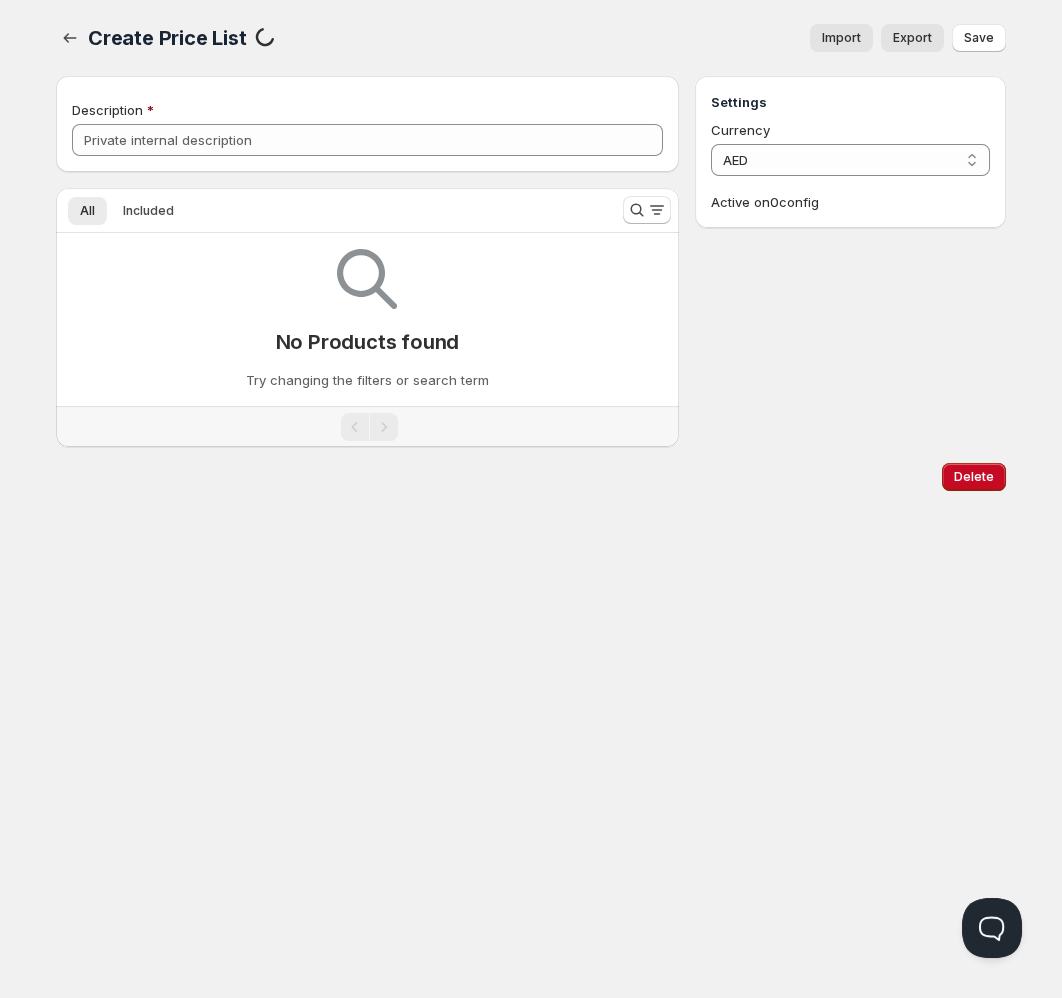 type on "Diamond" 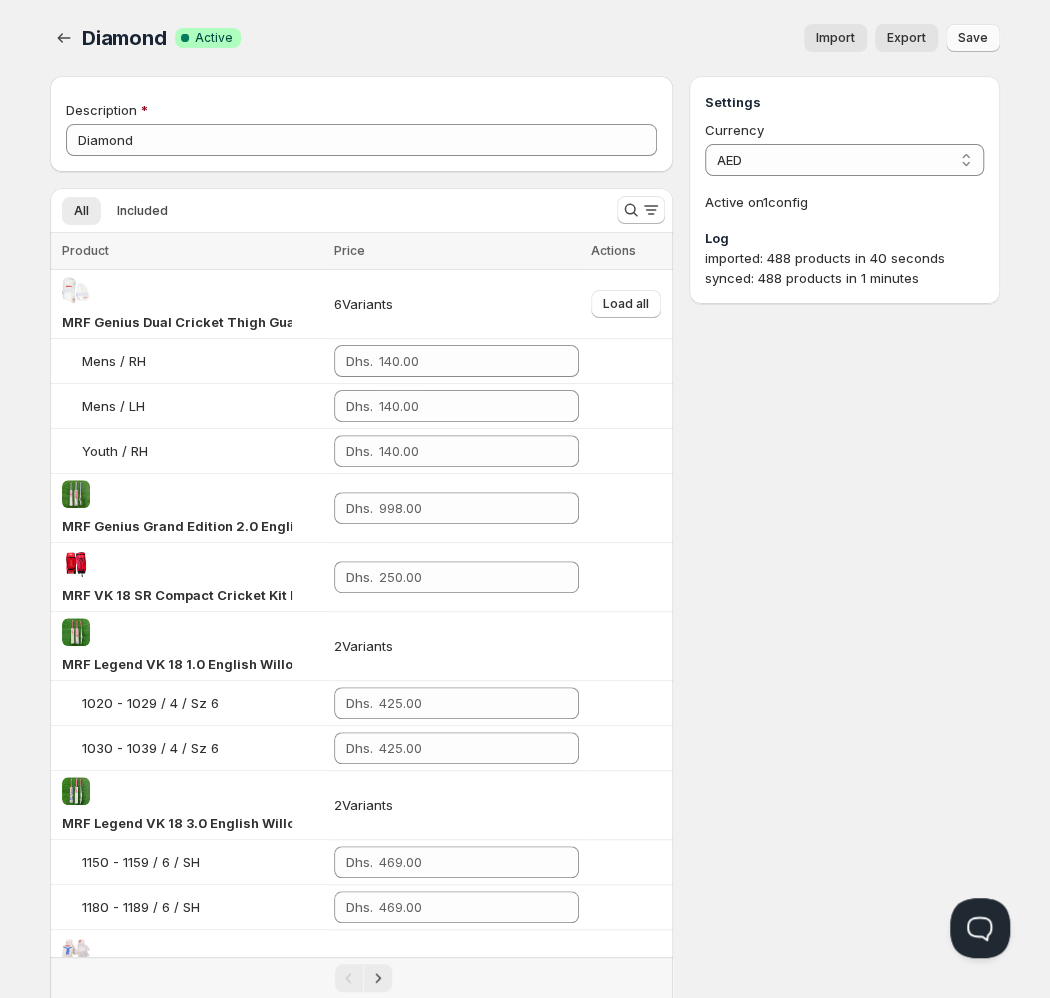 click on "Save" at bounding box center (973, 38) 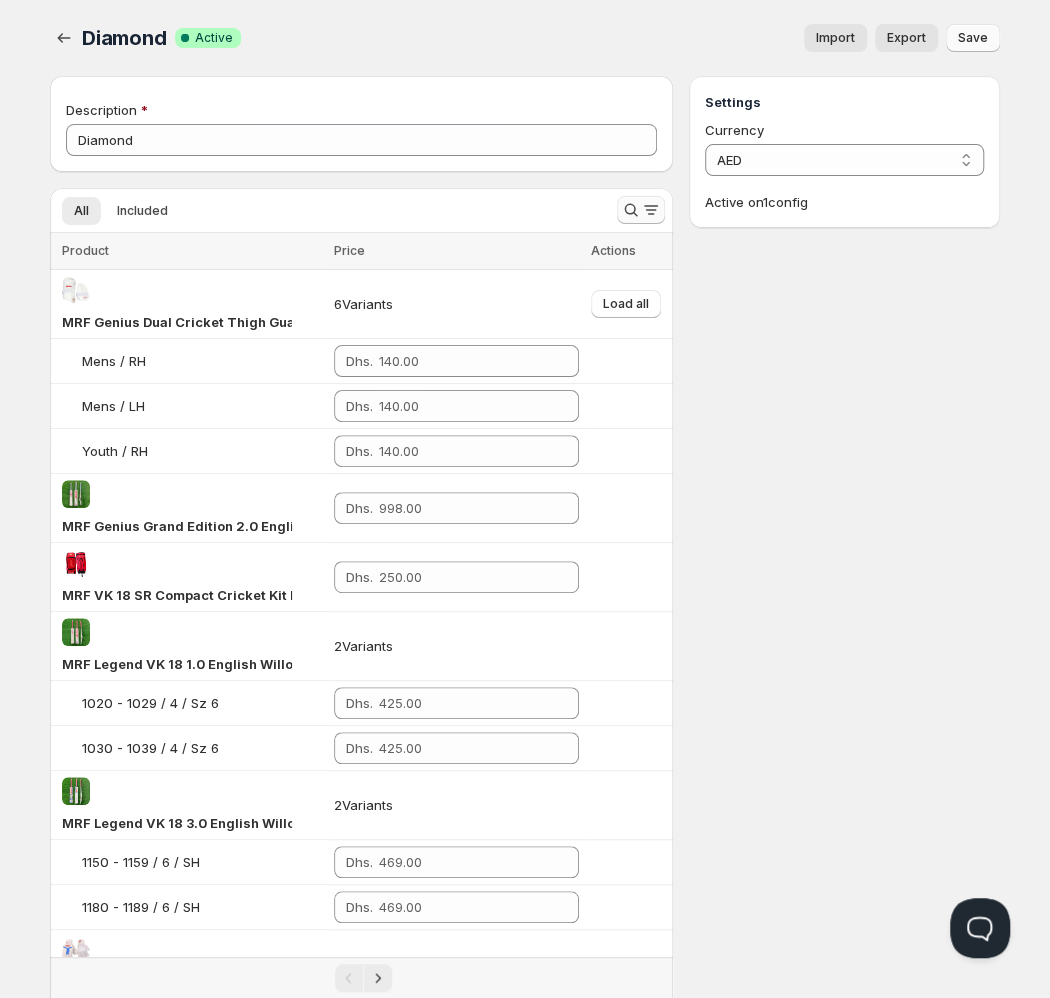 click 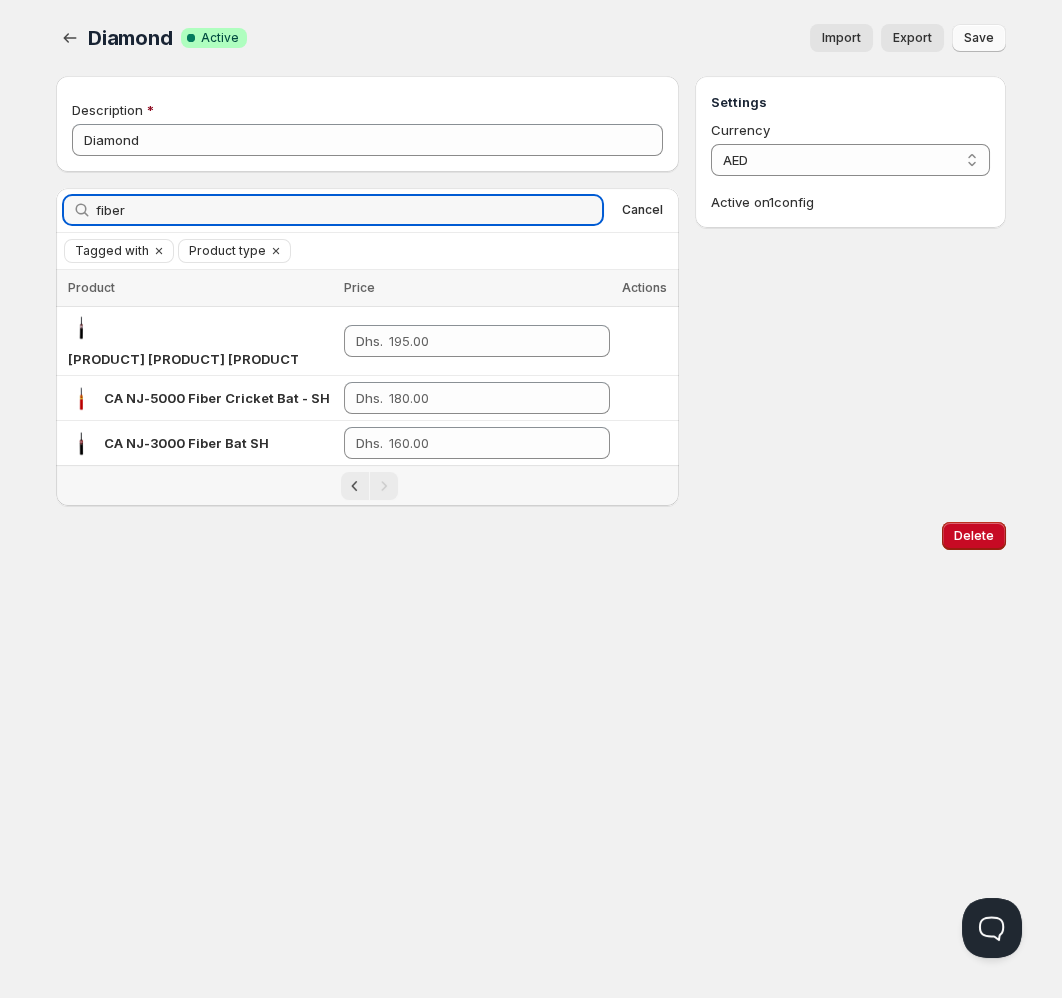 type on "fiber" 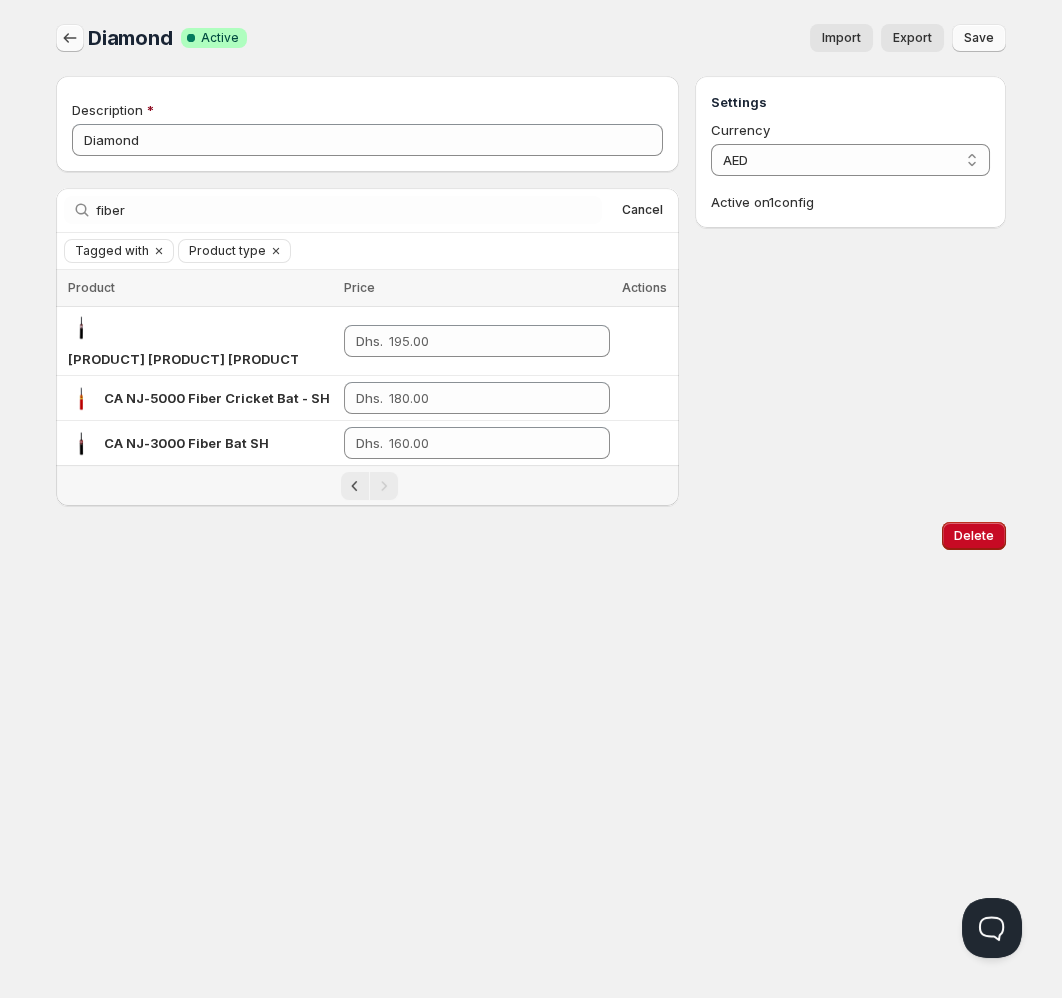 click at bounding box center [70, 38] 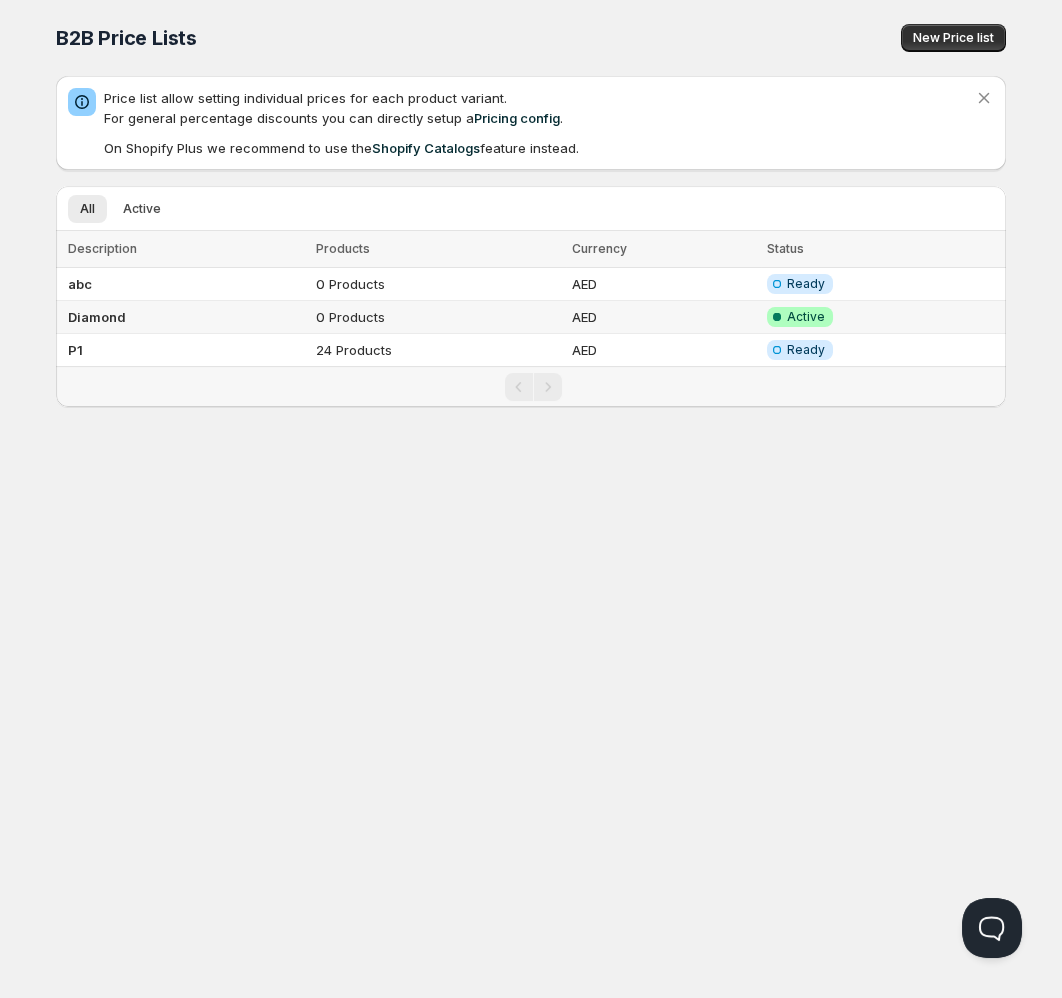 click on "Diamond" at bounding box center (183, 317) 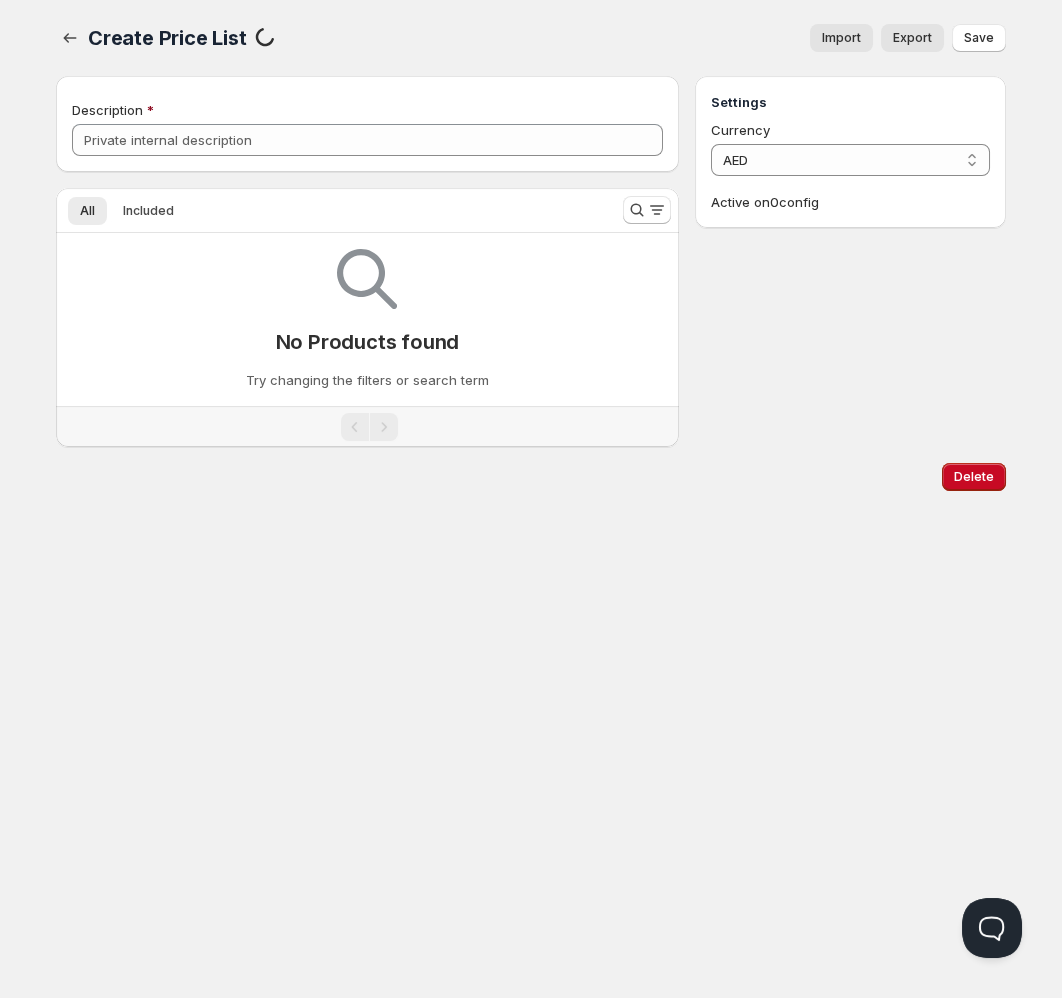 type on "Diamond" 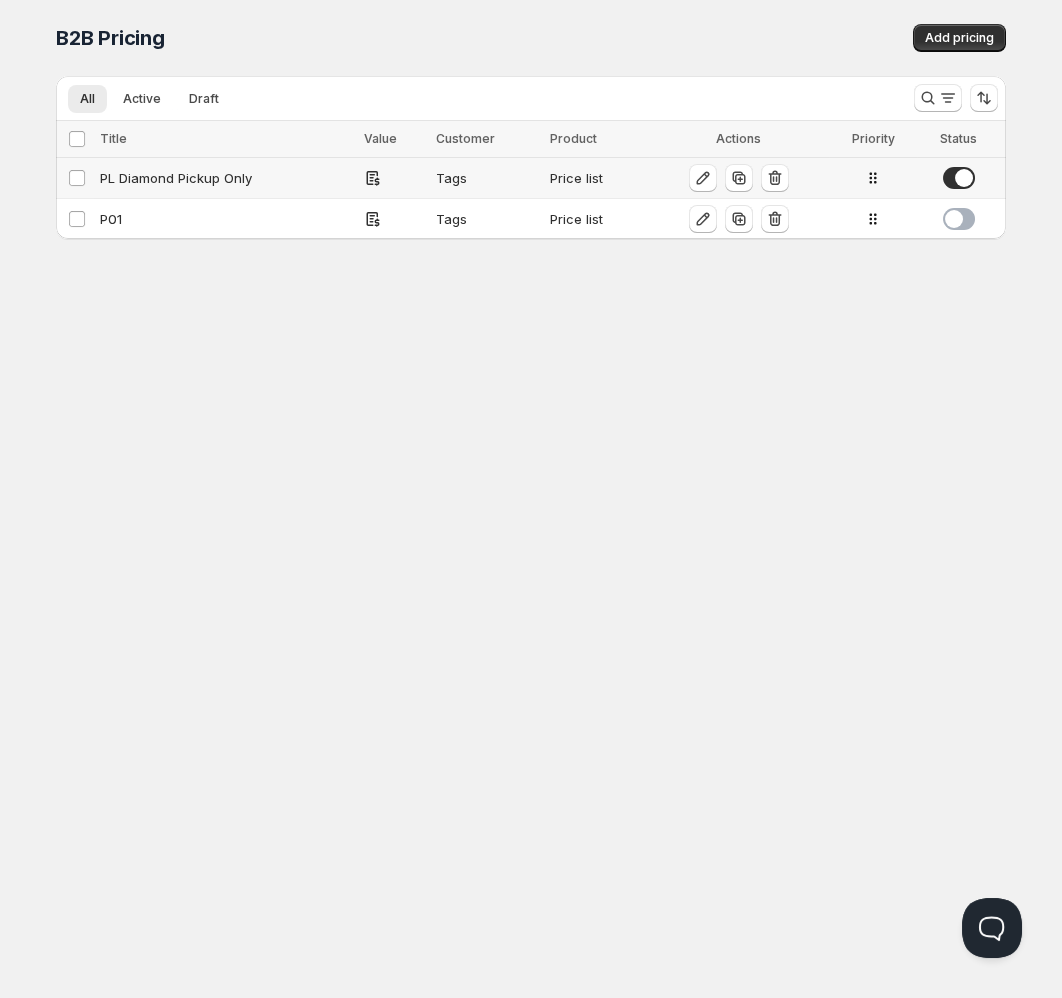click on "PL Diamond Pickup Only" at bounding box center [226, 178] 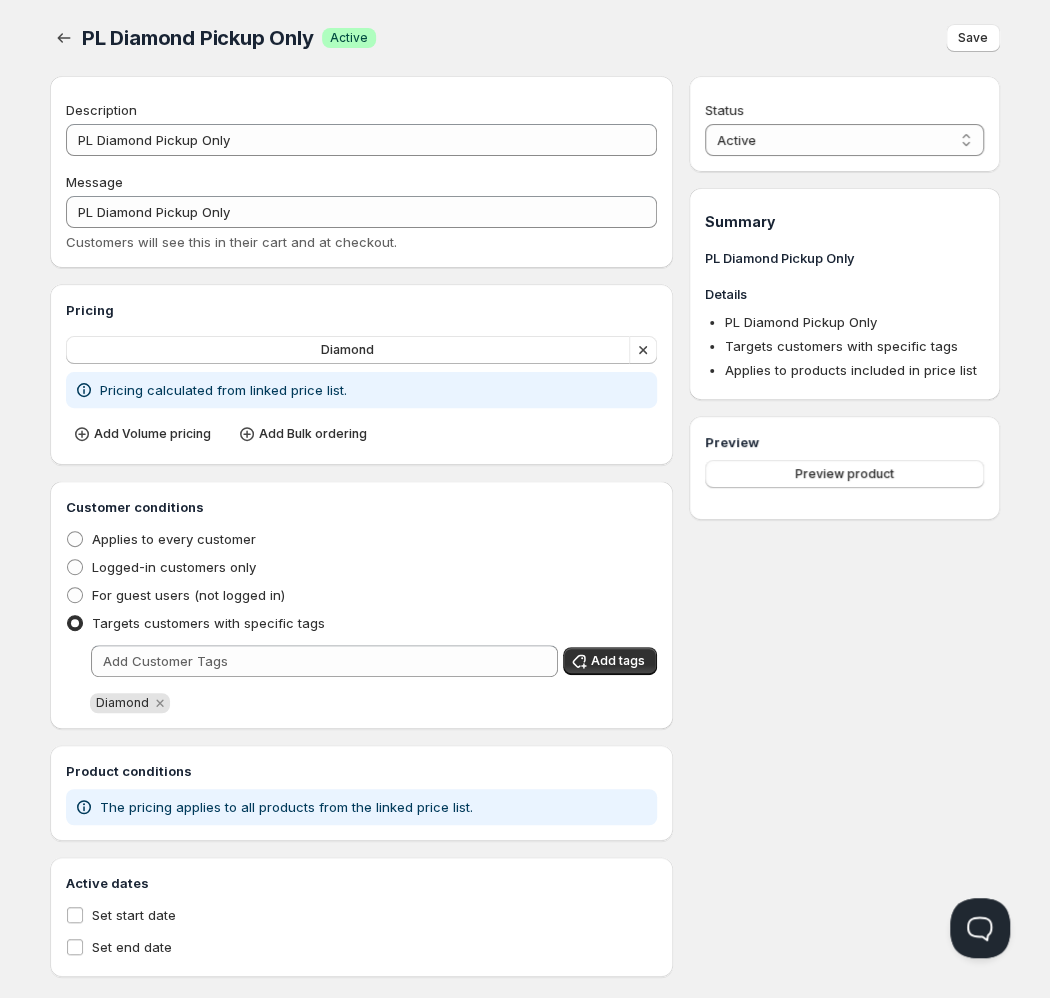 type on "PL Diamond Pickup Only" 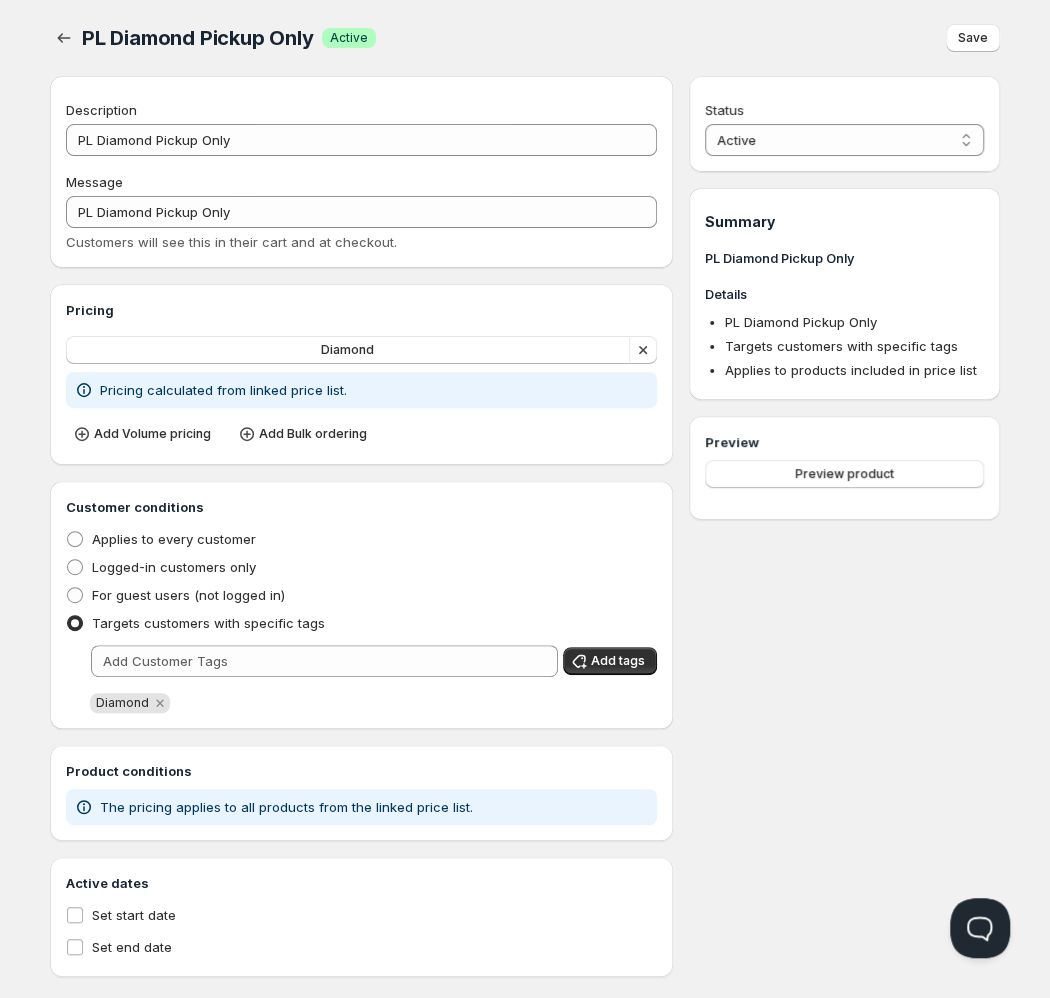 type on "PL Diamond Pickup Only" 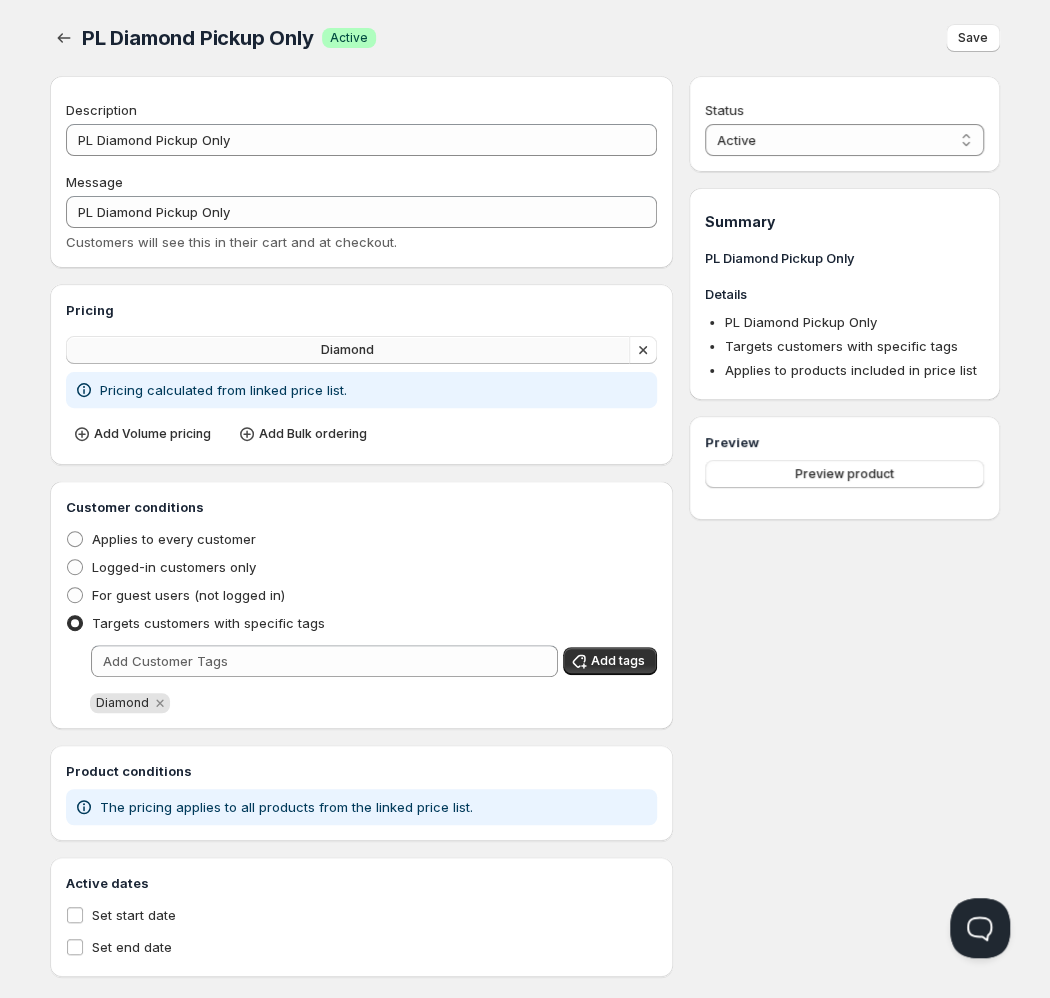click on "Diamond" at bounding box center [348, 350] 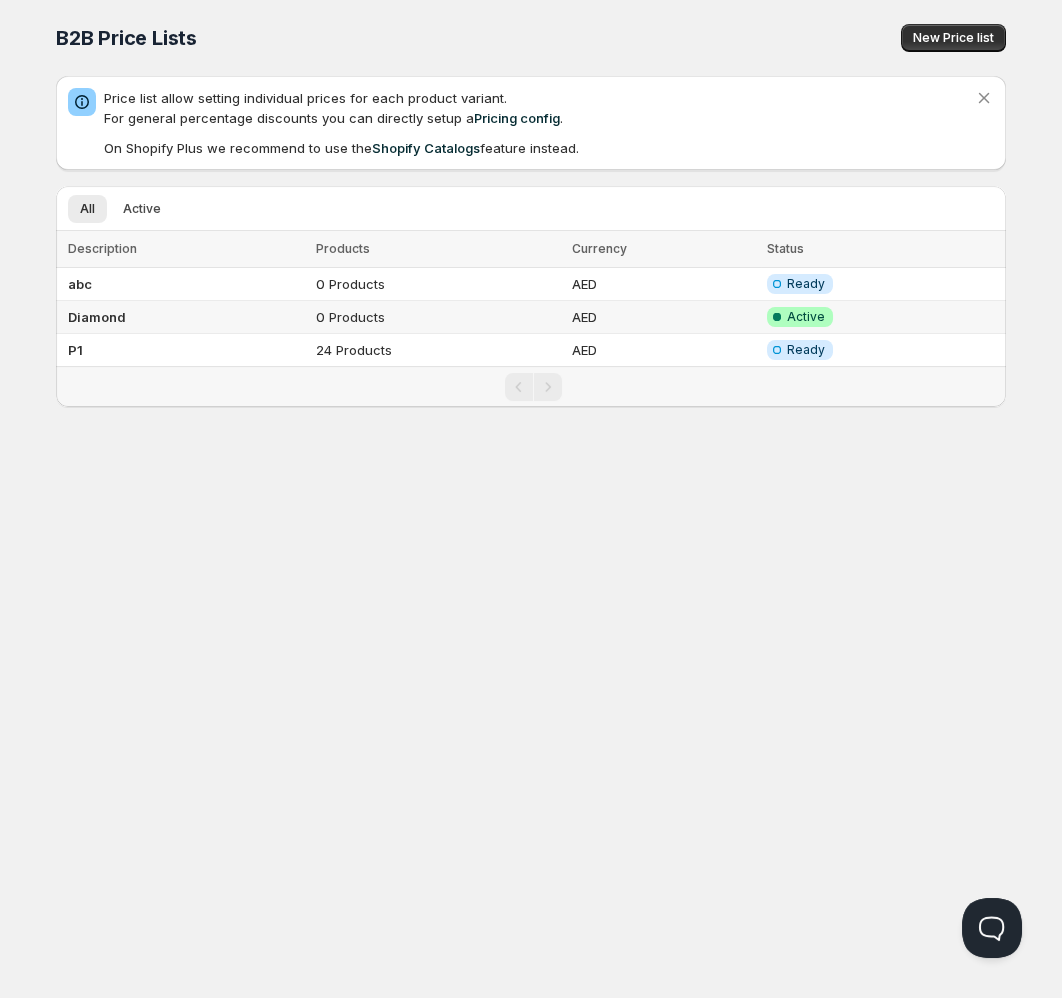 click on "AED" at bounding box center [663, 317] 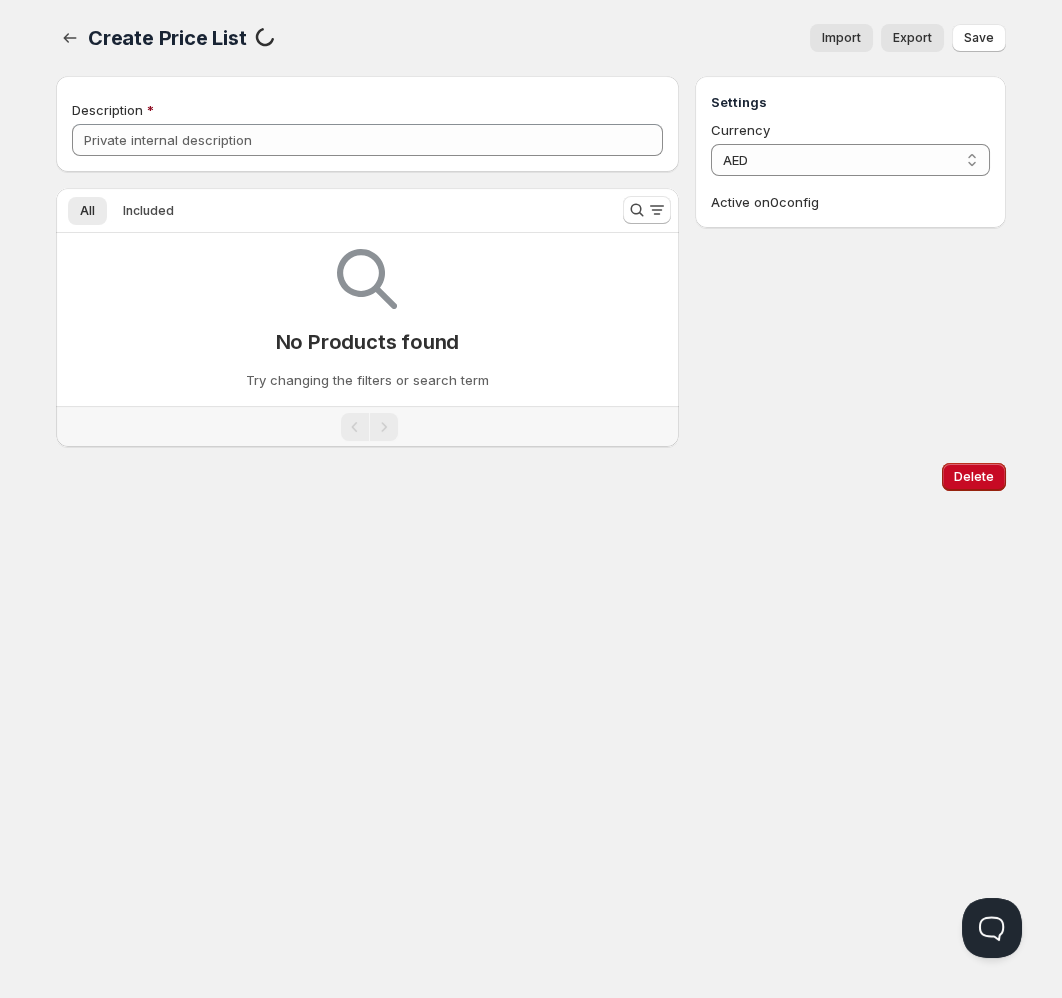 type on "Diamond" 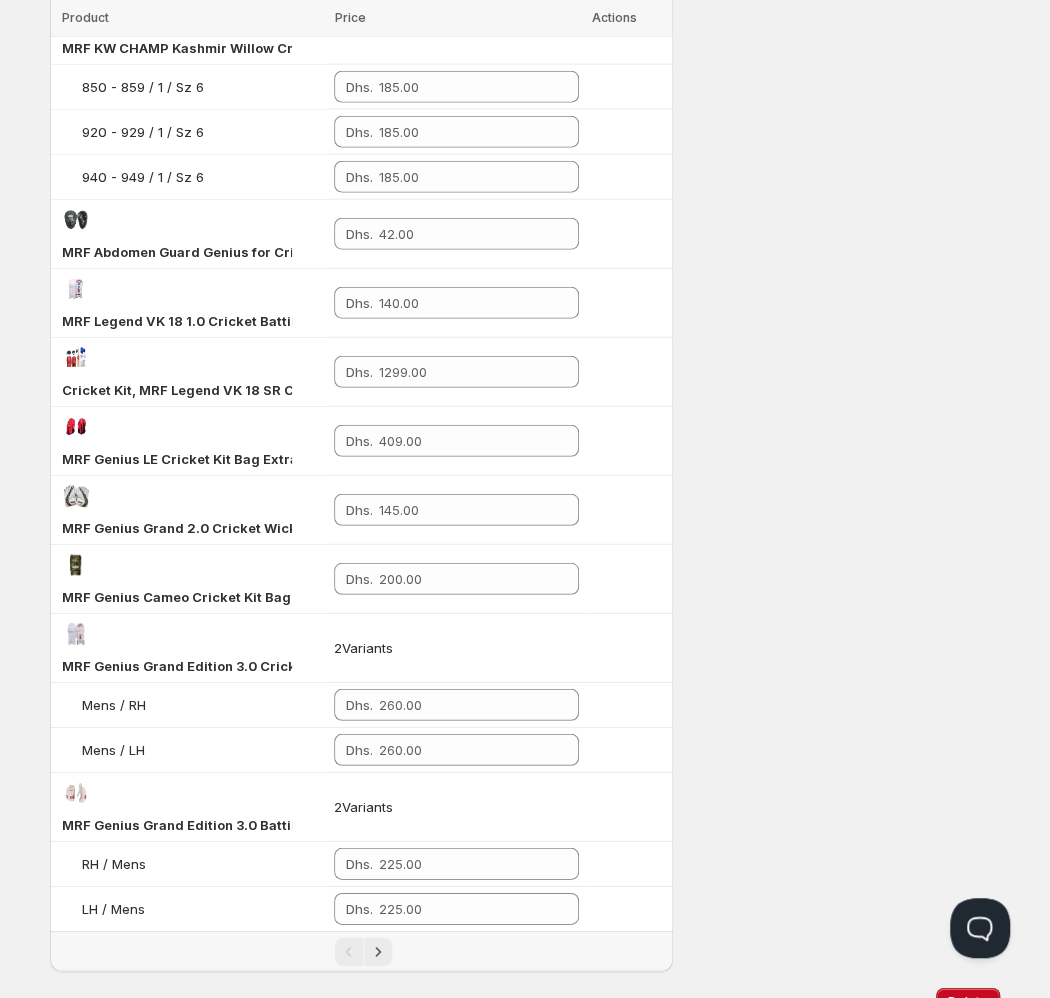 scroll, scrollTop: 1994, scrollLeft: 0, axis: vertical 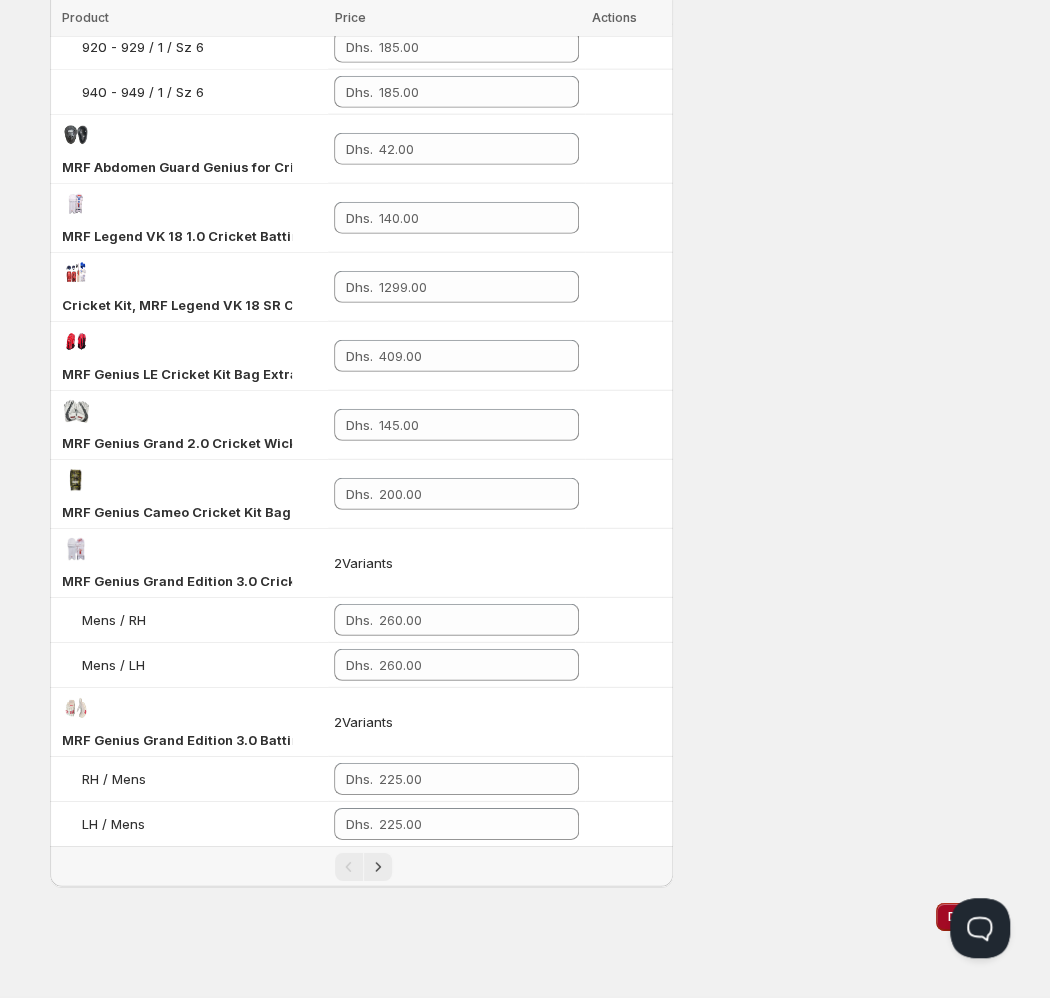click on "Delete" at bounding box center (968, 917) 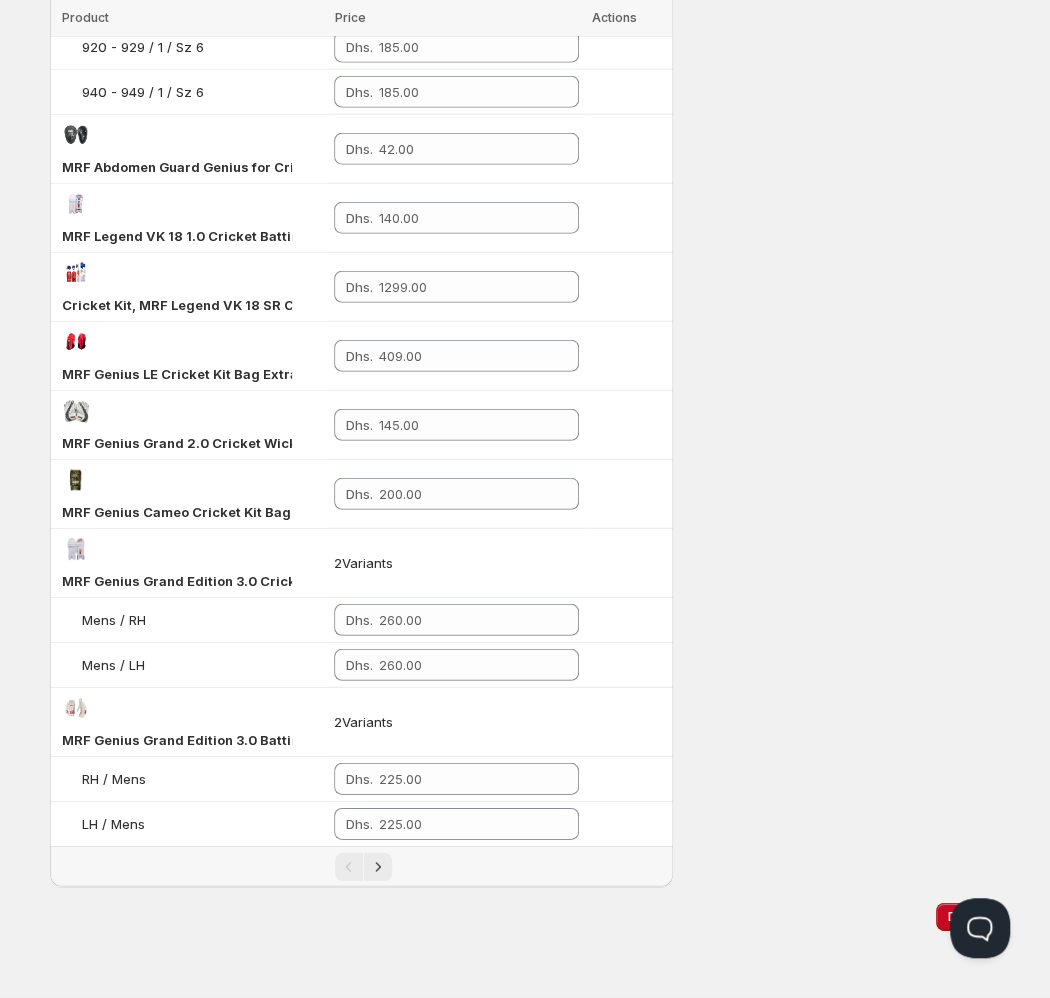click on "Delete" at bounding box center [521, 913] 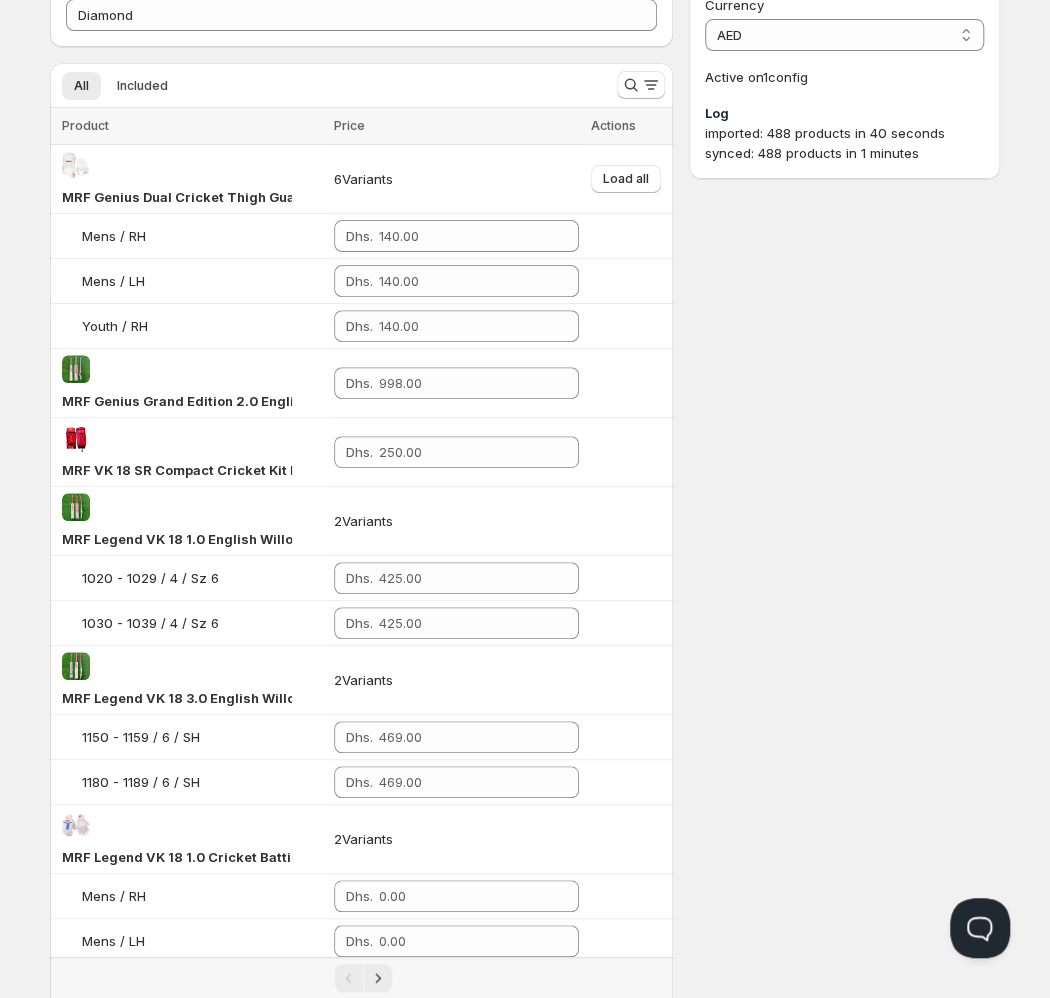 scroll, scrollTop: 0, scrollLeft: 0, axis: both 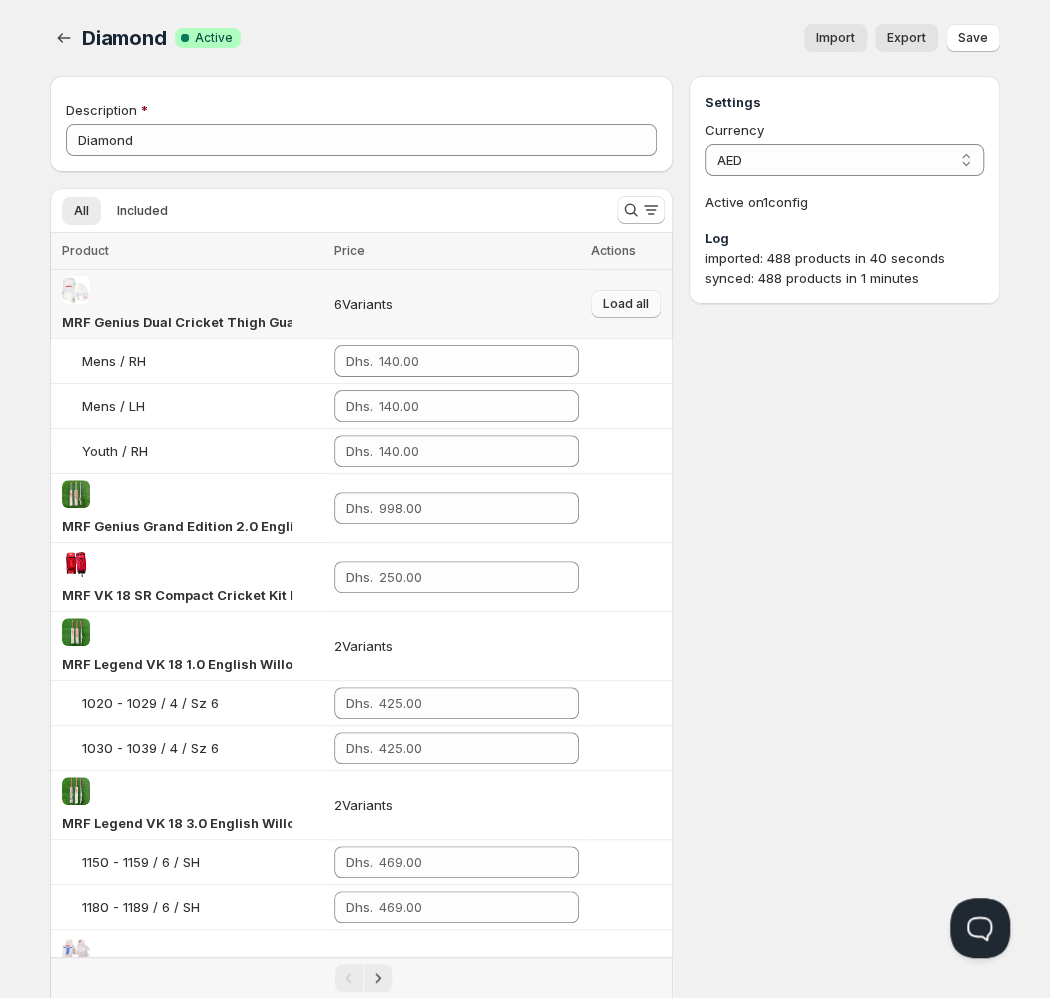 click on "Load all" at bounding box center [626, 304] 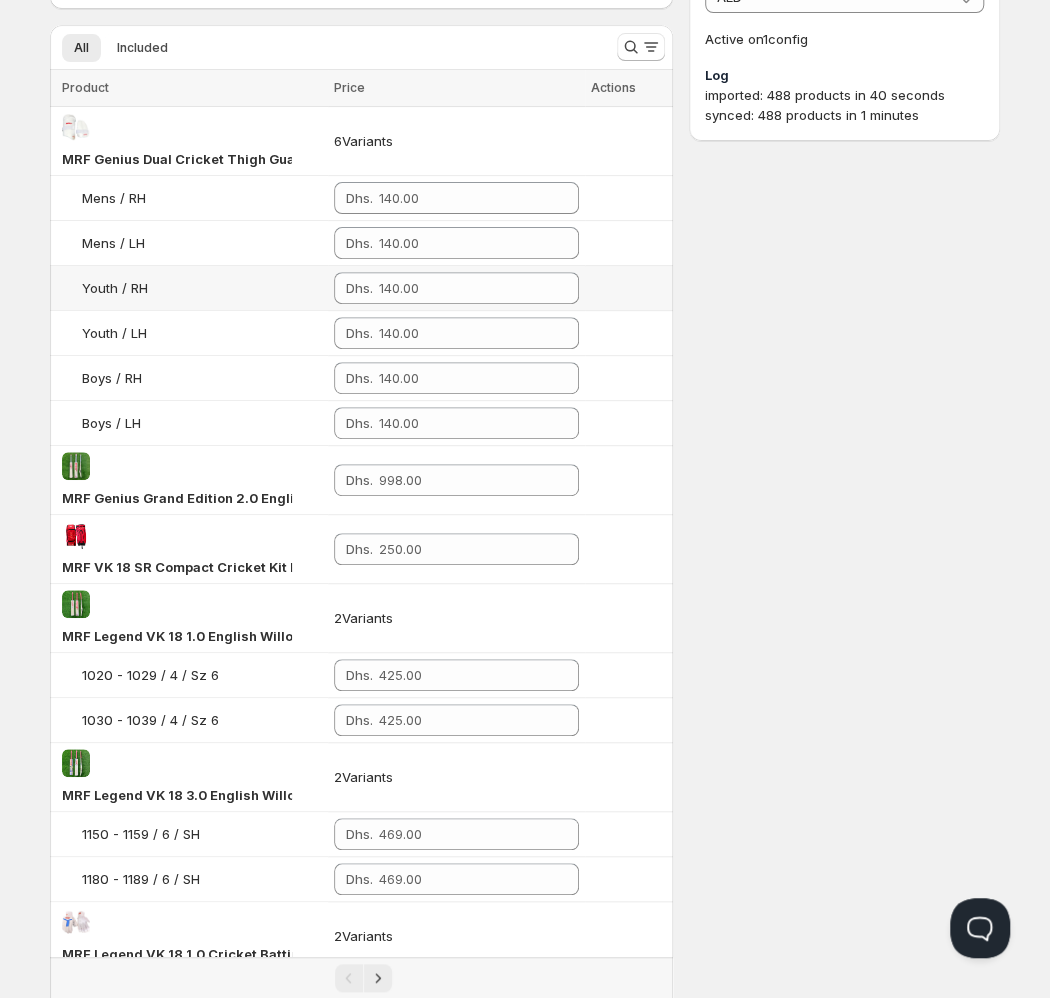 scroll, scrollTop: 0, scrollLeft: 0, axis: both 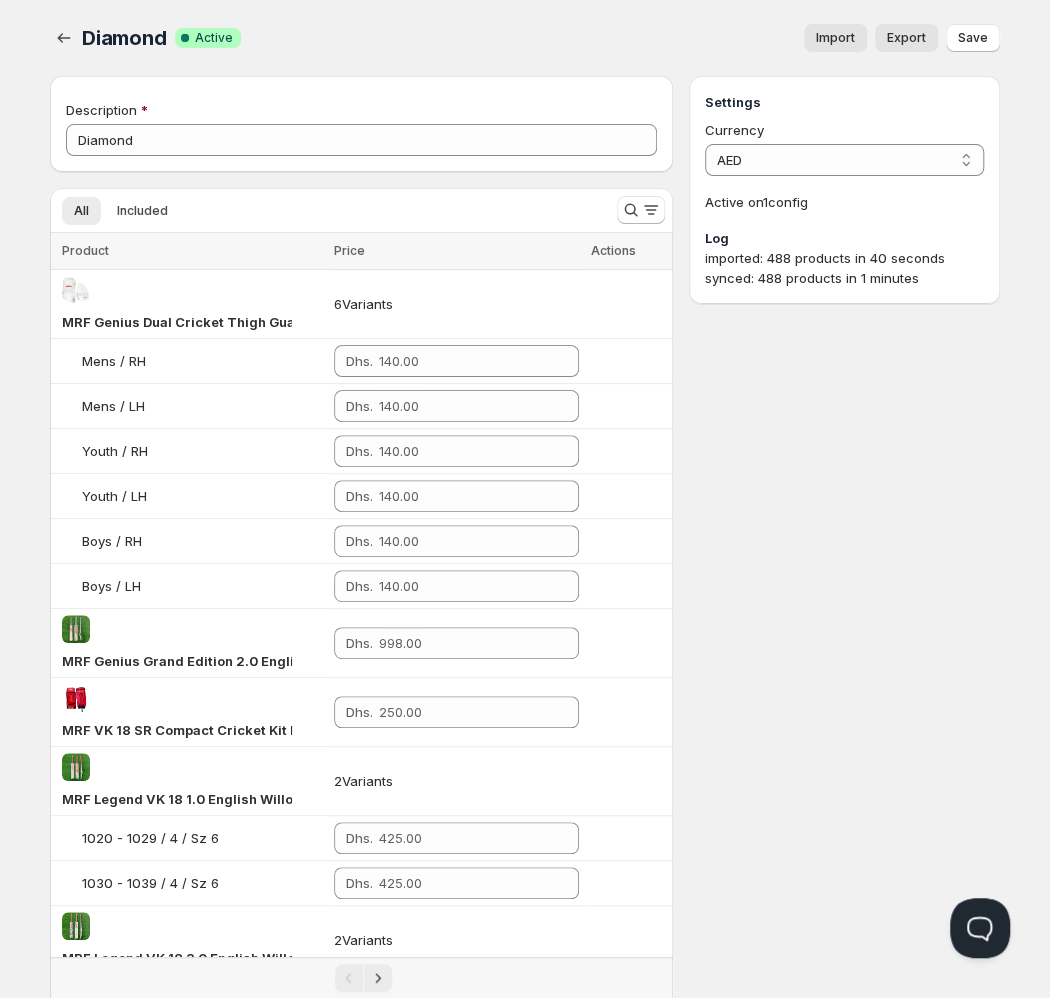 click on "Import" at bounding box center (835, 38) 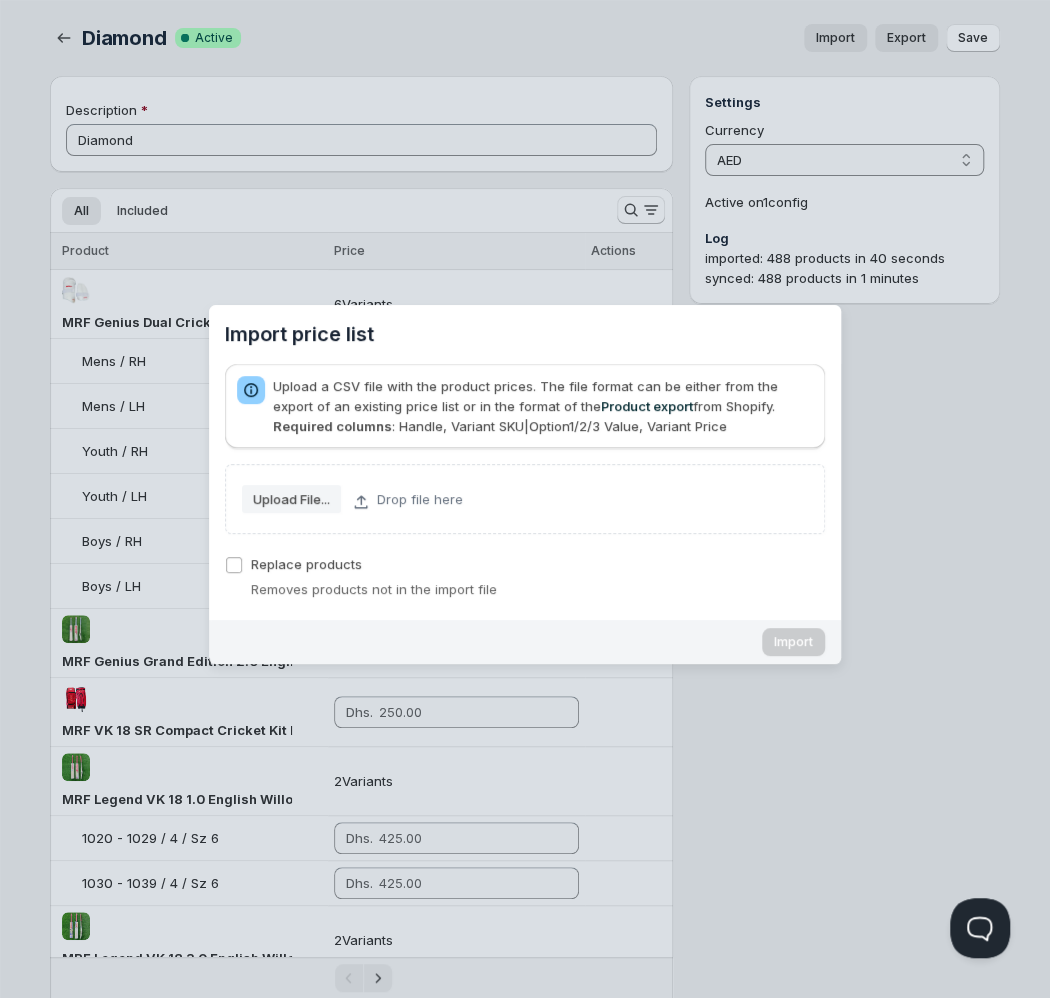 click on "Upload File..." at bounding box center [0, 0] 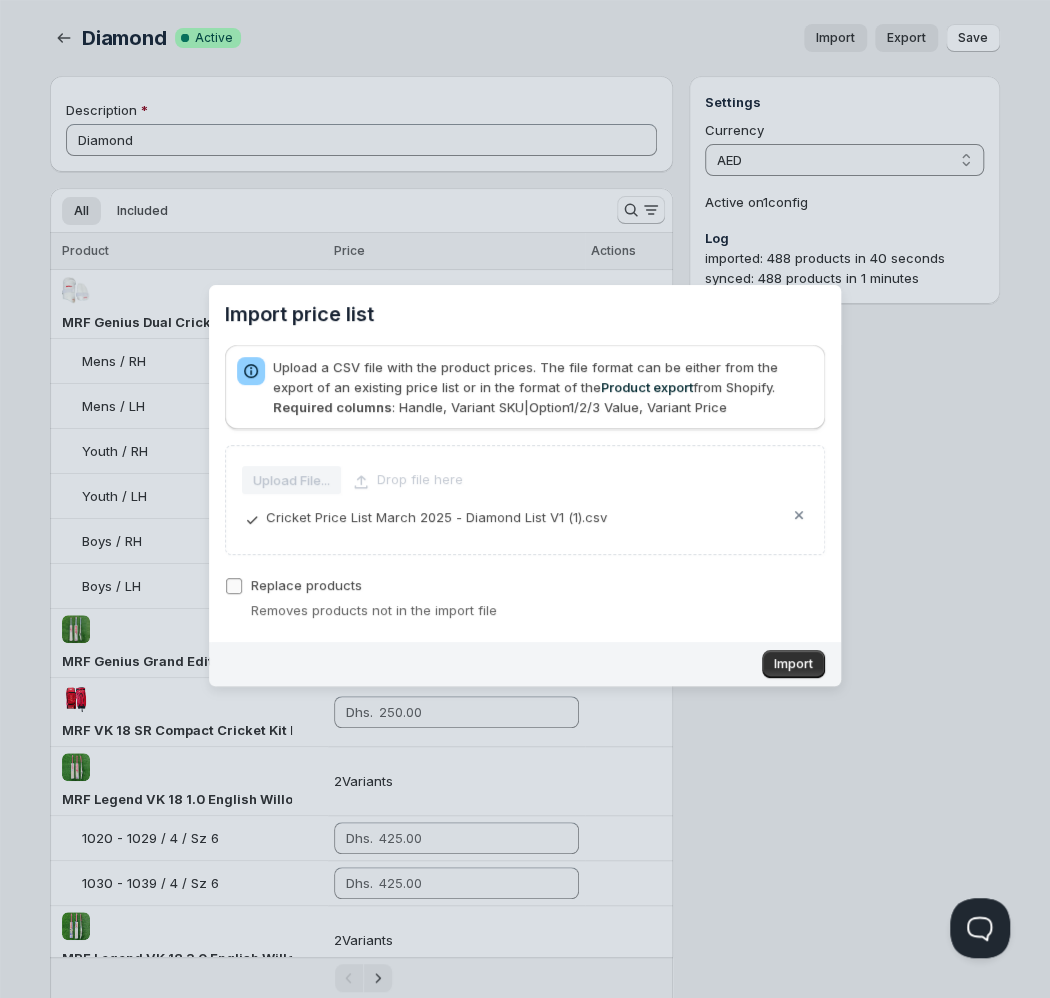 click on "Replace products" at bounding box center [306, 585] 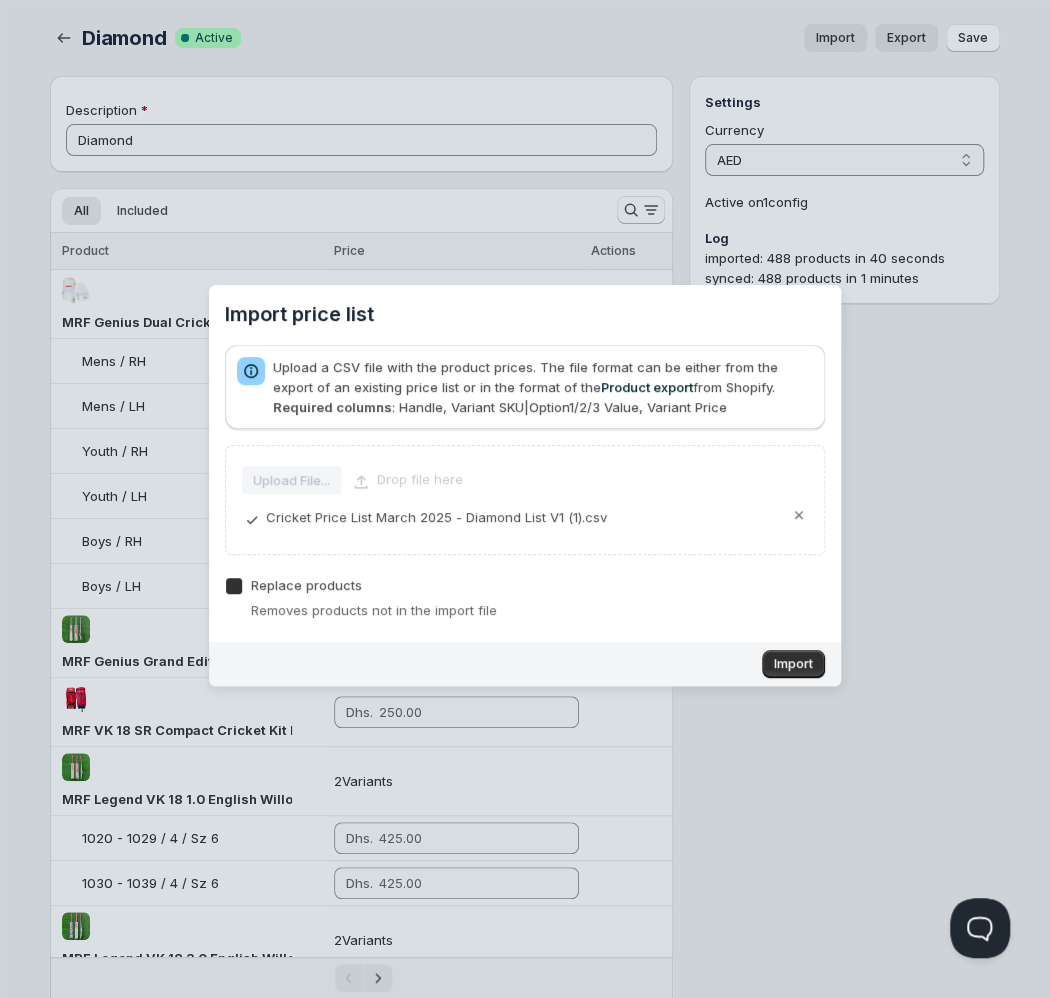 checkbox on "true" 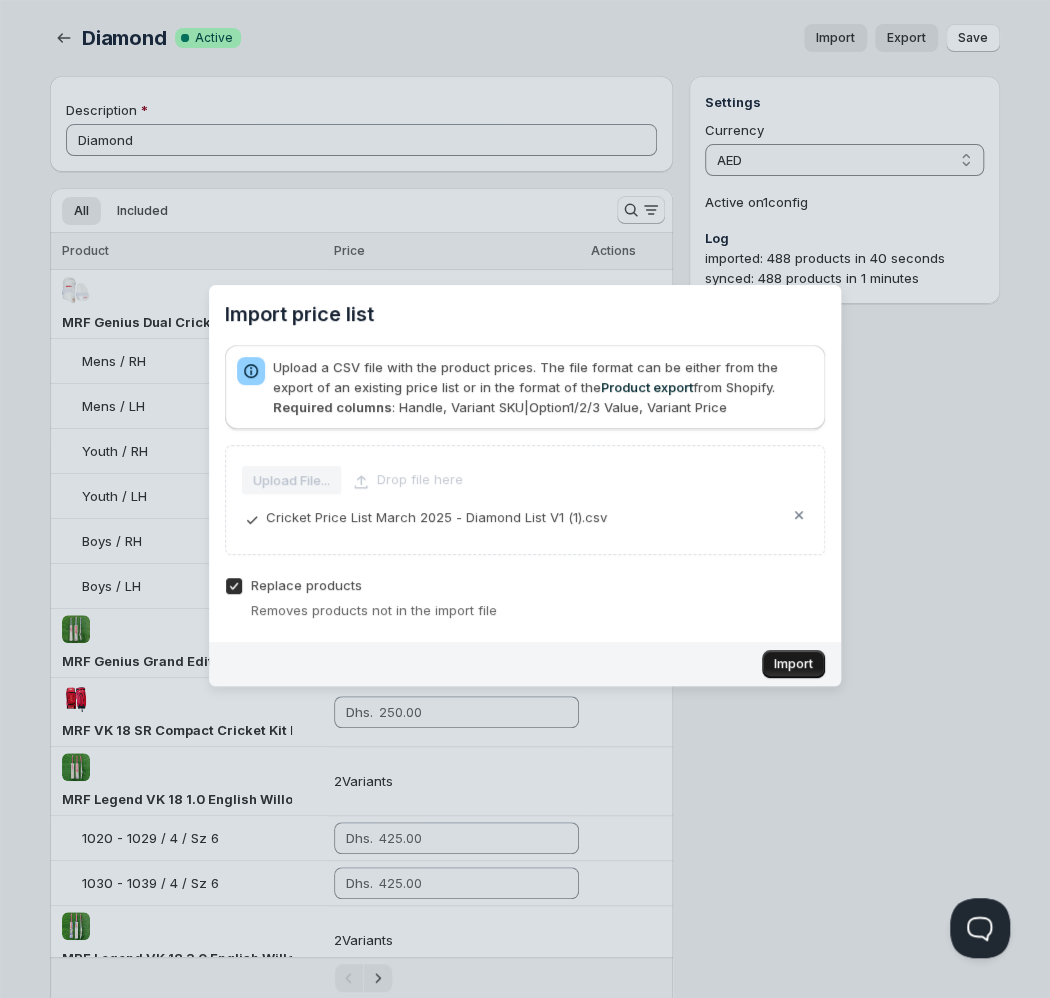 click on "Import" at bounding box center (793, 664) 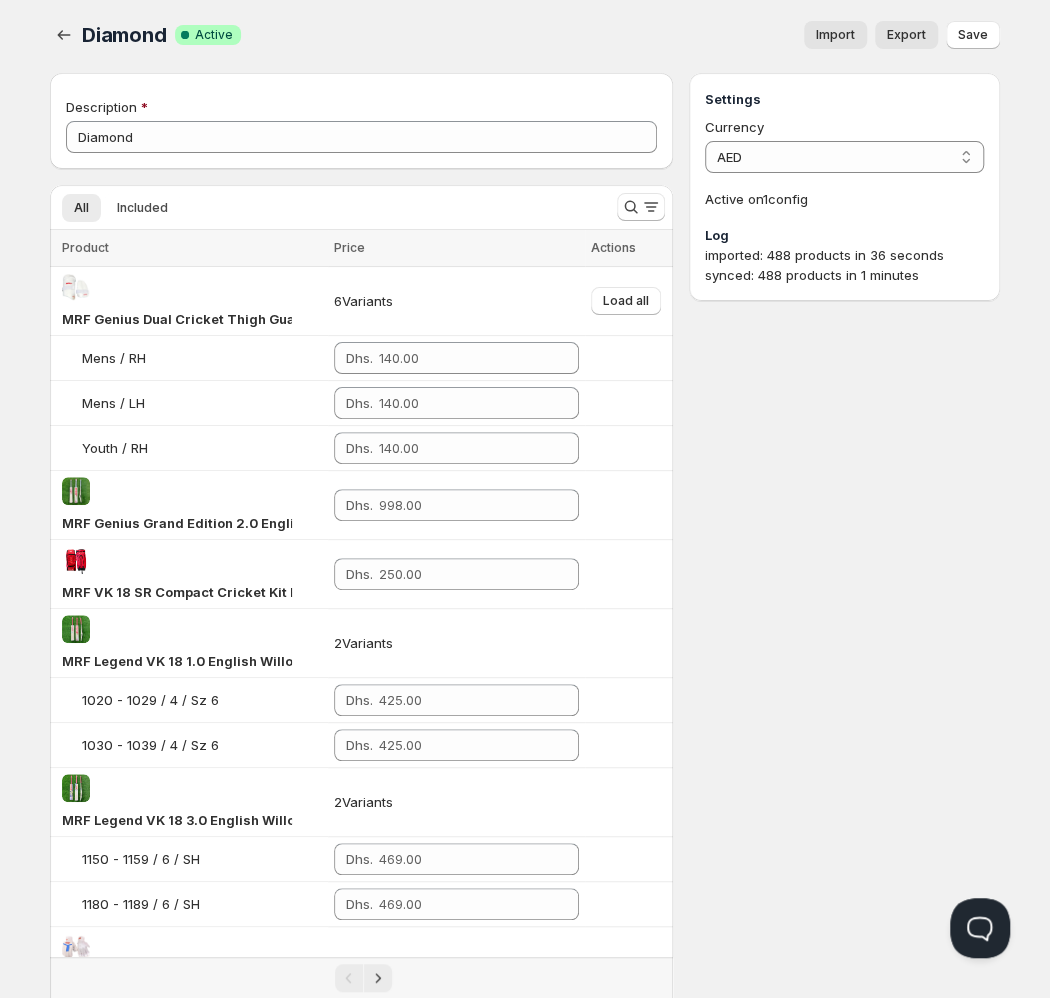 scroll, scrollTop: 0, scrollLeft: 0, axis: both 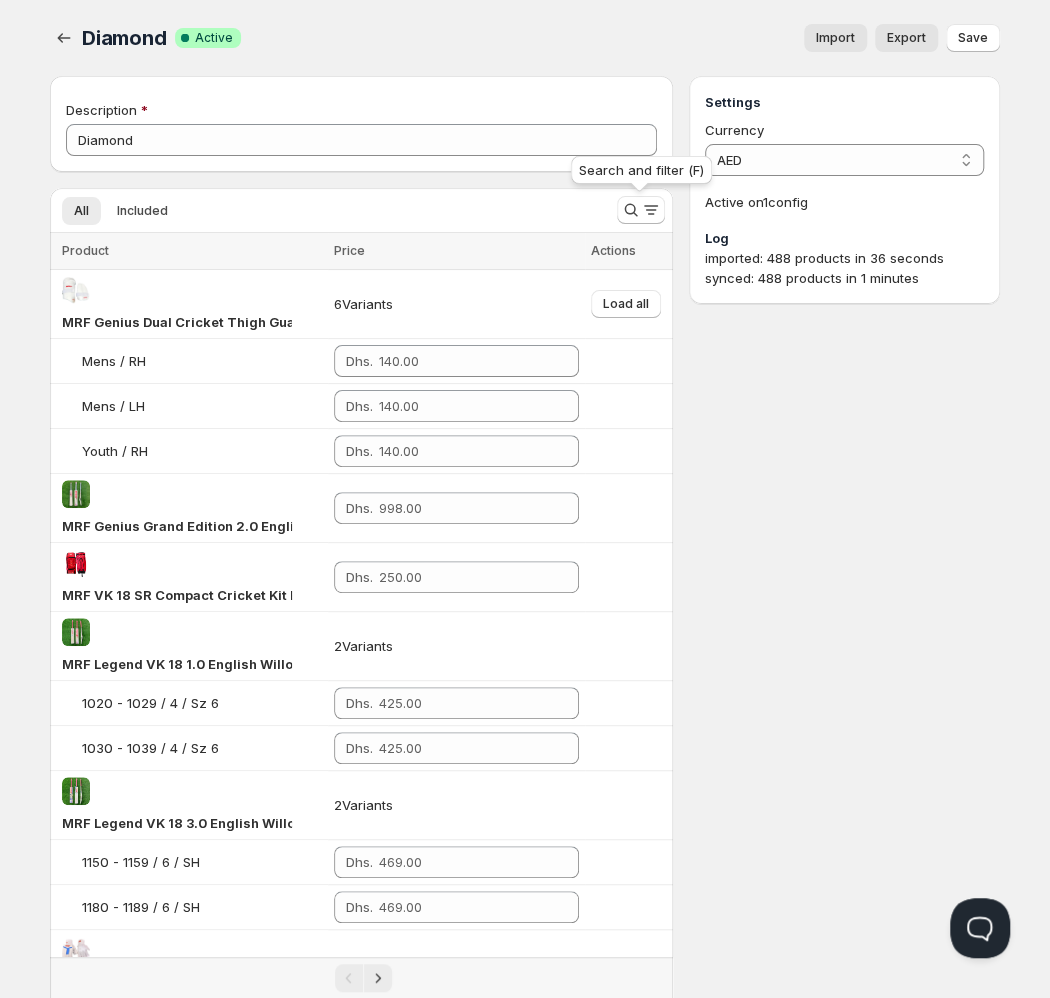 click 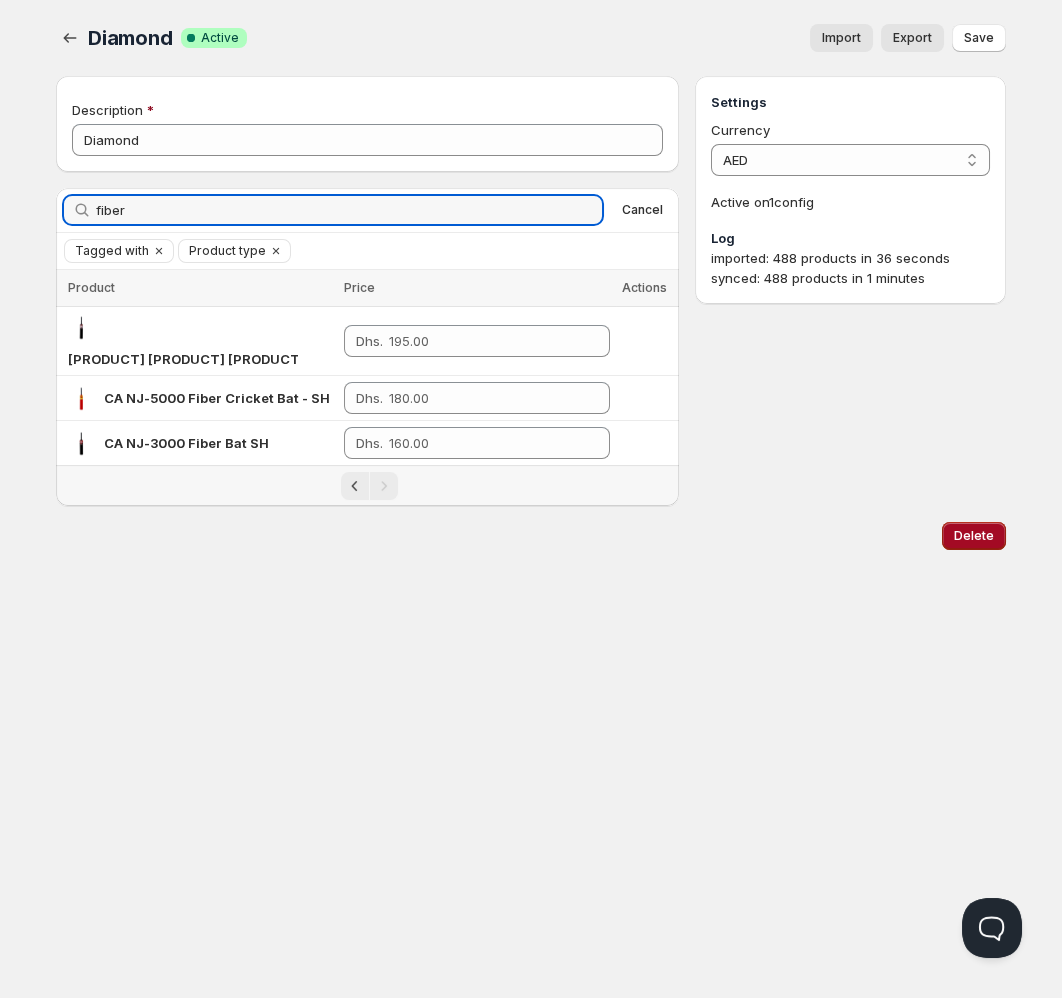 type on "fiber" 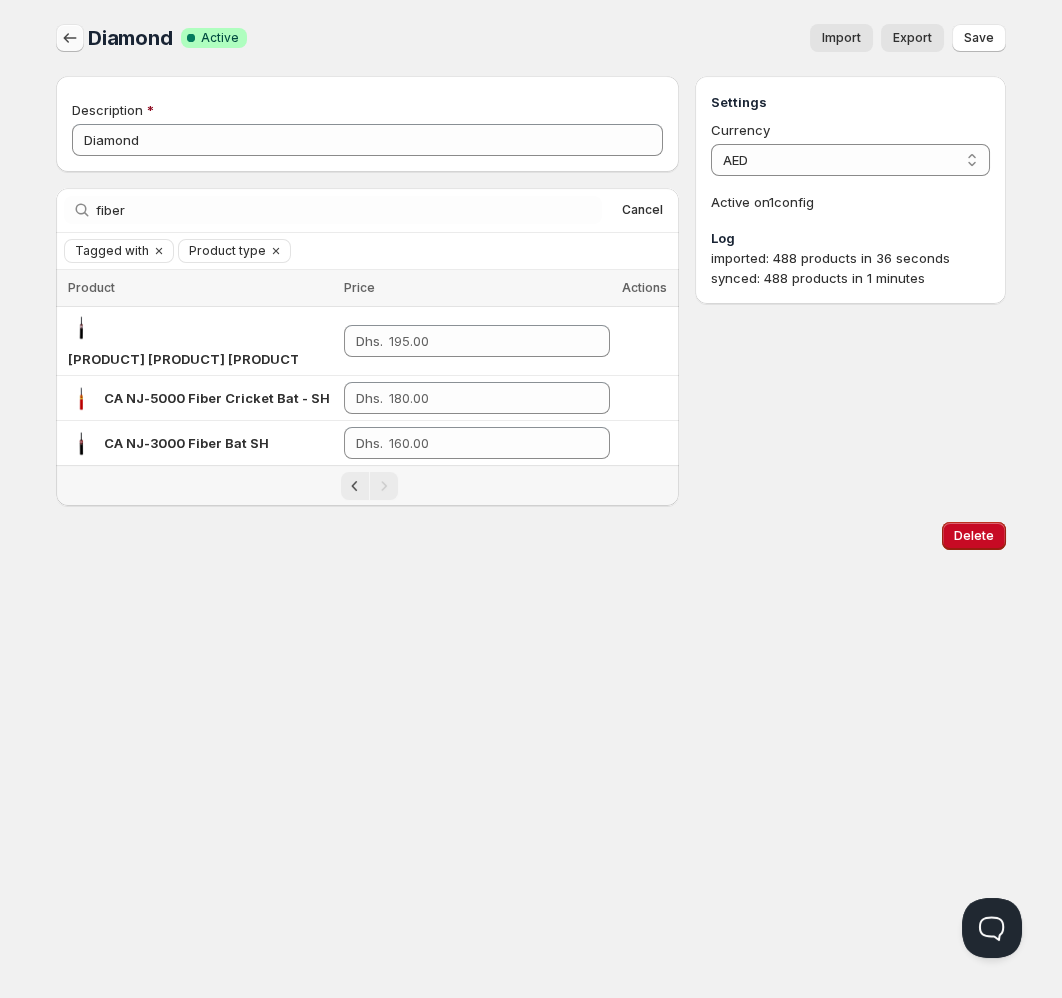 click at bounding box center [70, 38] 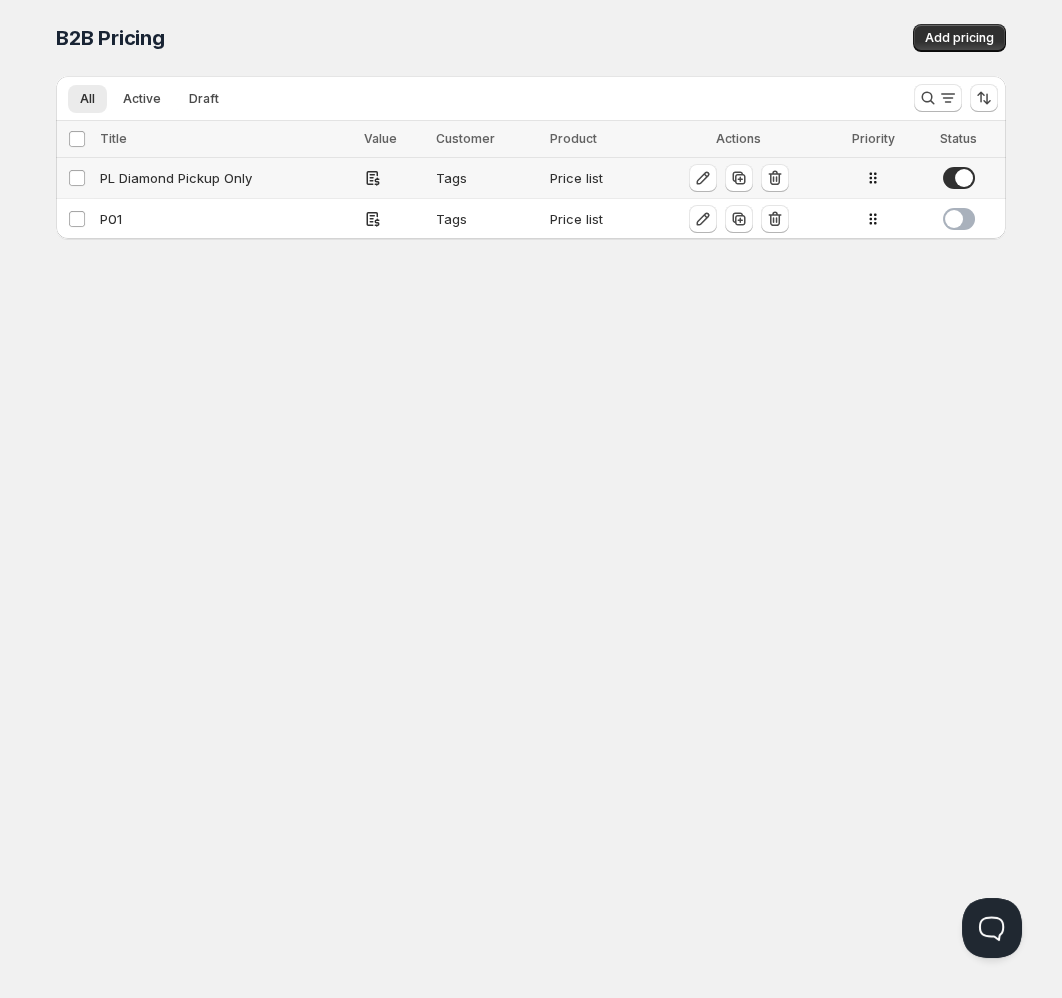 click at bounding box center (959, 178) 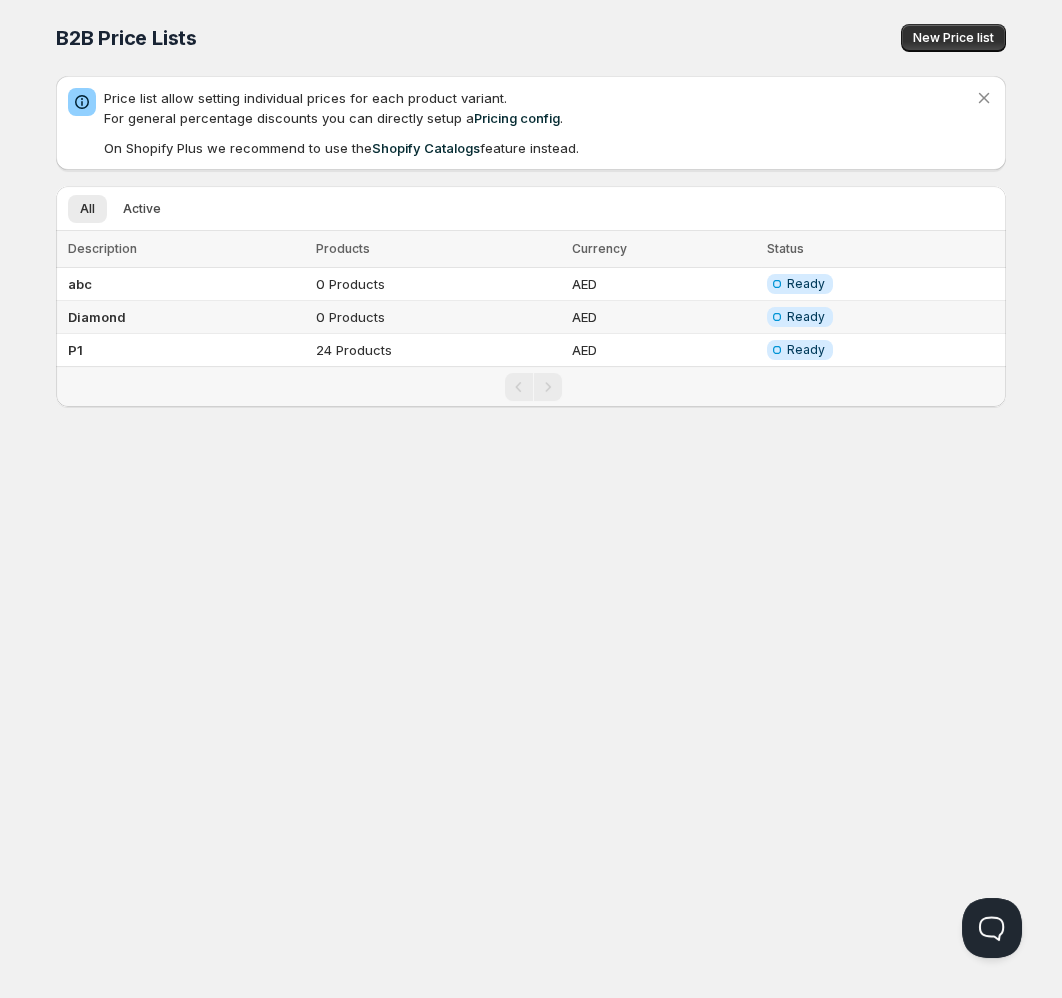 click on "Diamond" at bounding box center [183, 317] 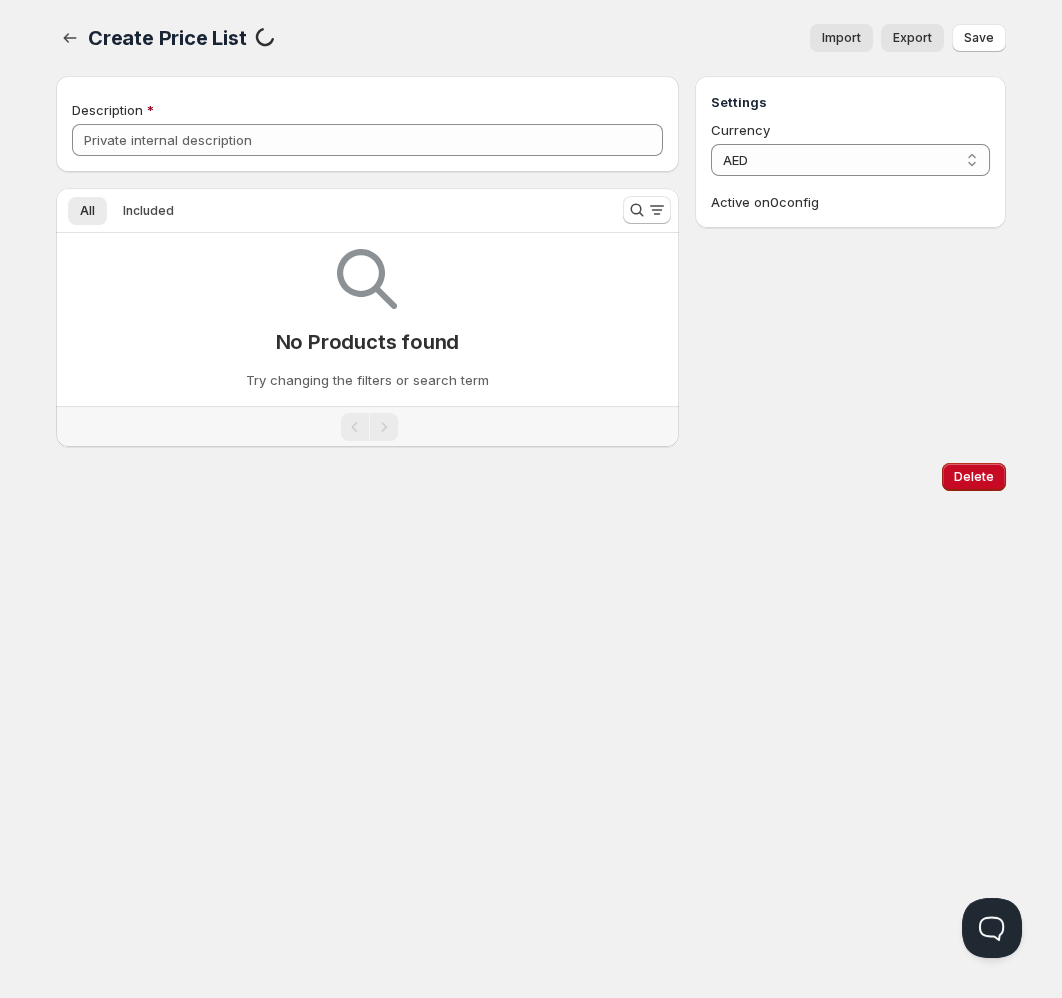 type on "Diamond" 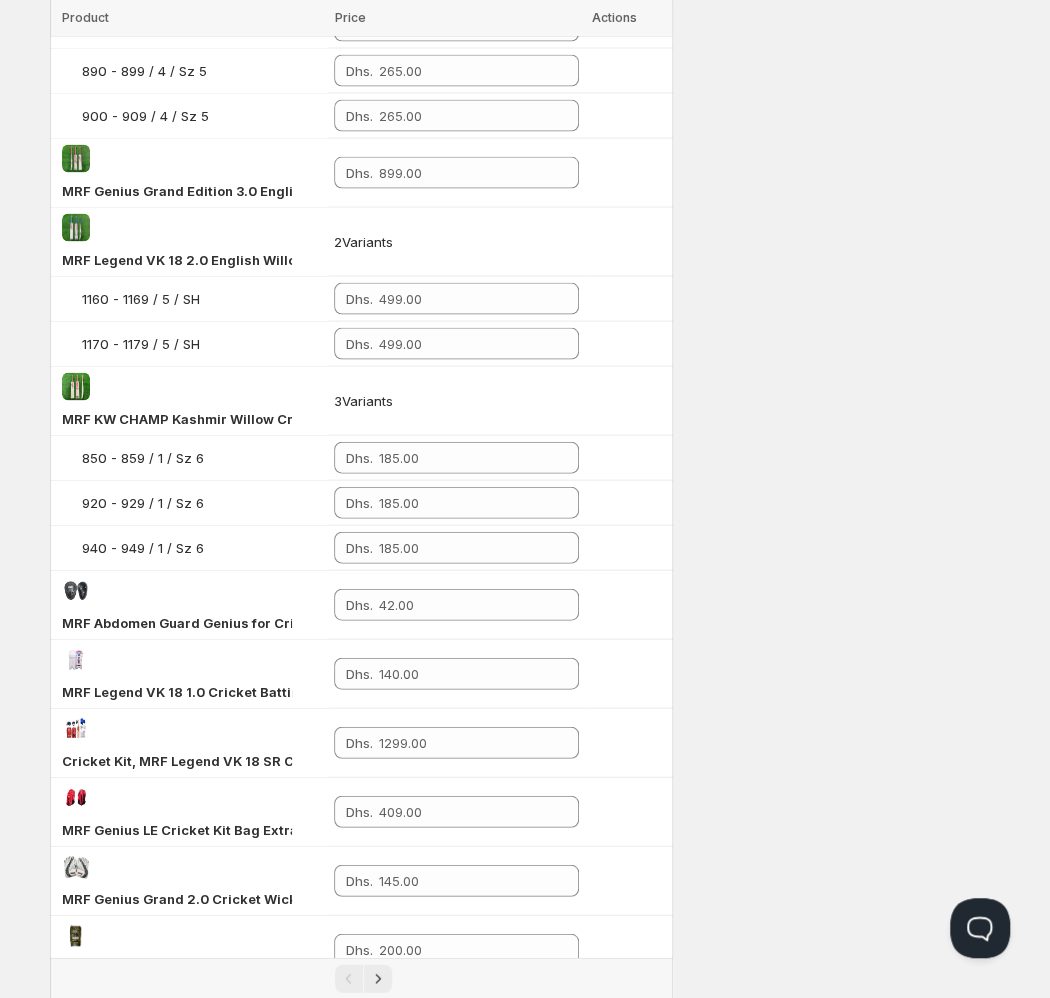 scroll, scrollTop: 1994, scrollLeft: 0, axis: vertical 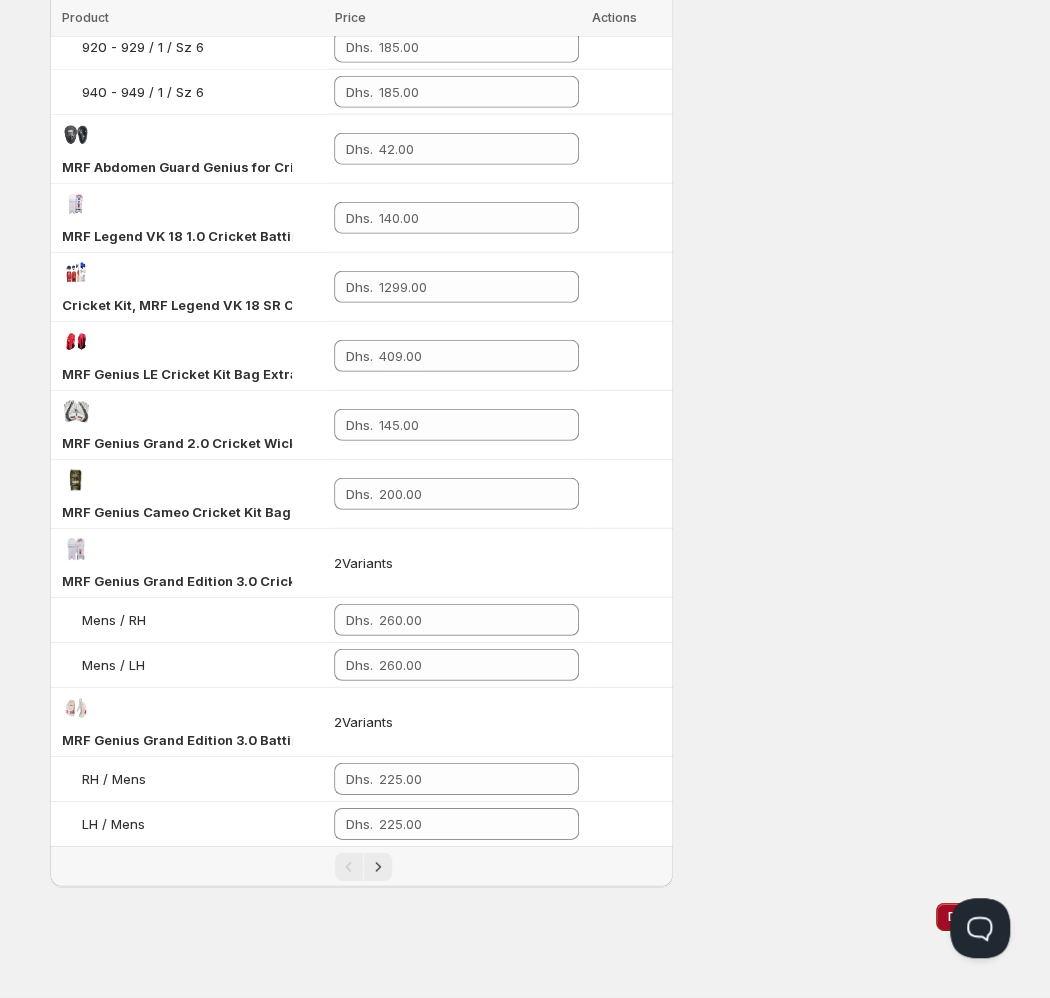 click on "Delete" at bounding box center (968, 917) 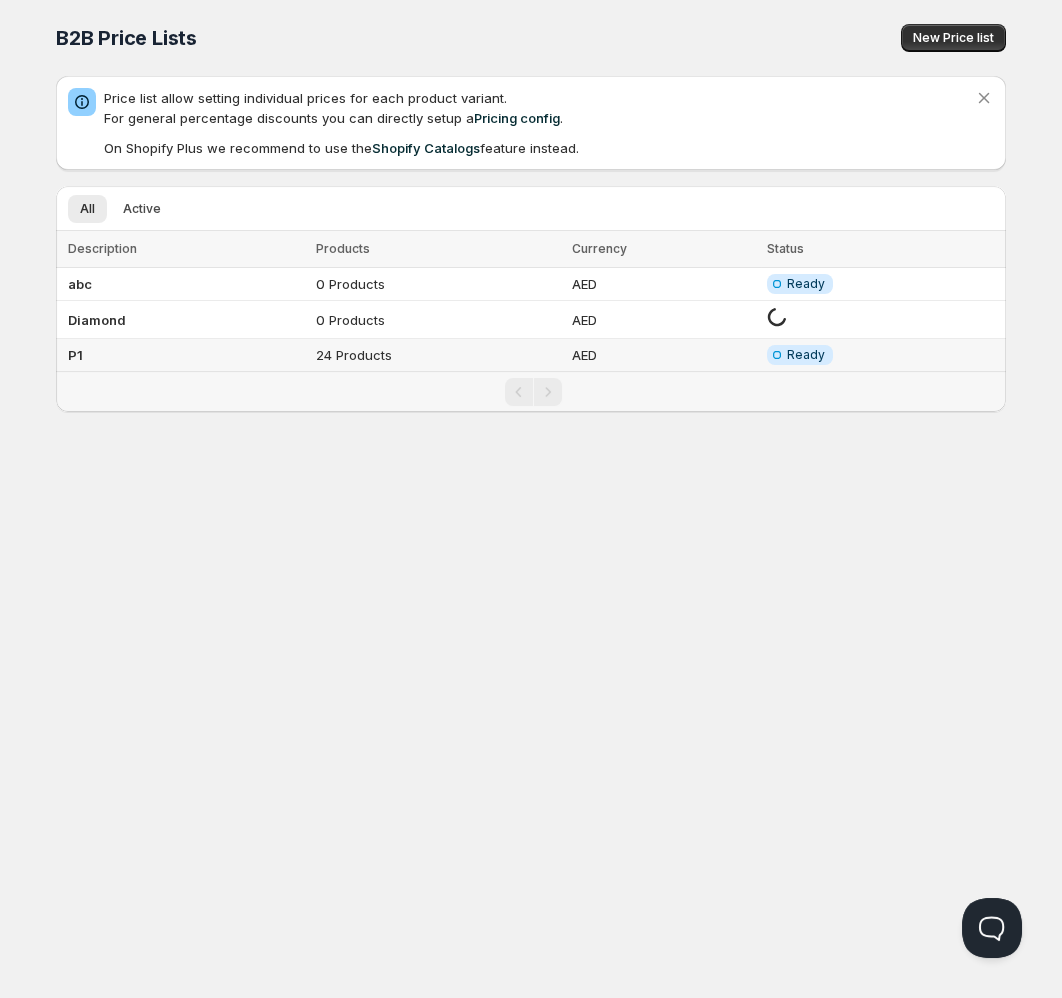 click on "P1" at bounding box center [183, 355] 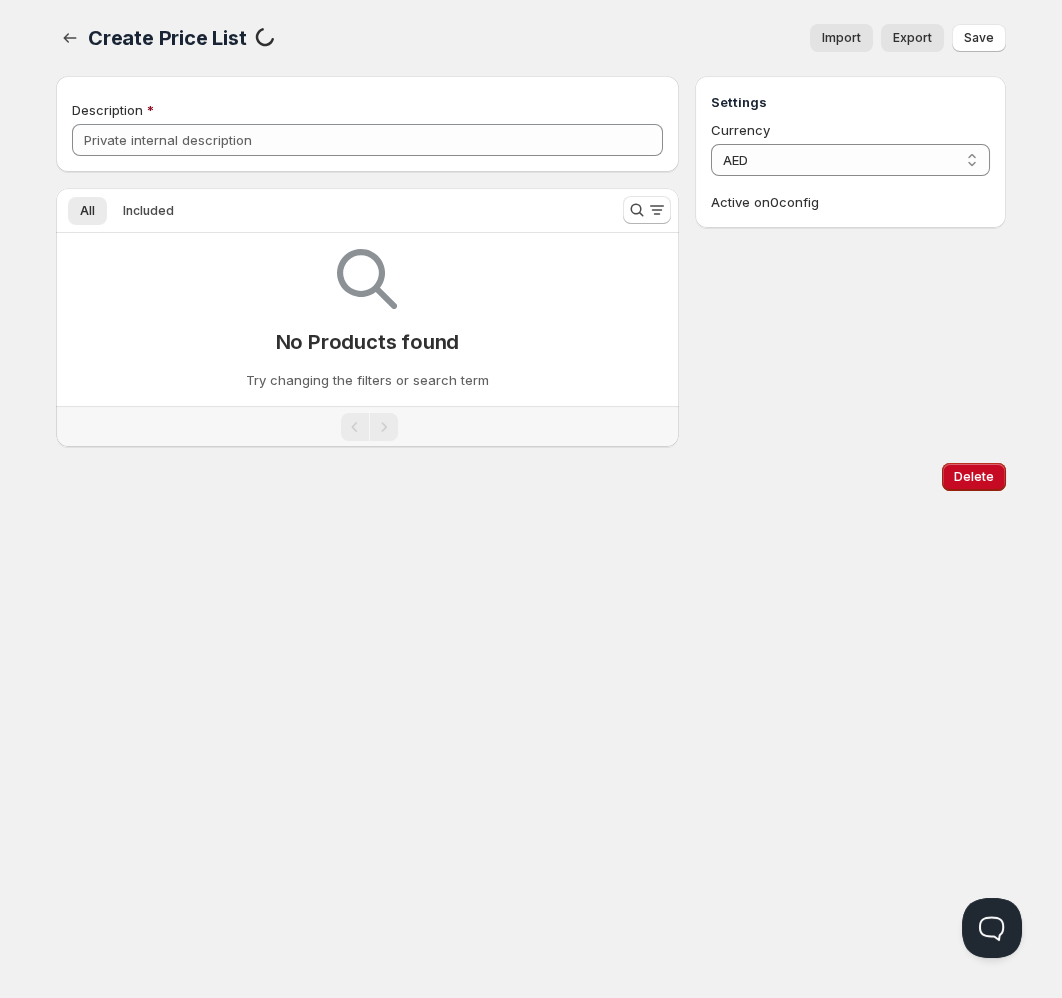 type on "P1" 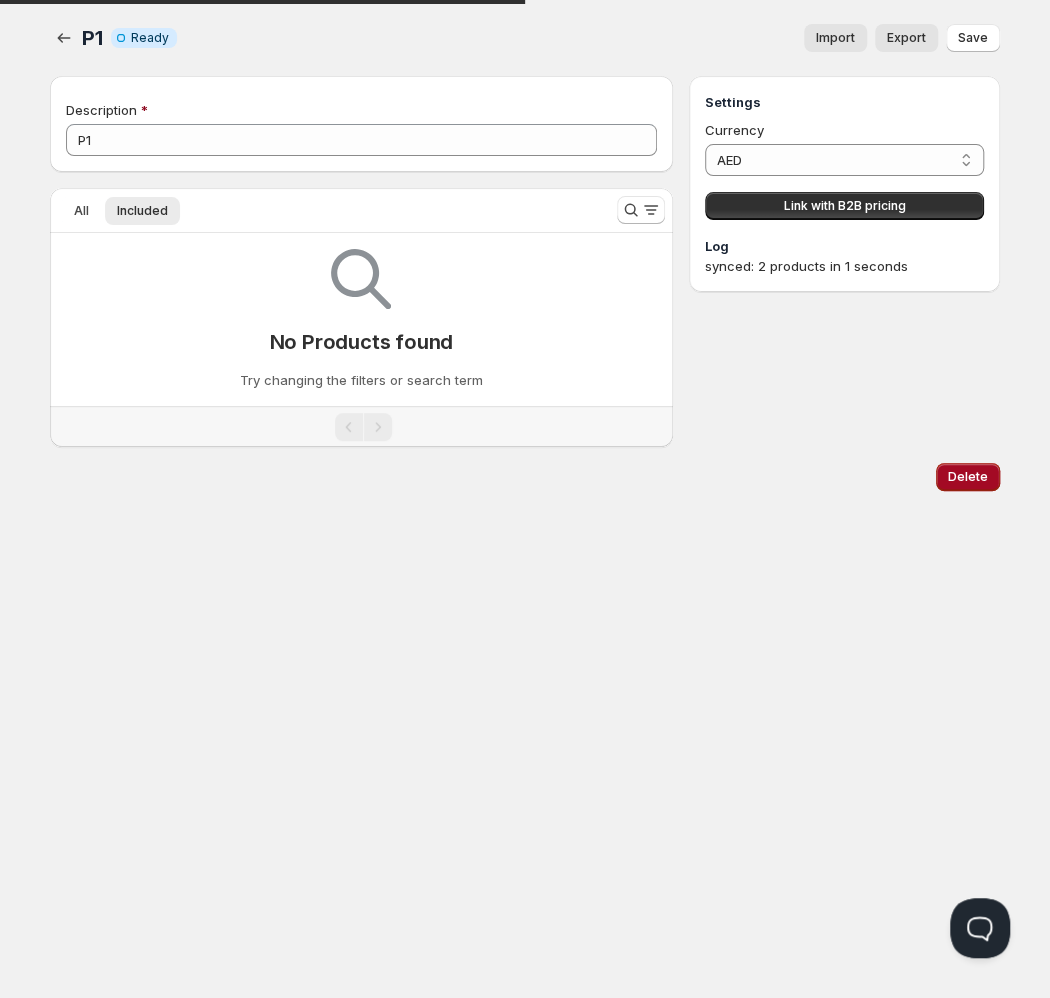 click on "Settings Currency AED AED Link with B2B pricing Log synced: 2 products in 1 seconds" at bounding box center (844, 261) 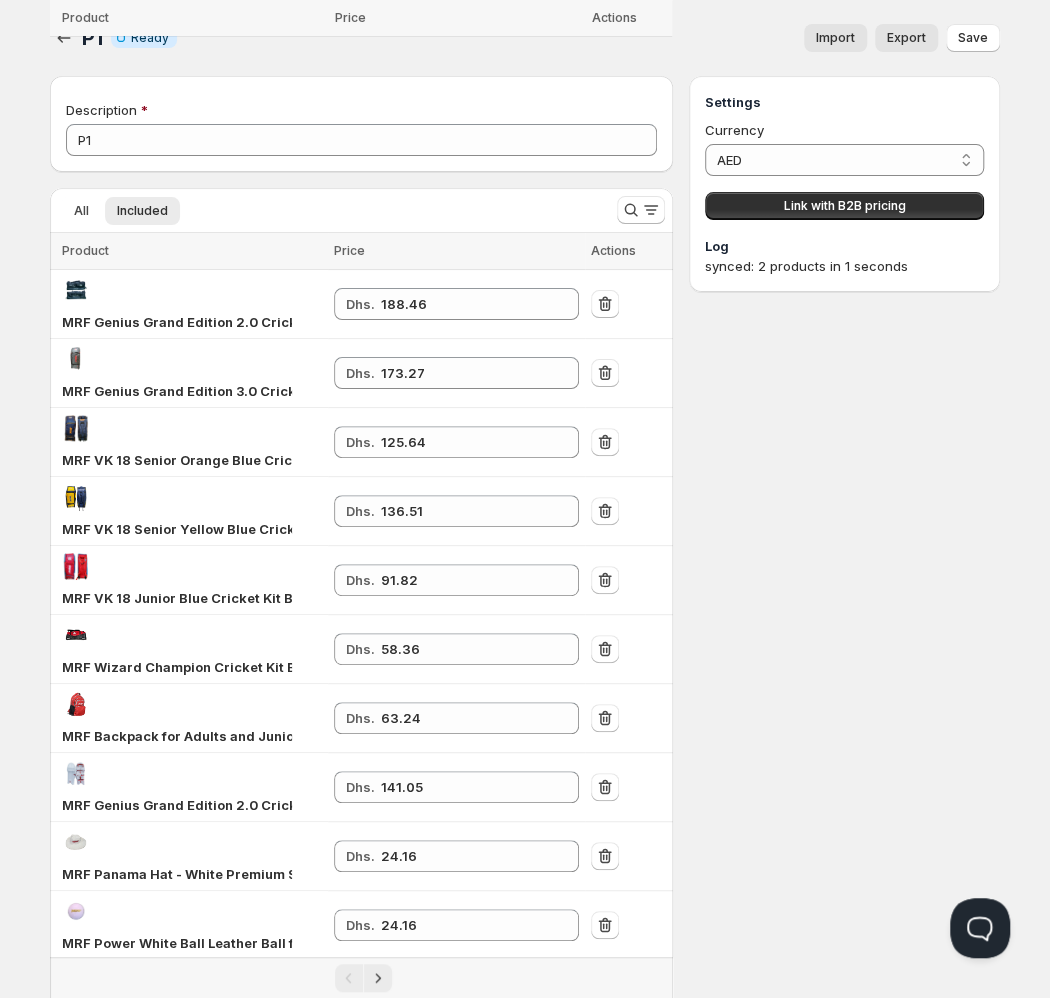 scroll, scrollTop: 1096, scrollLeft: 0, axis: vertical 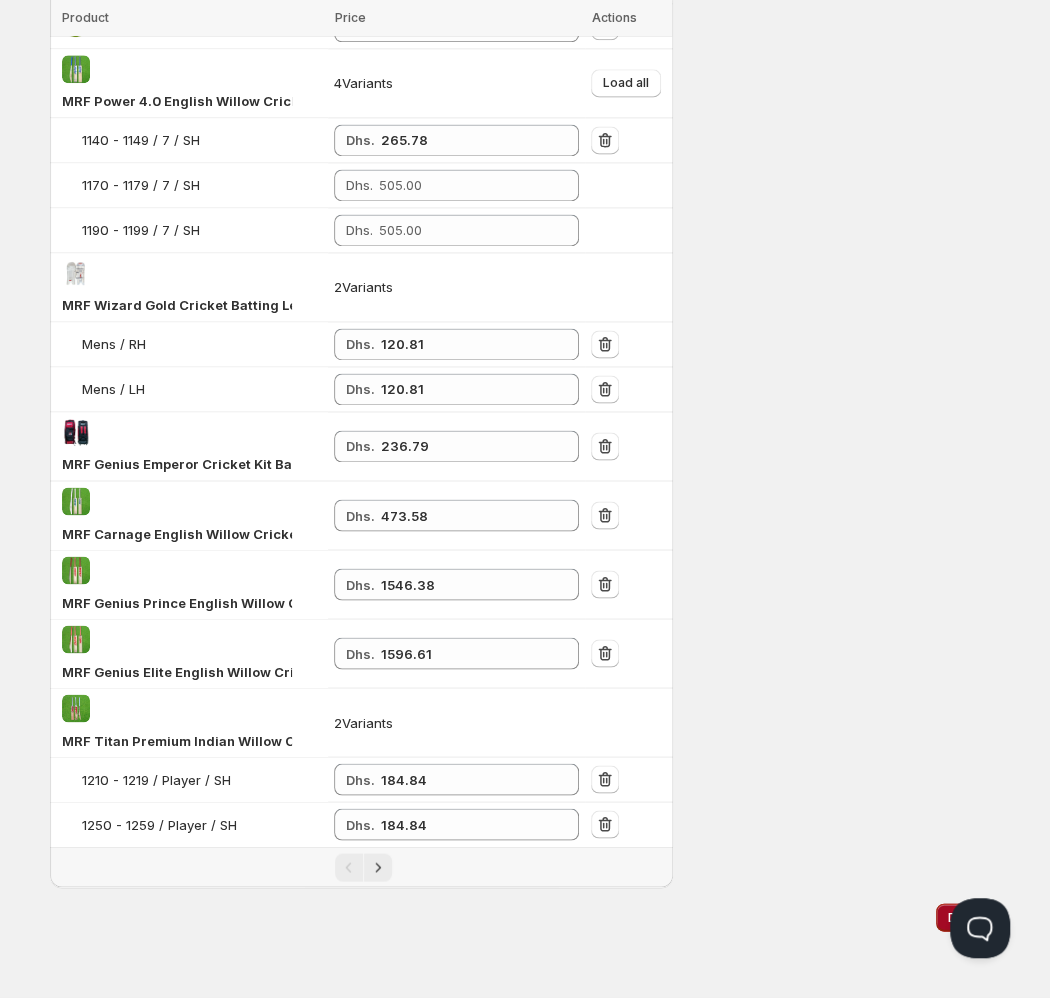 click on "Delete" at bounding box center (968, 917) 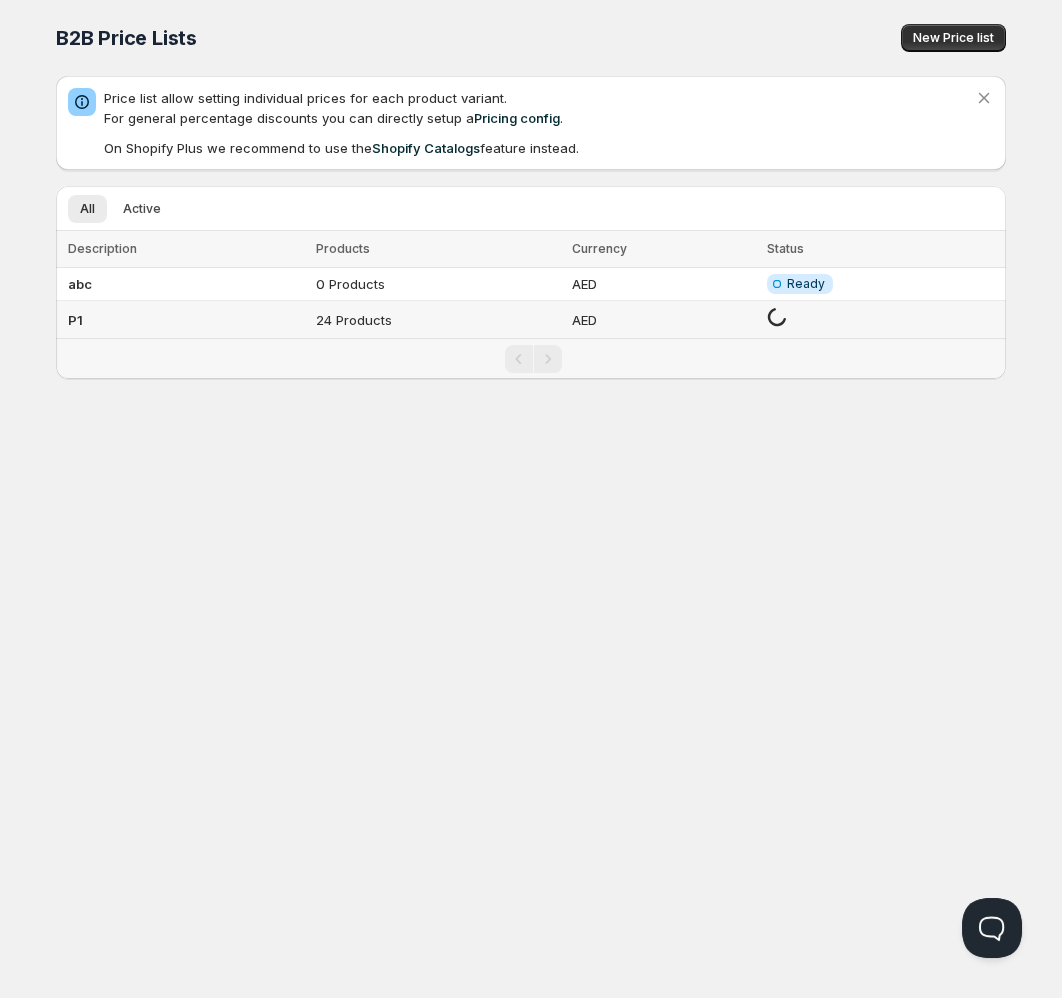 click on "P1" at bounding box center (183, 320) 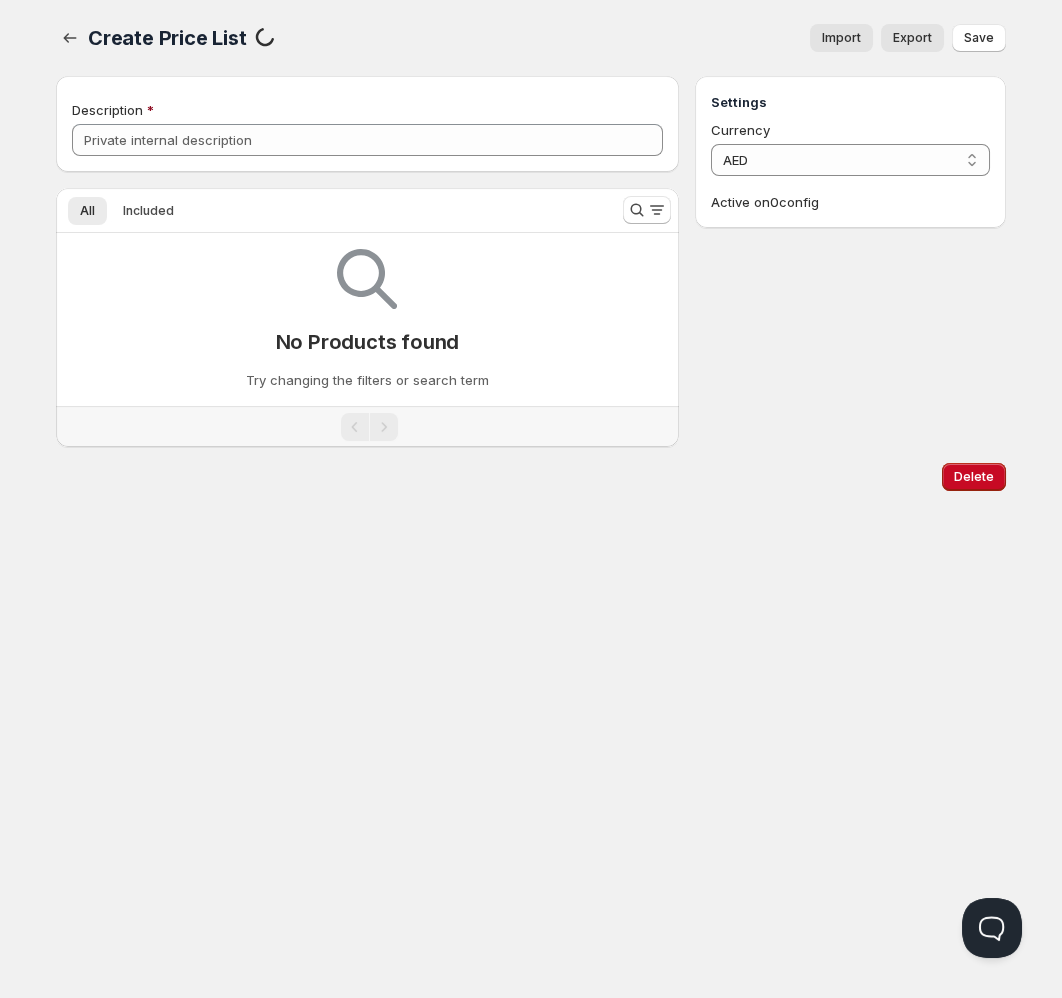 type on "P1" 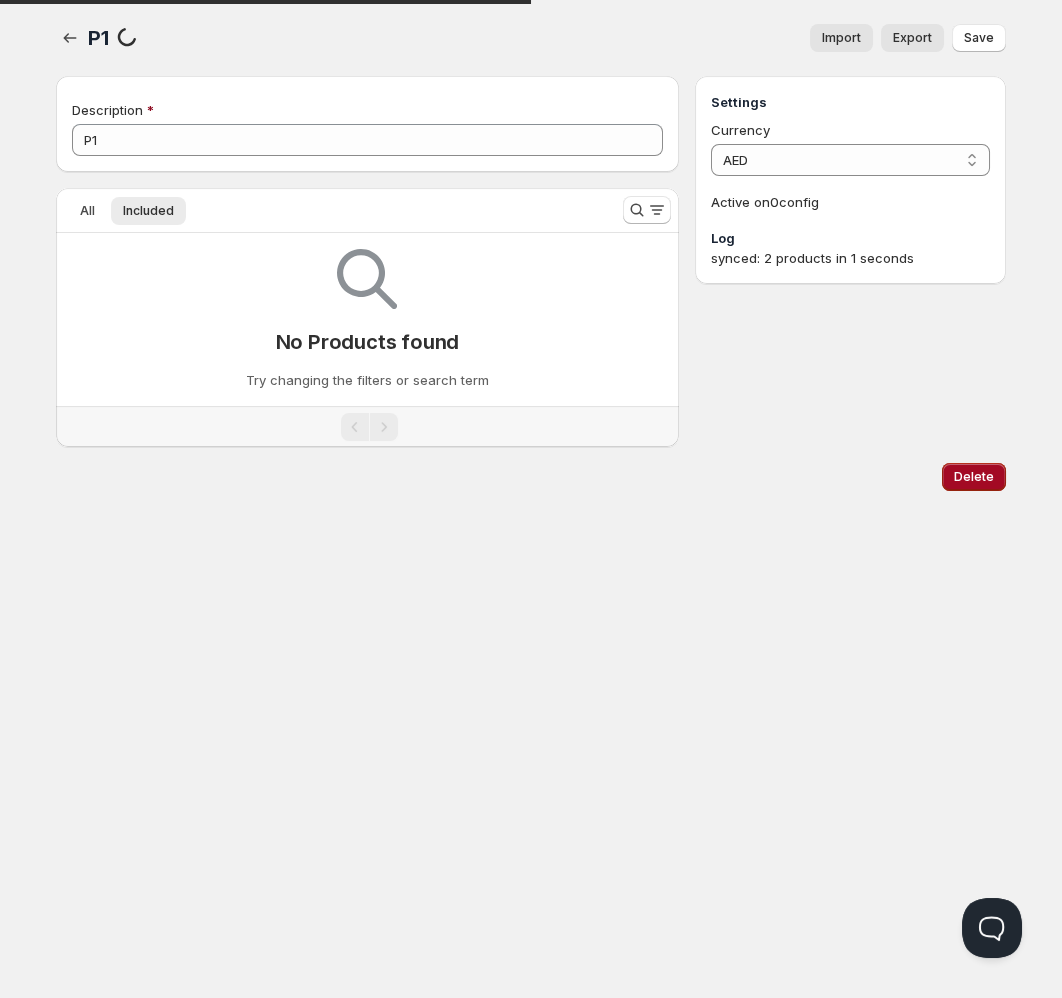 click on "Delete" at bounding box center [974, 477] 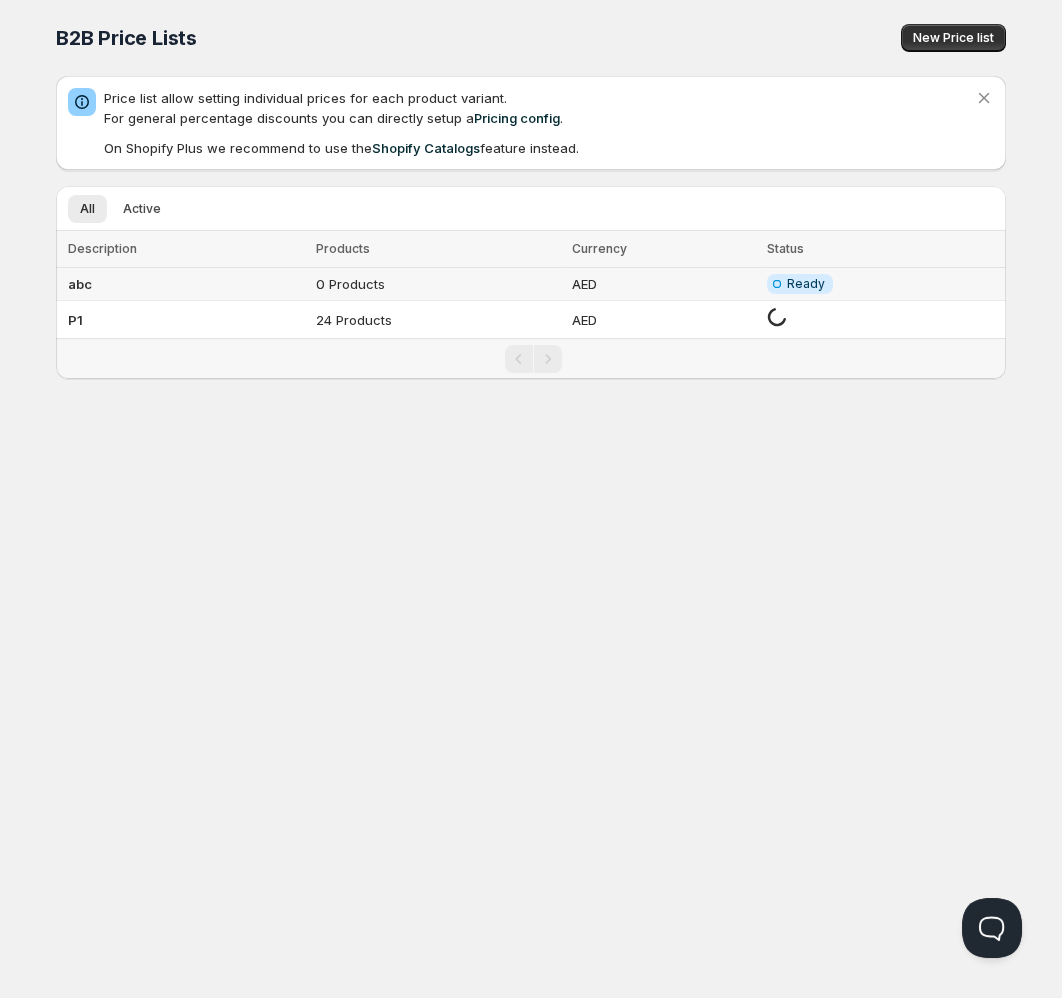 click on "abc" at bounding box center [183, 284] 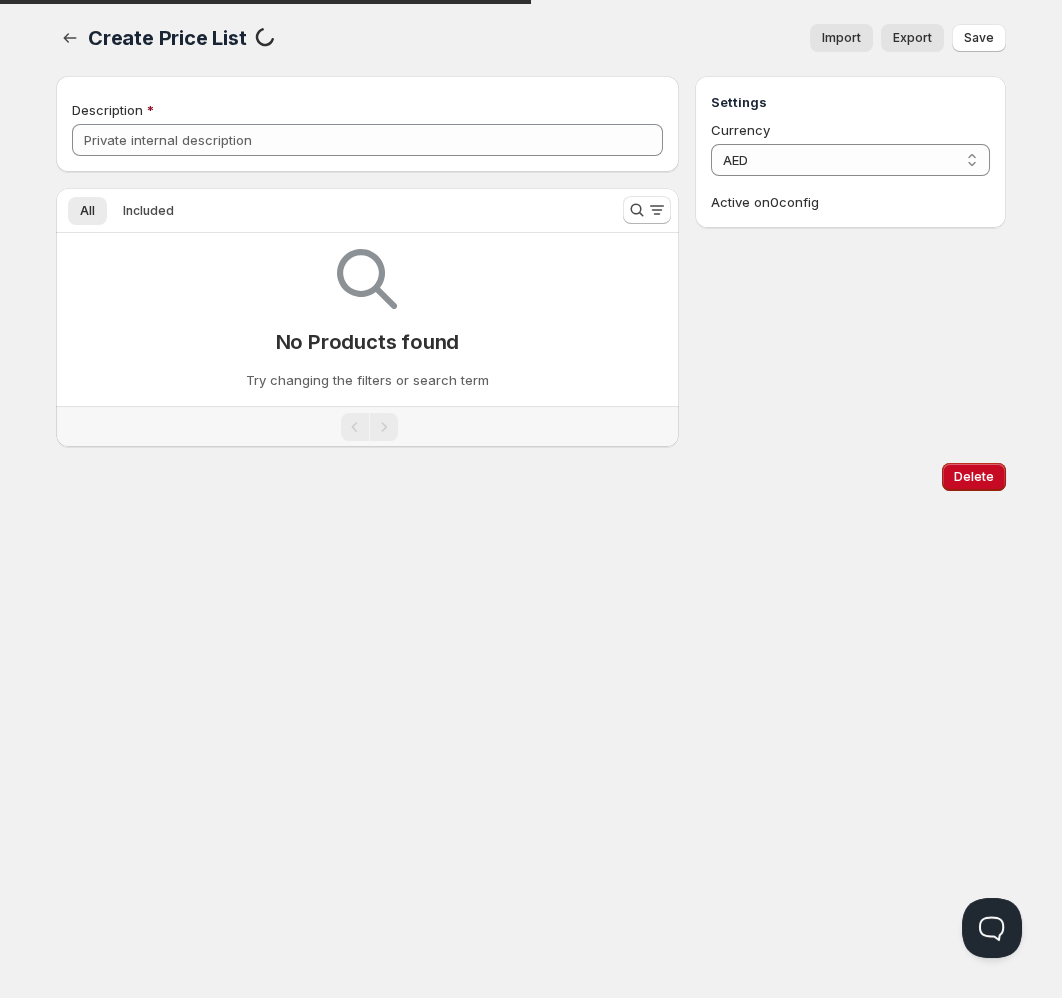 type on "abc" 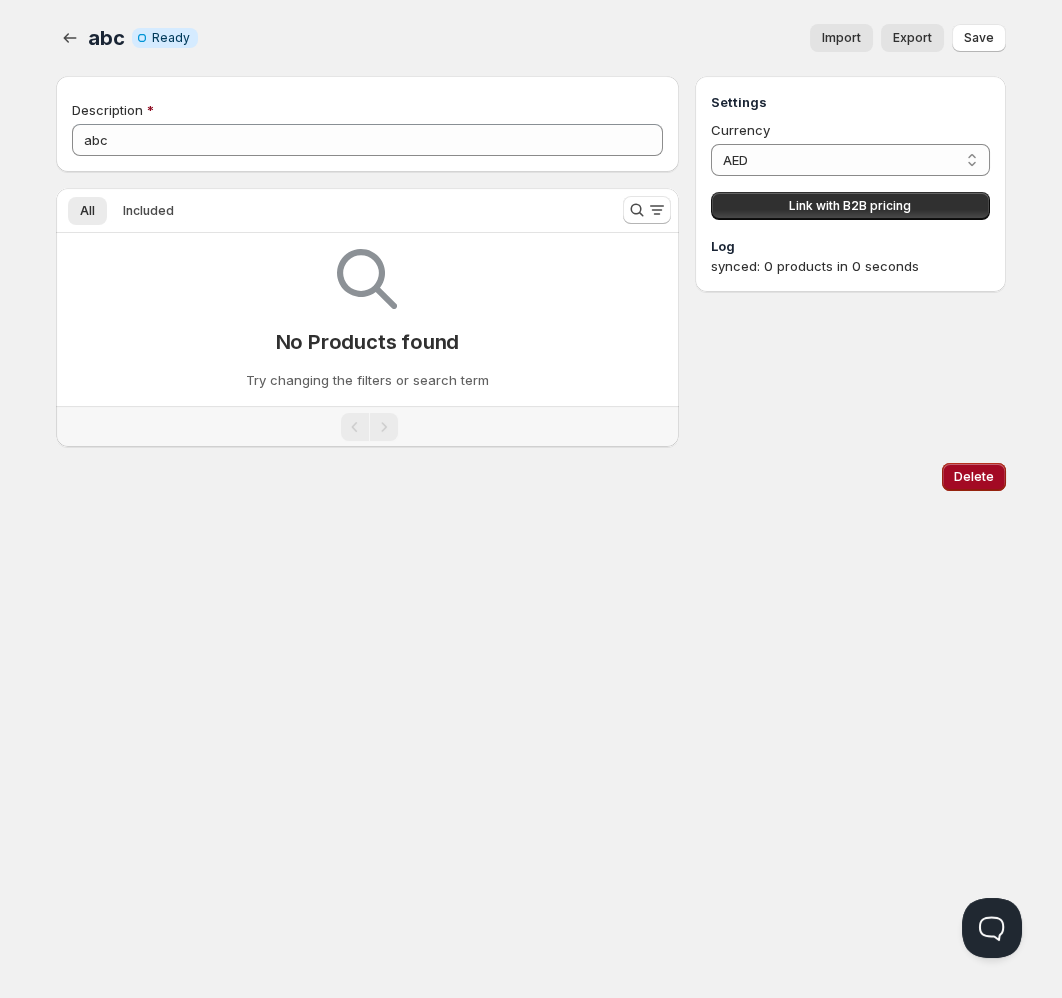click on "Delete" at bounding box center [974, 477] 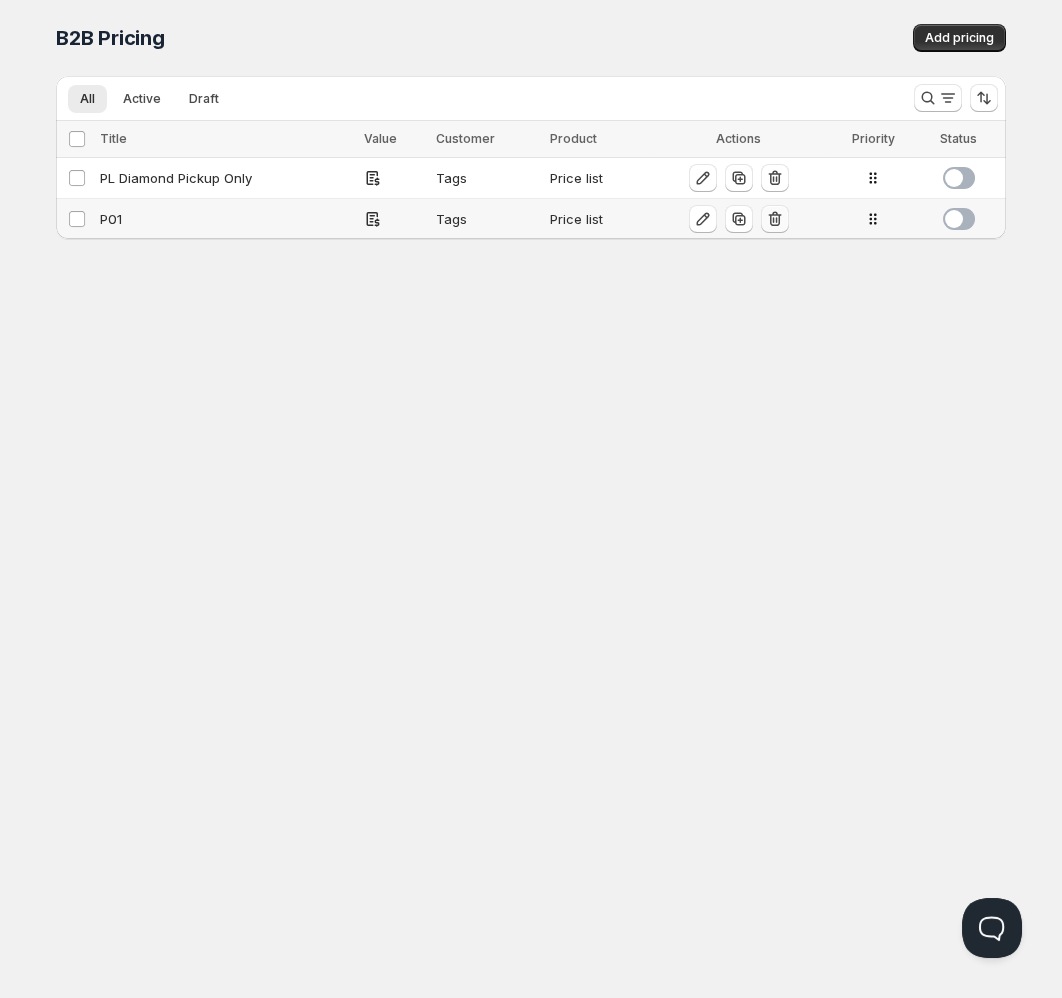 click at bounding box center (775, 219) 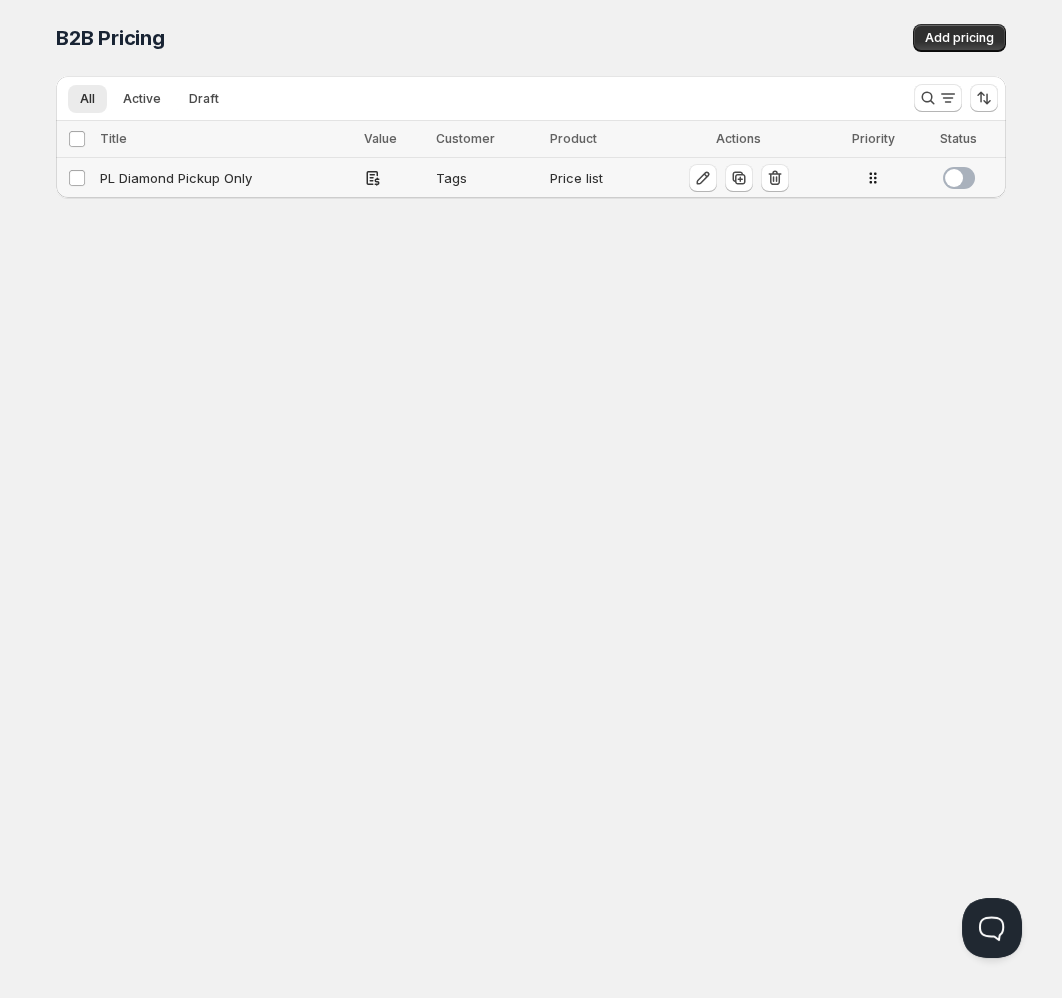 click on "PL Diamond Pickup Only" at bounding box center (226, 178) 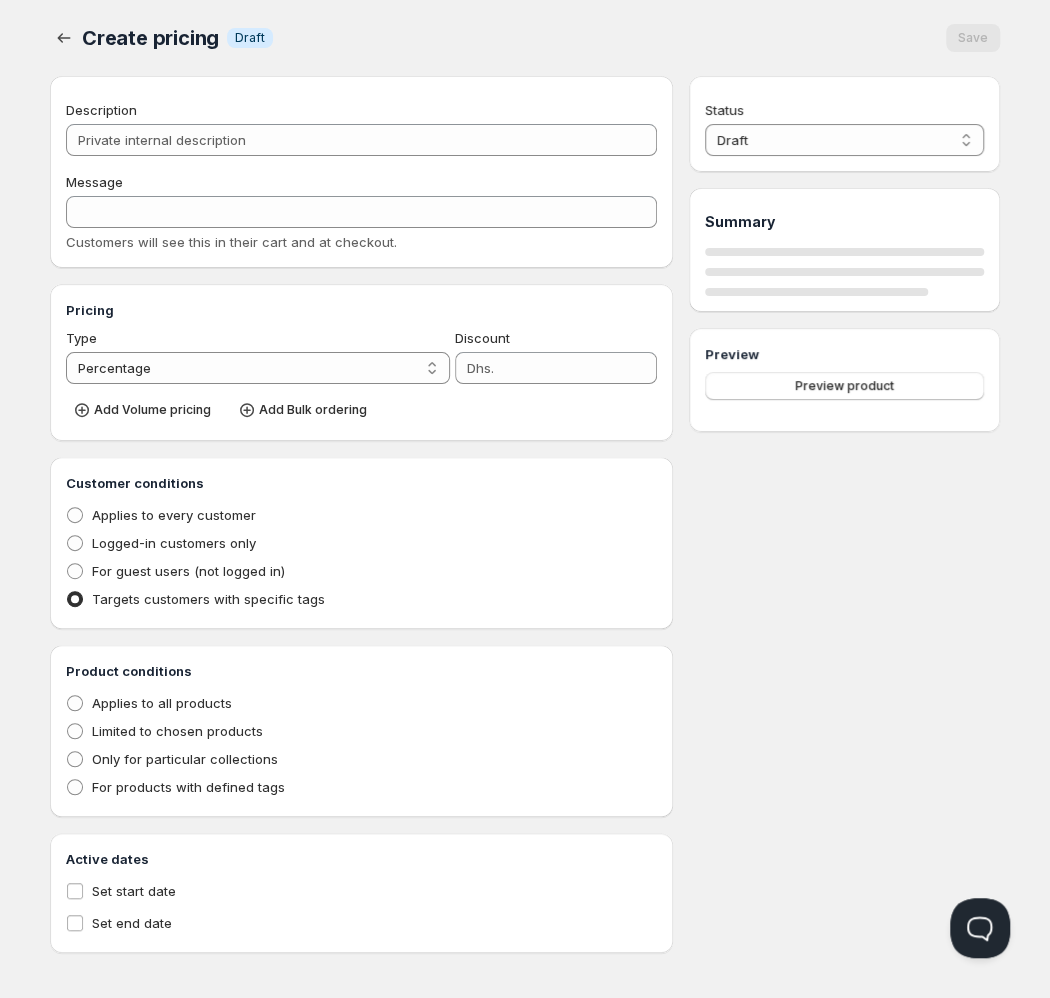 type on "PL Diamond Pickup Only" 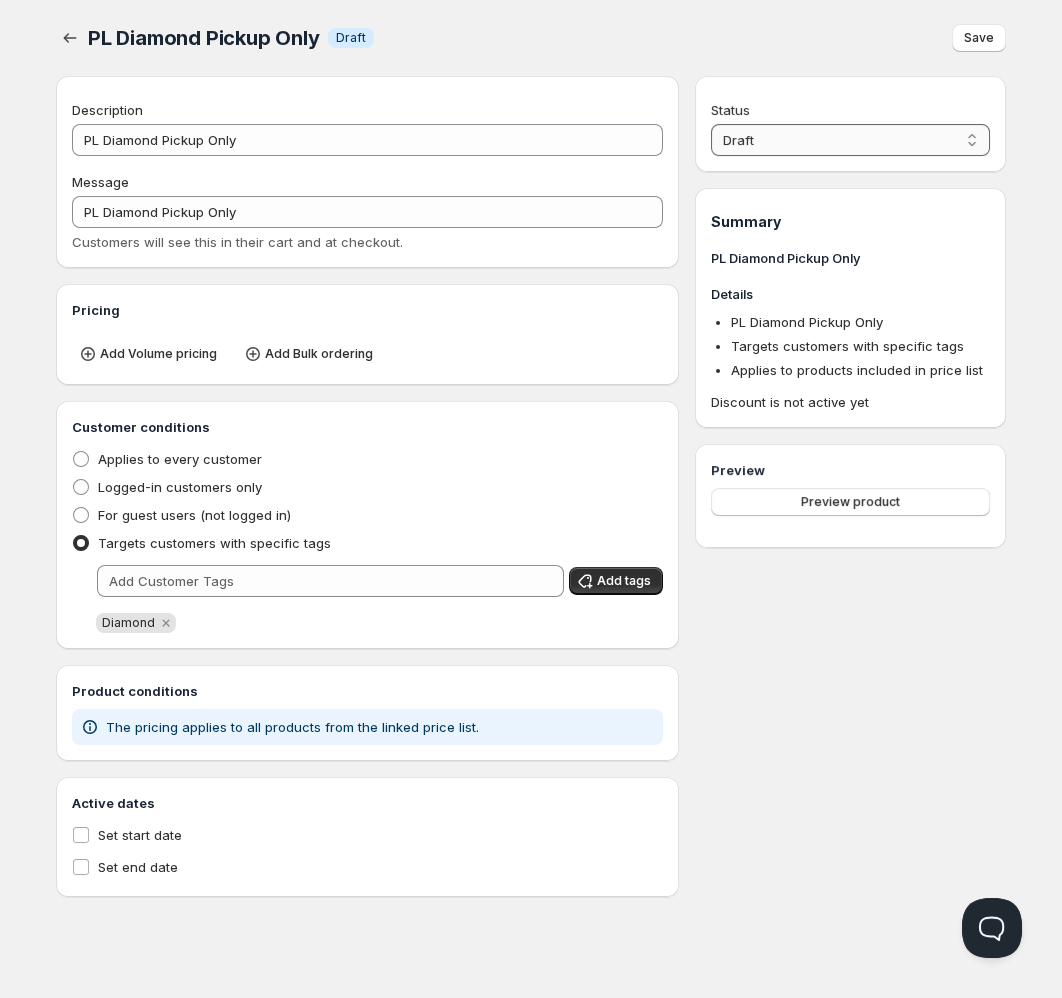 click on "Draft Active" at bounding box center [850, 140] 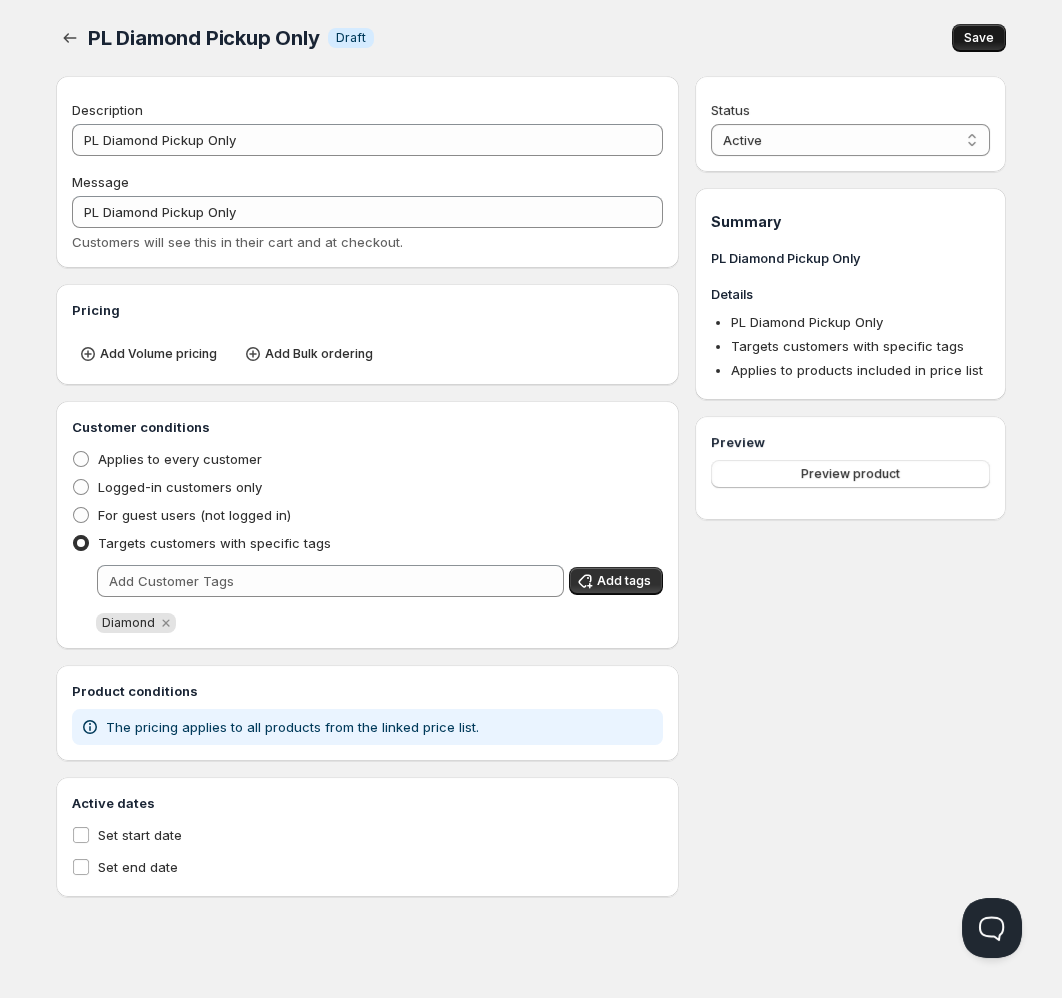 click on "Save" at bounding box center [979, 38] 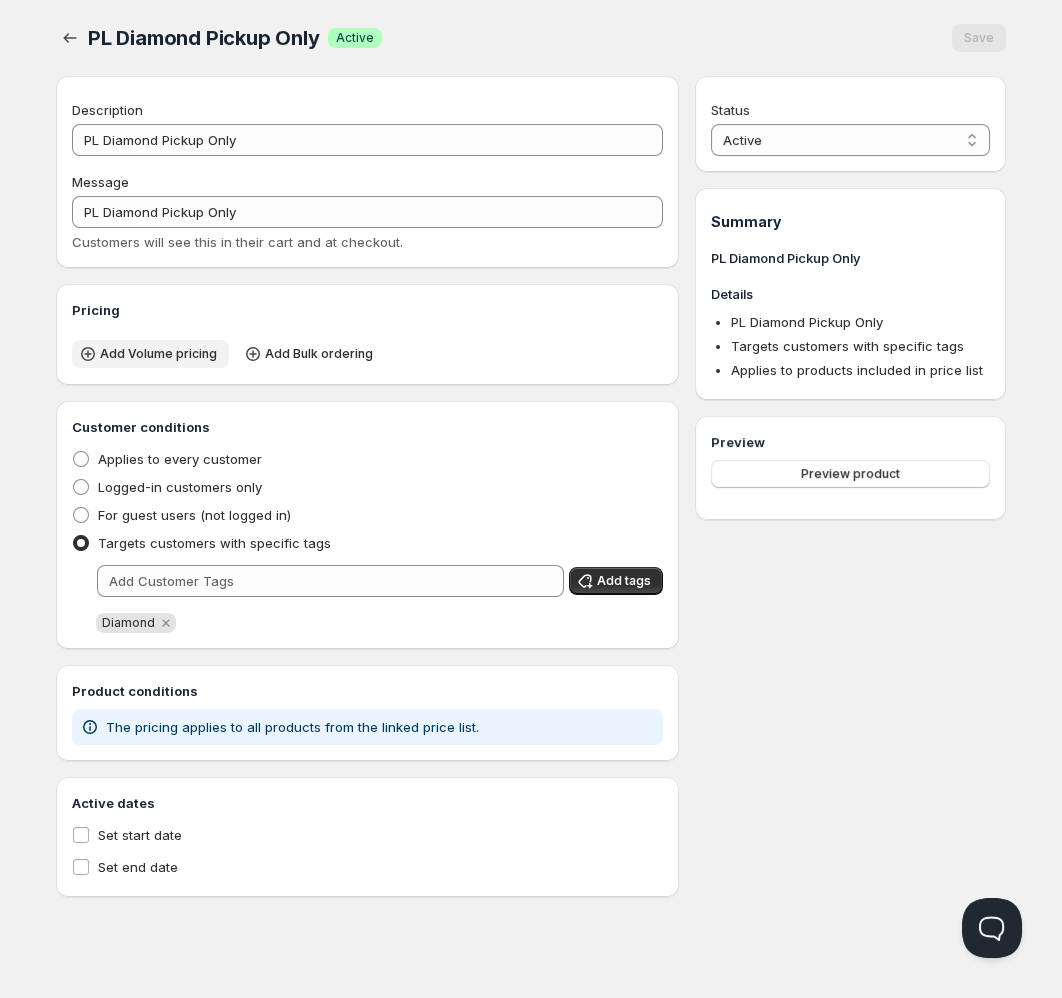 click on "Add Volume pricing" at bounding box center [150, 354] 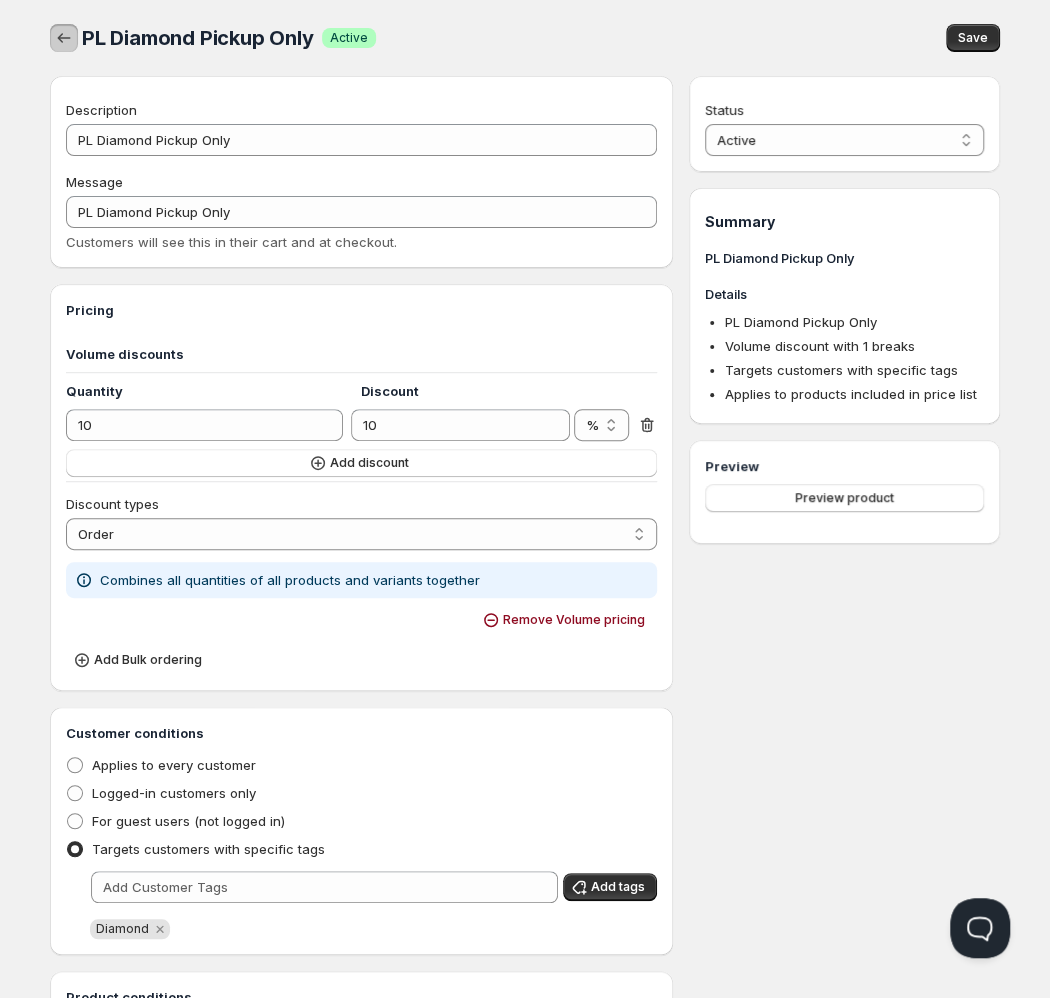 click 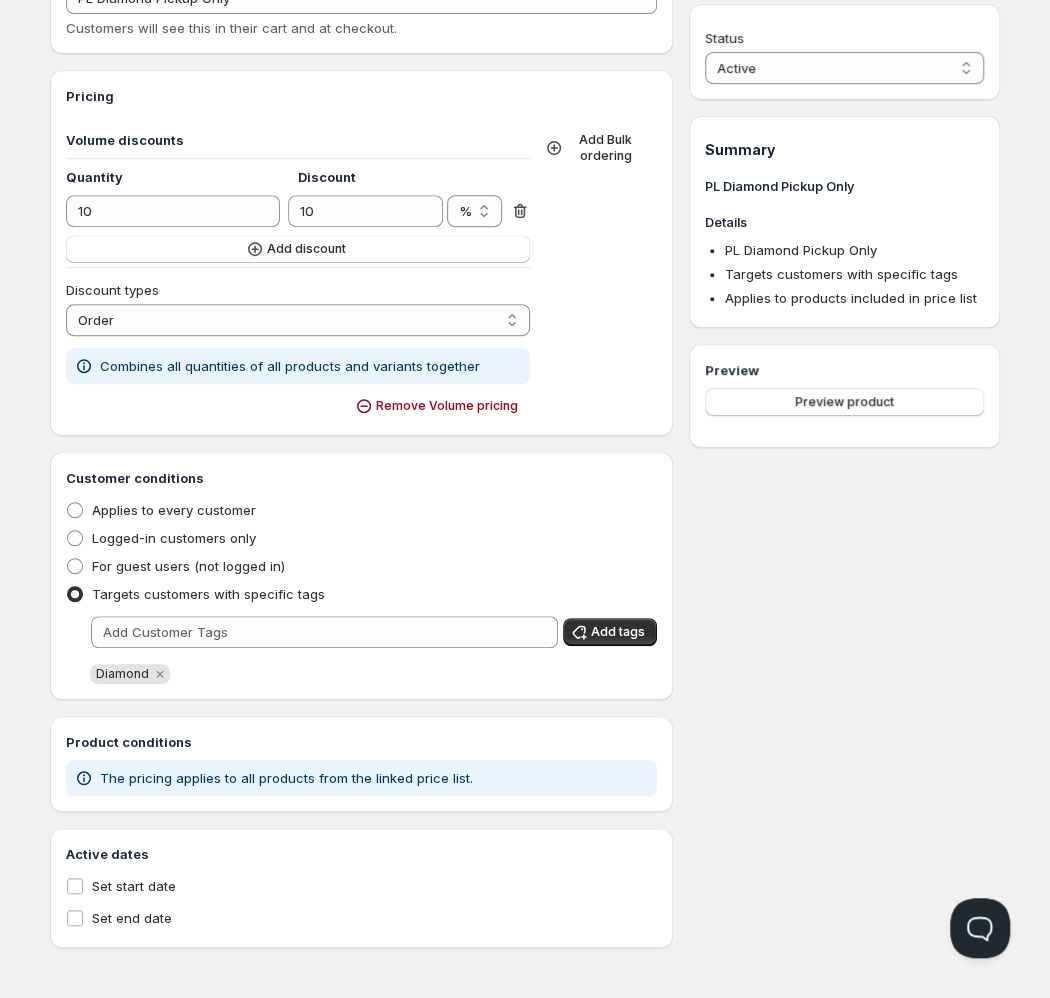scroll, scrollTop: 0, scrollLeft: 0, axis: both 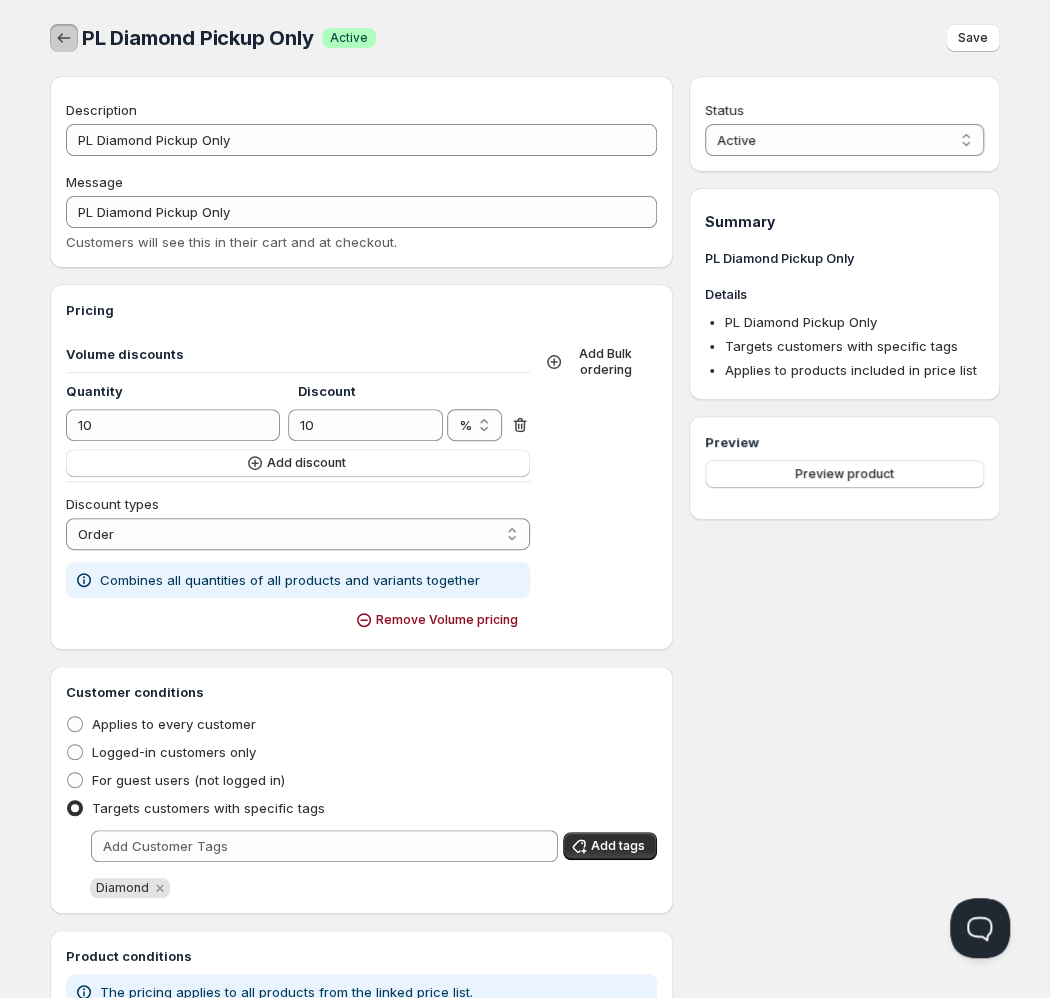 click 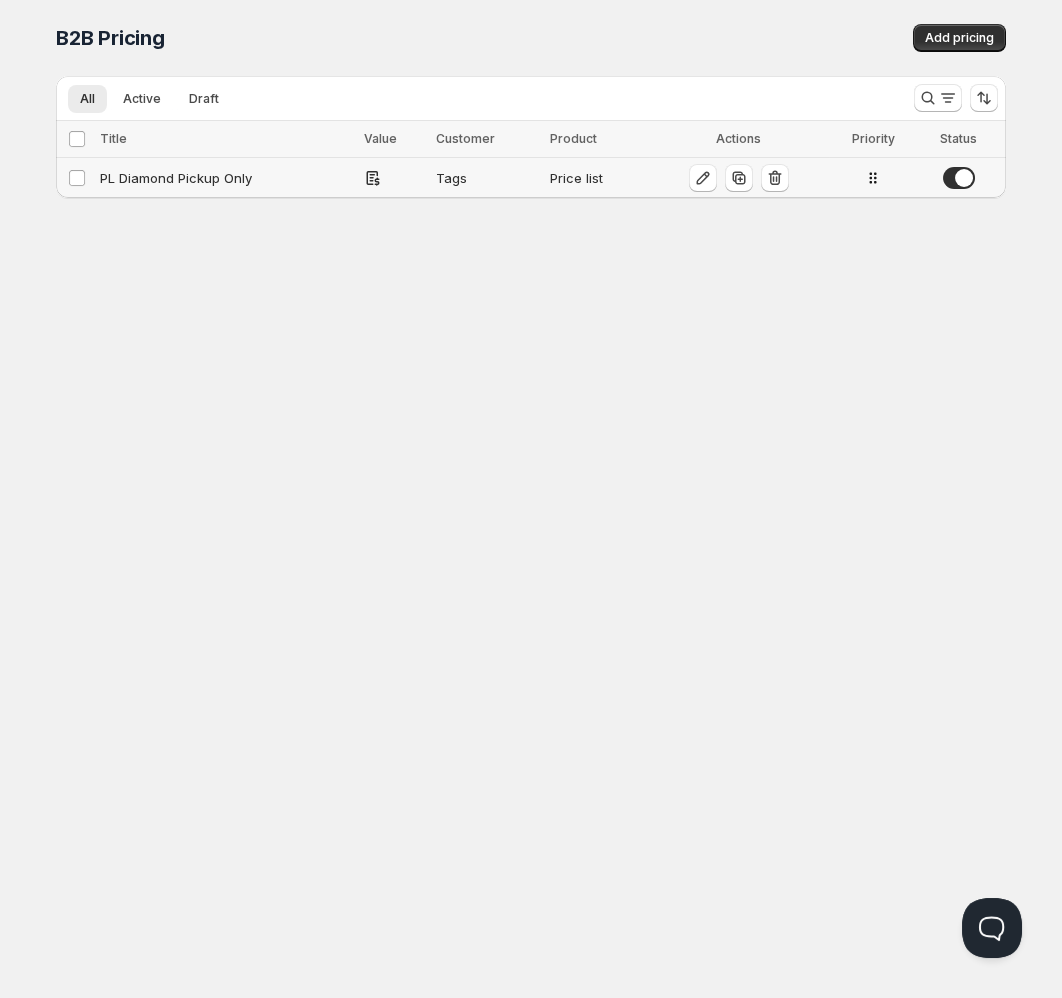 click on "PL Diamond Pickup Only" at bounding box center [226, 178] 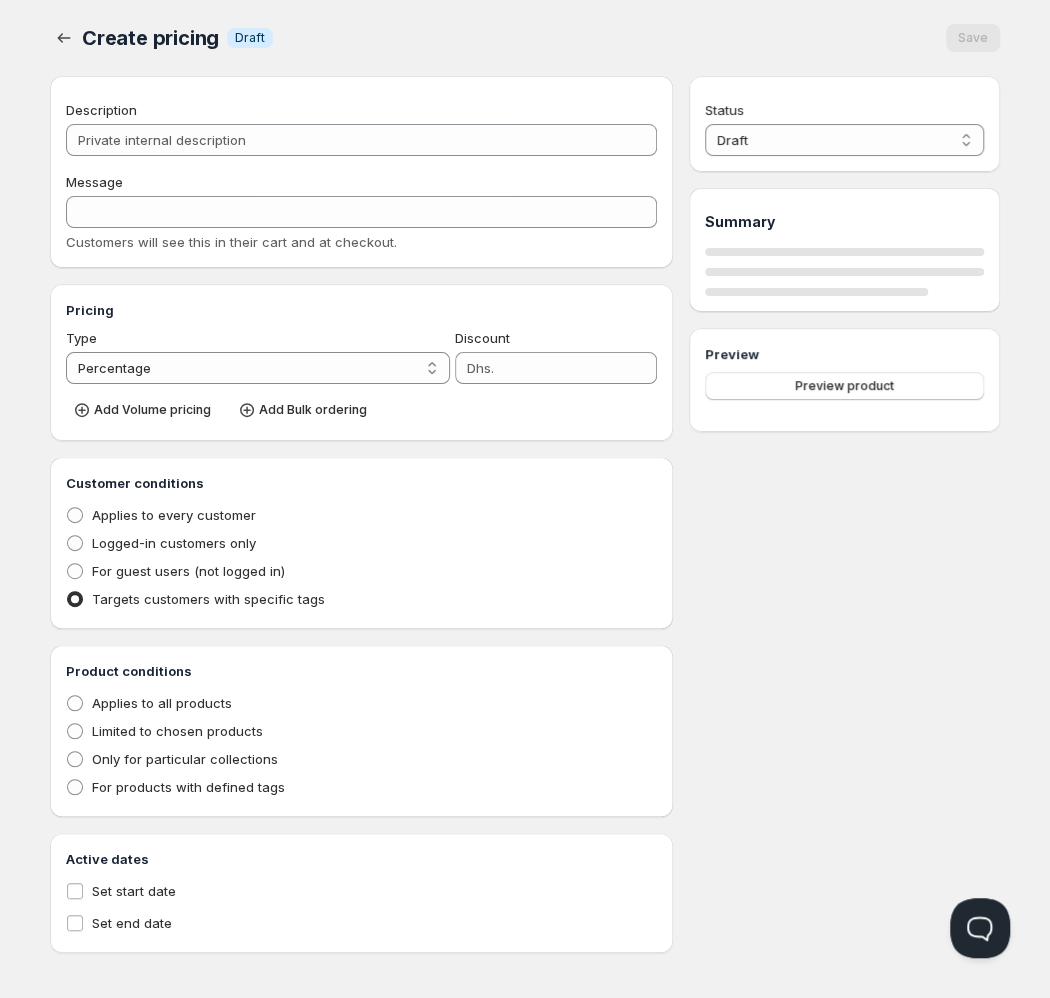 type on "PL Diamond Pickup Only" 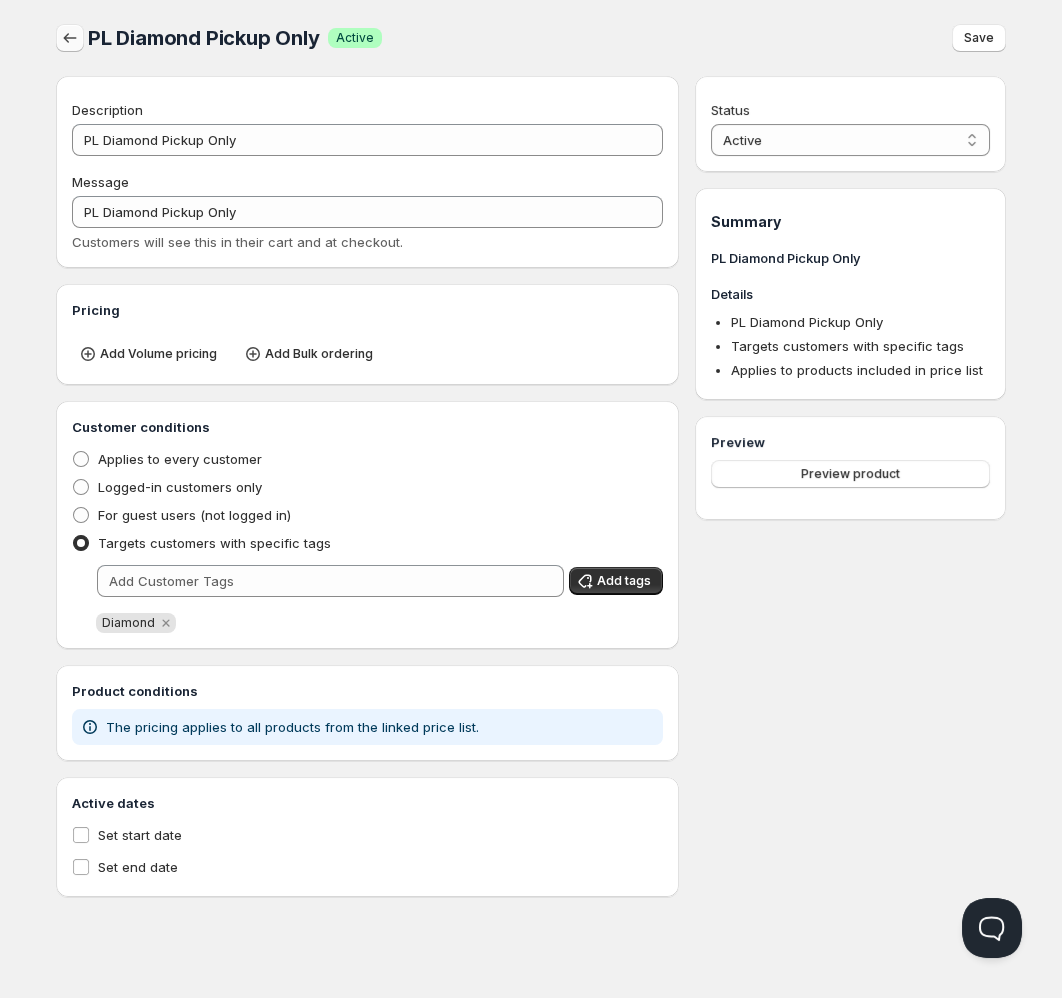 click at bounding box center [70, 38] 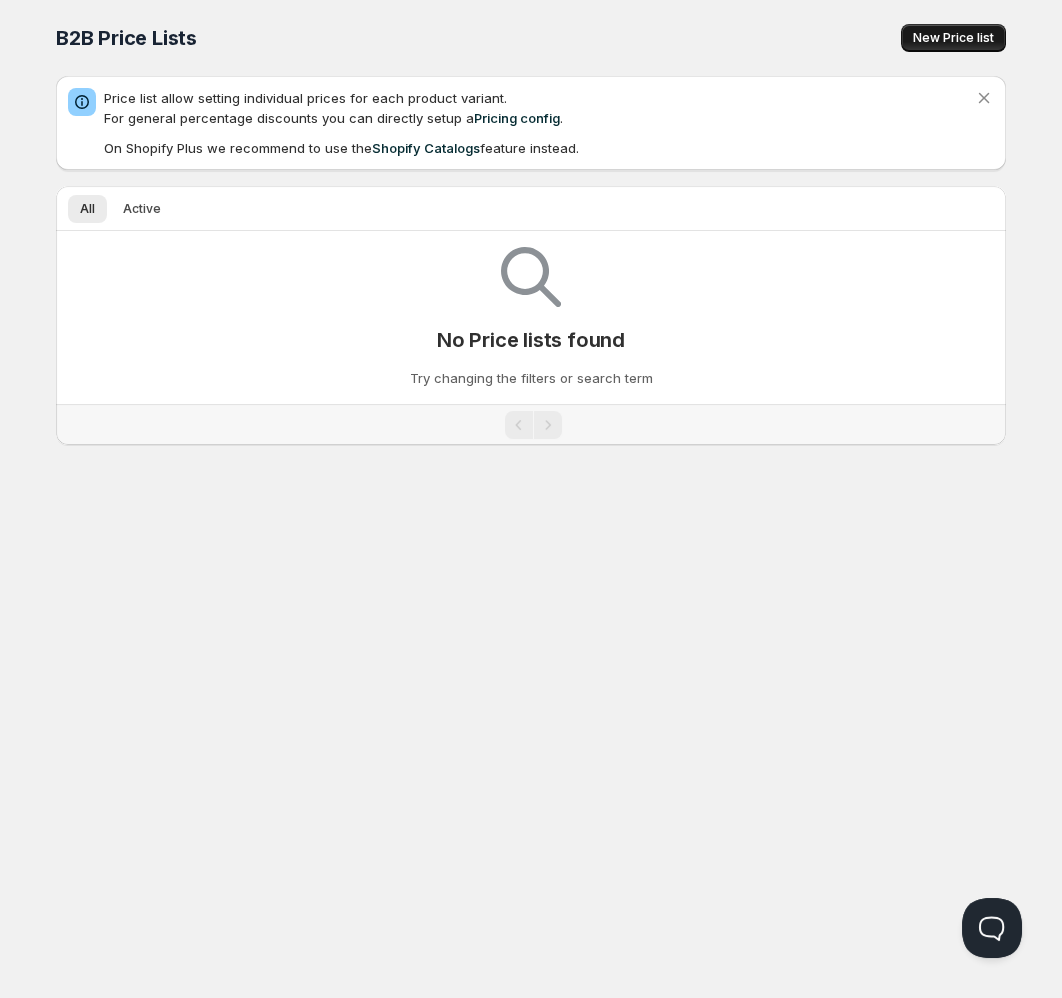 click on "New Price list" at bounding box center [953, 38] 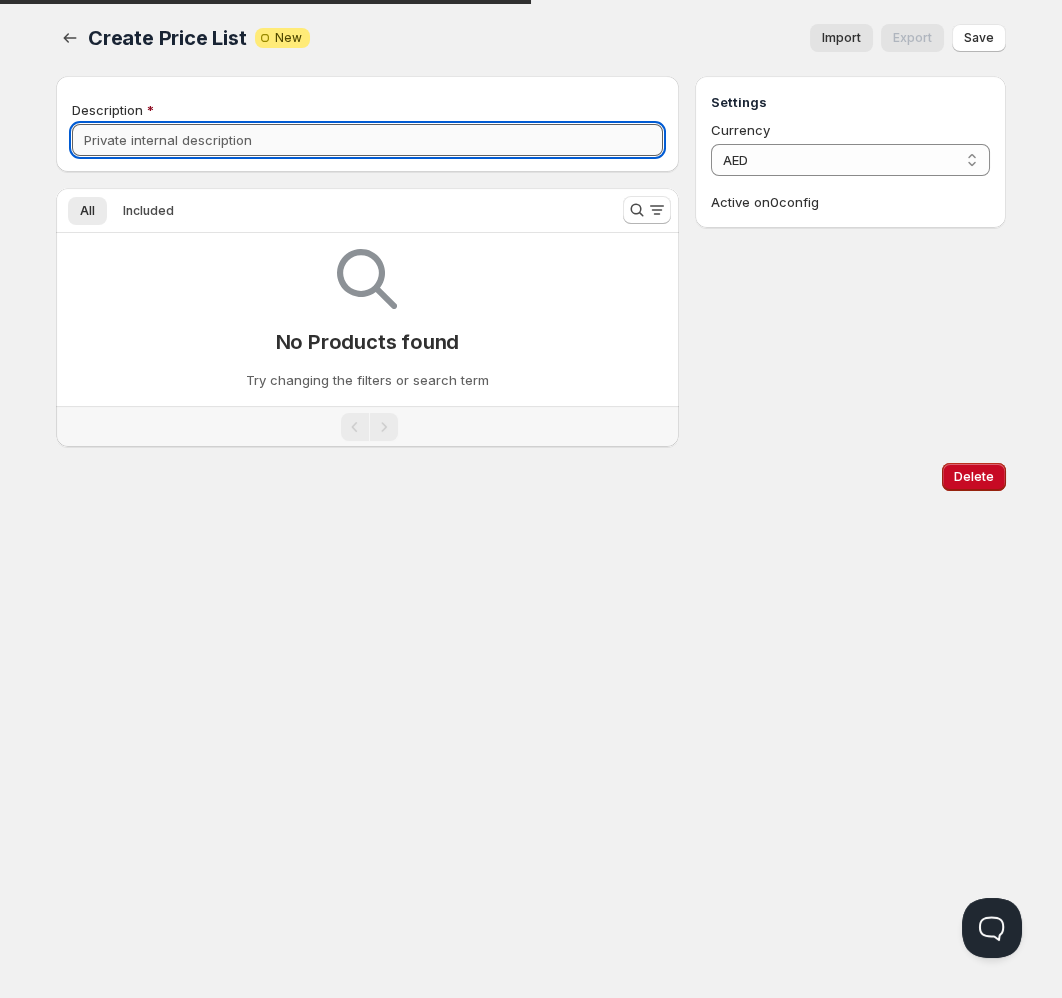 click on "Description" at bounding box center (367, 140) 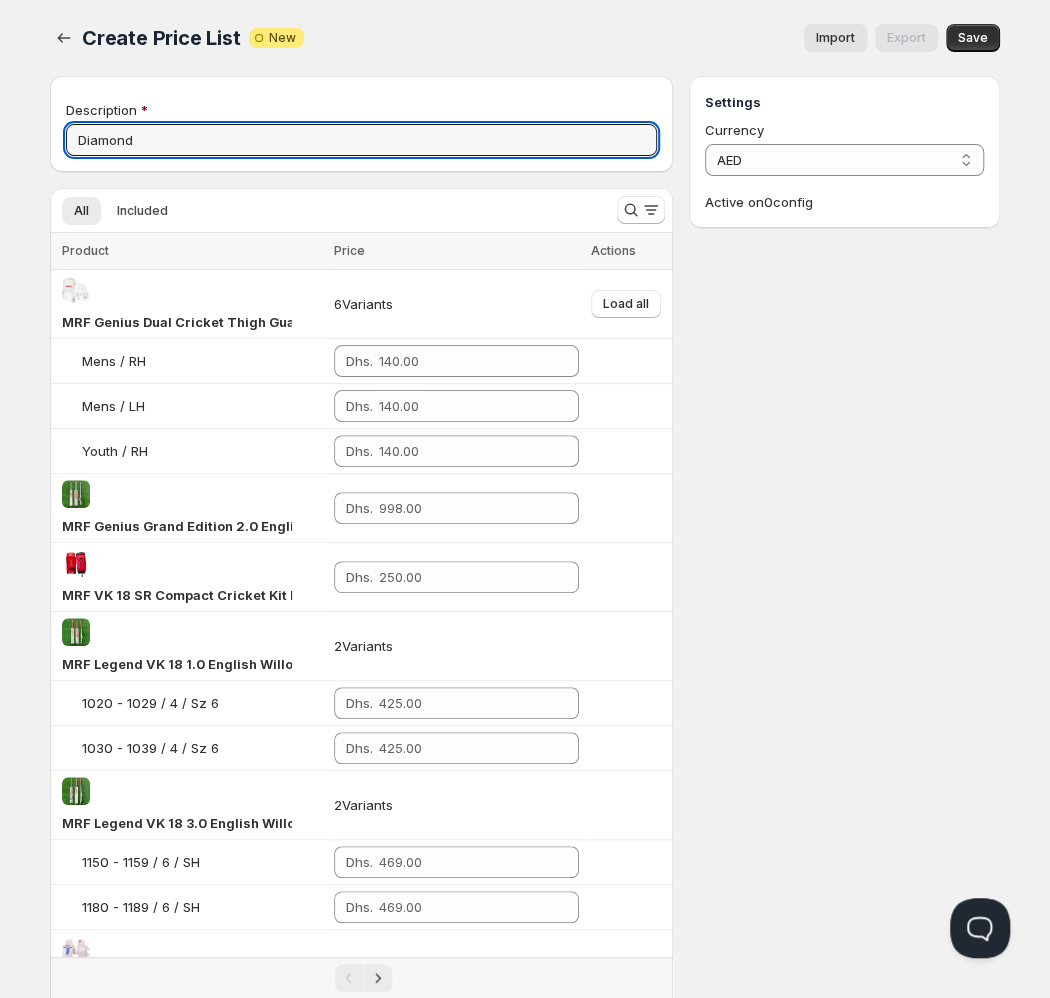 type on "Diamond" 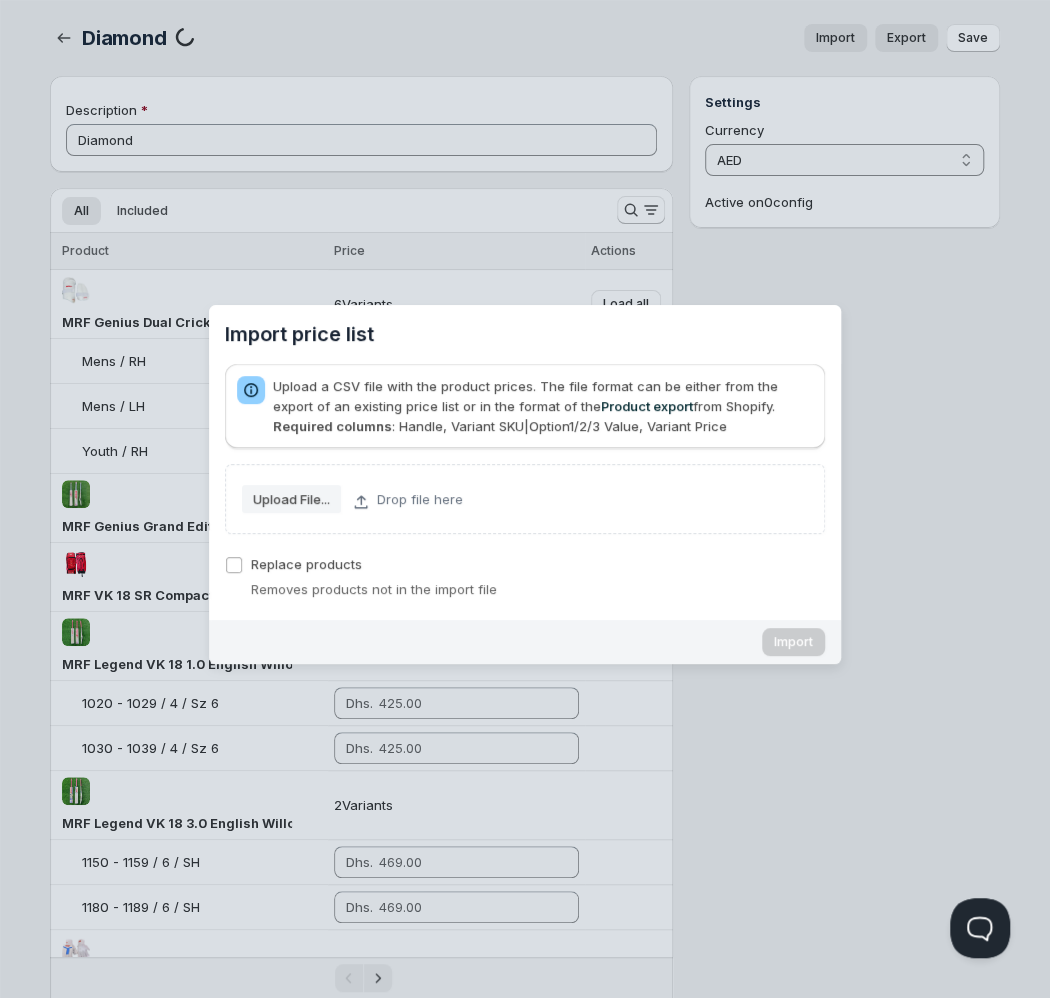 click on "Upload File..." at bounding box center (0, 0) 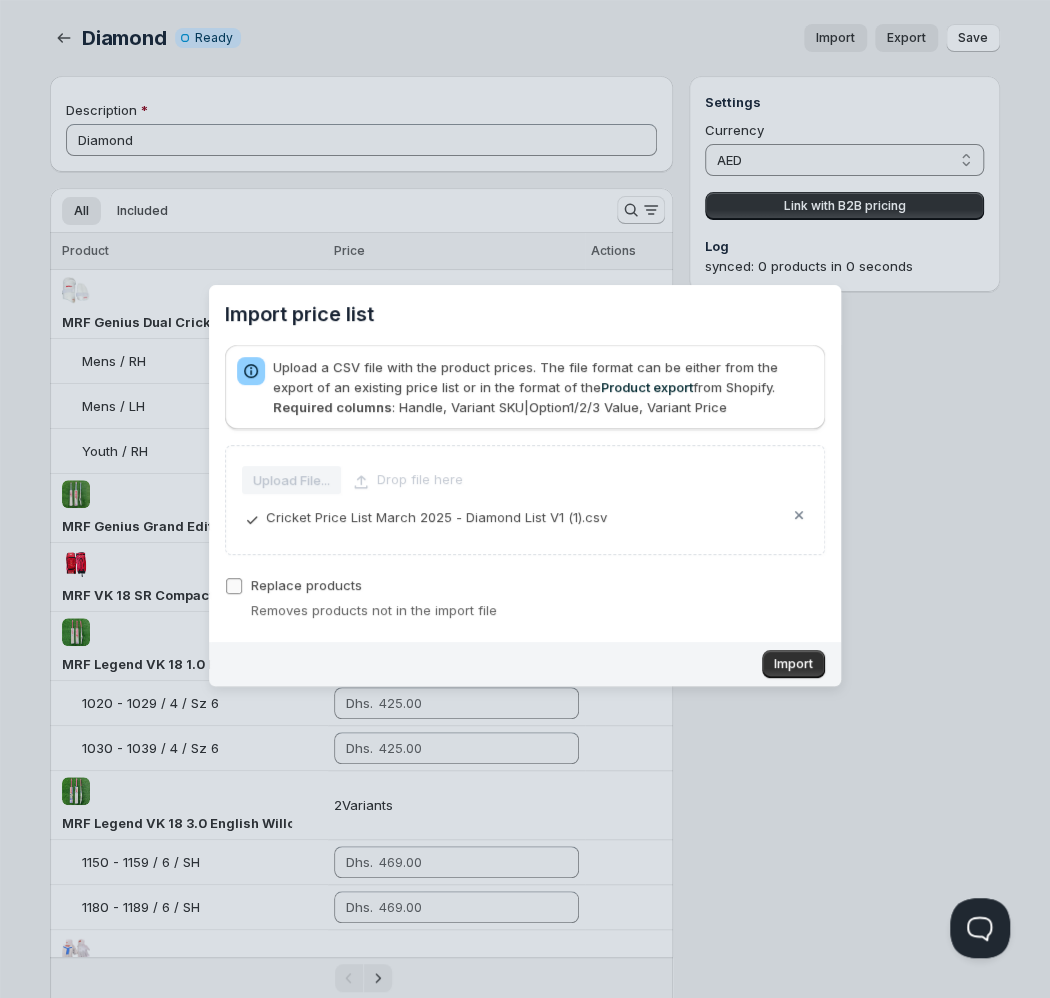 click on "Replace products" at bounding box center [306, 585] 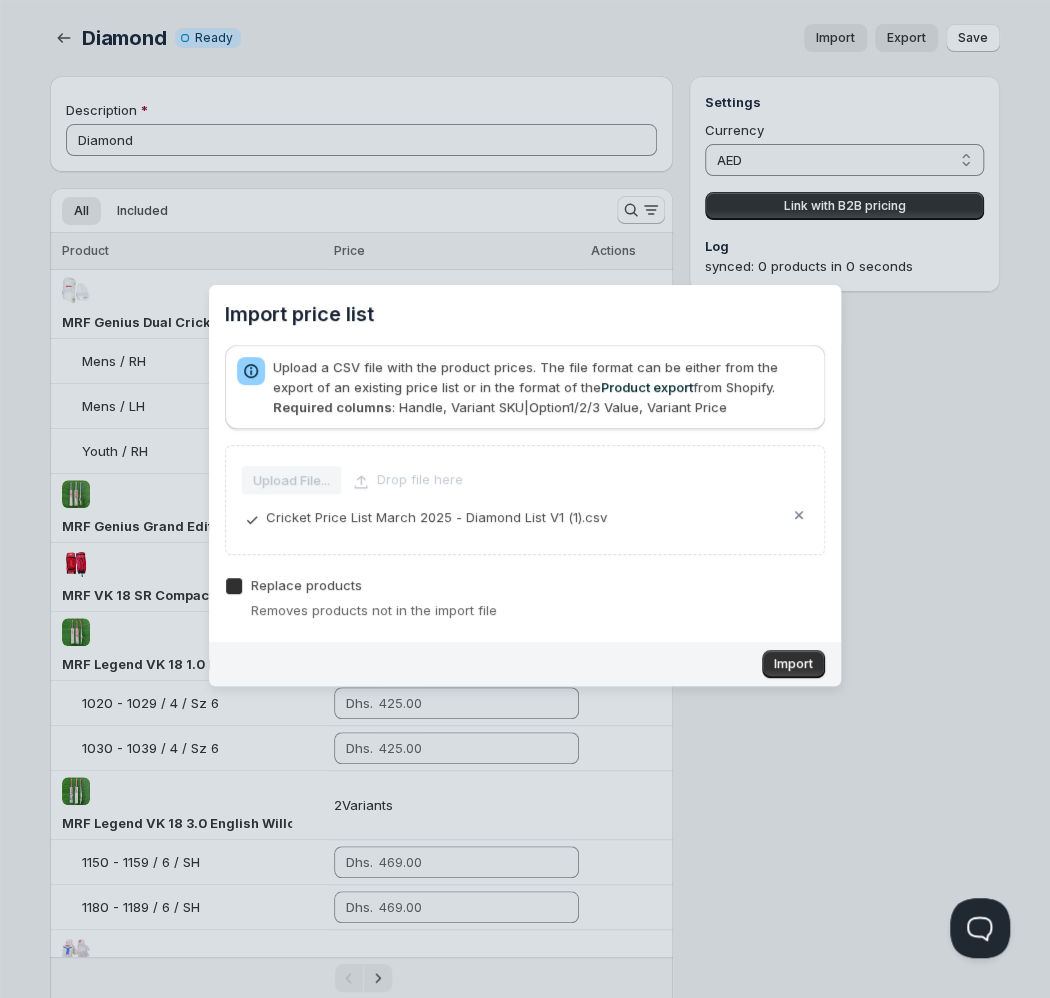 checkbox on "true" 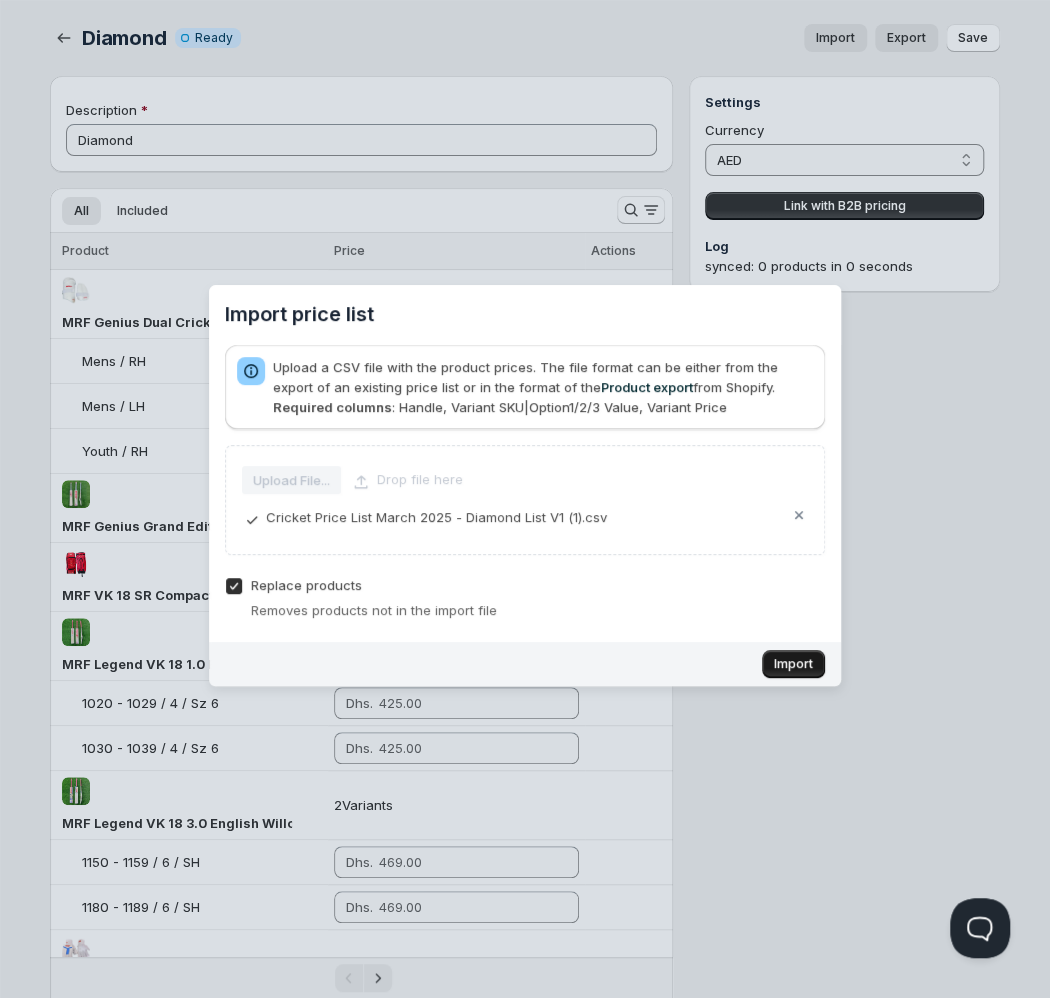 click on "Import" at bounding box center [793, 664] 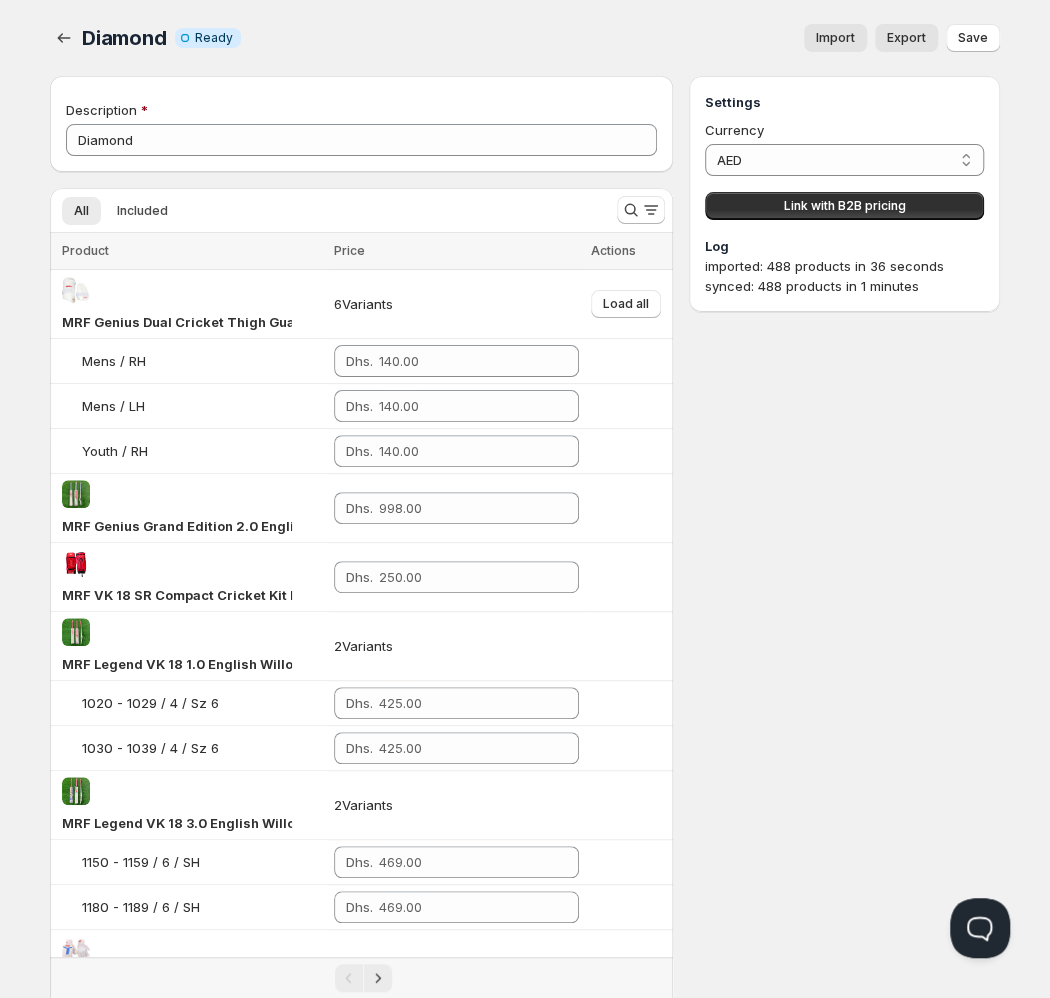 click on "Save" at bounding box center (973, 38) 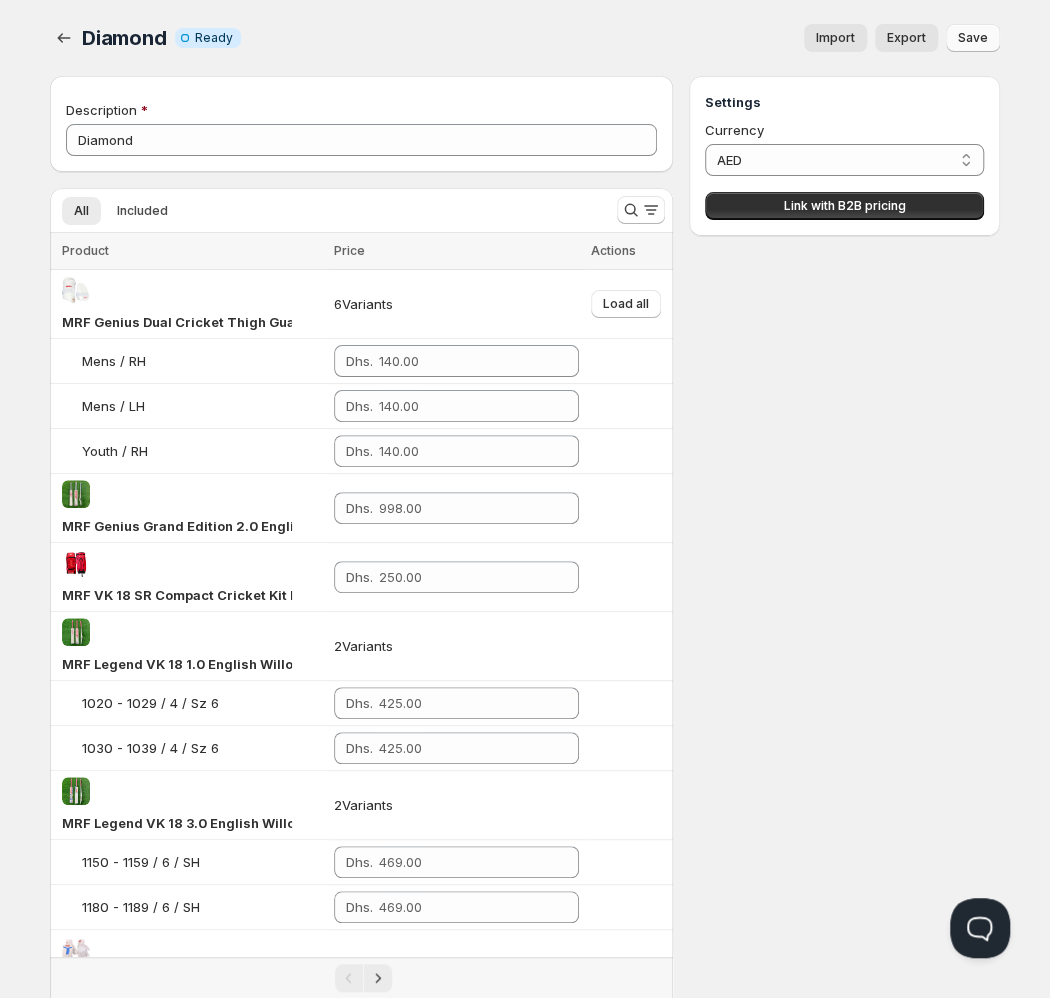 click on "Save" at bounding box center [973, 38] 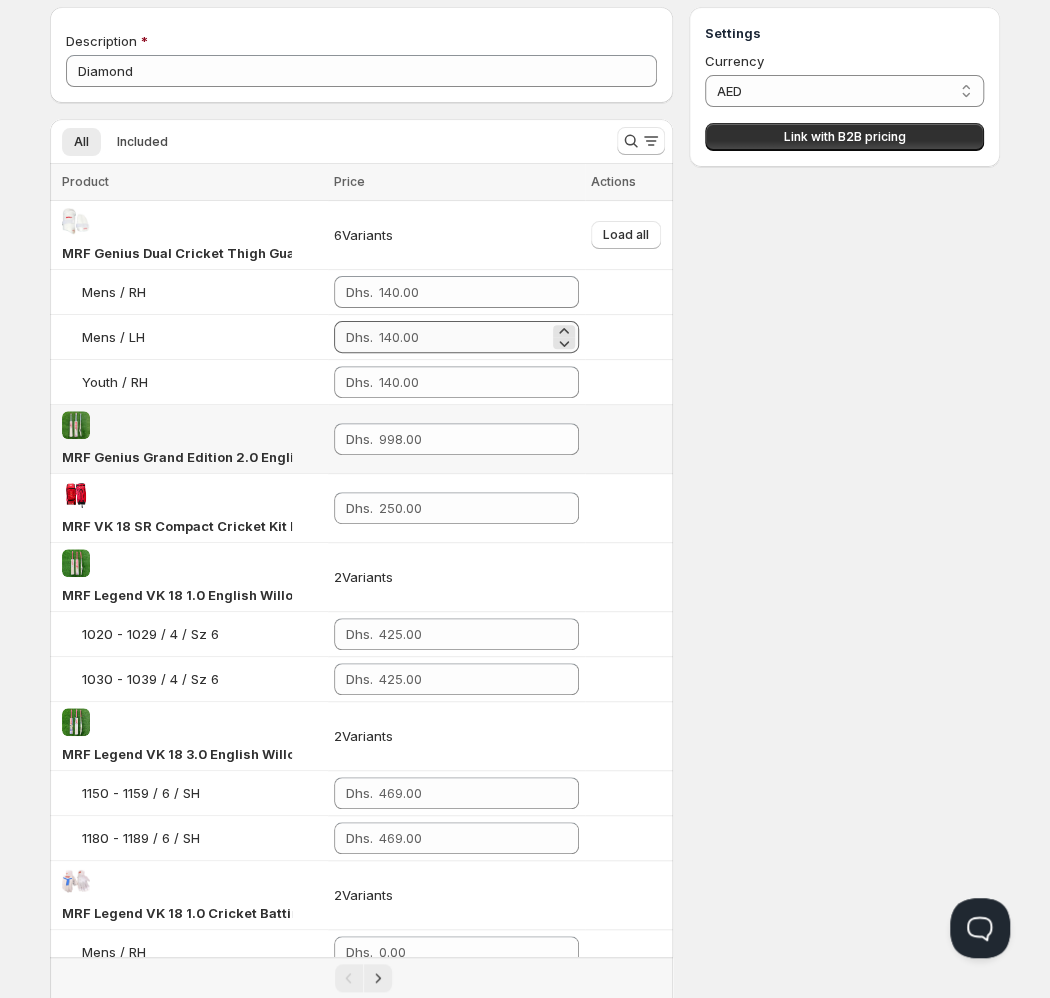 scroll, scrollTop: 0, scrollLeft: 0, axis: both 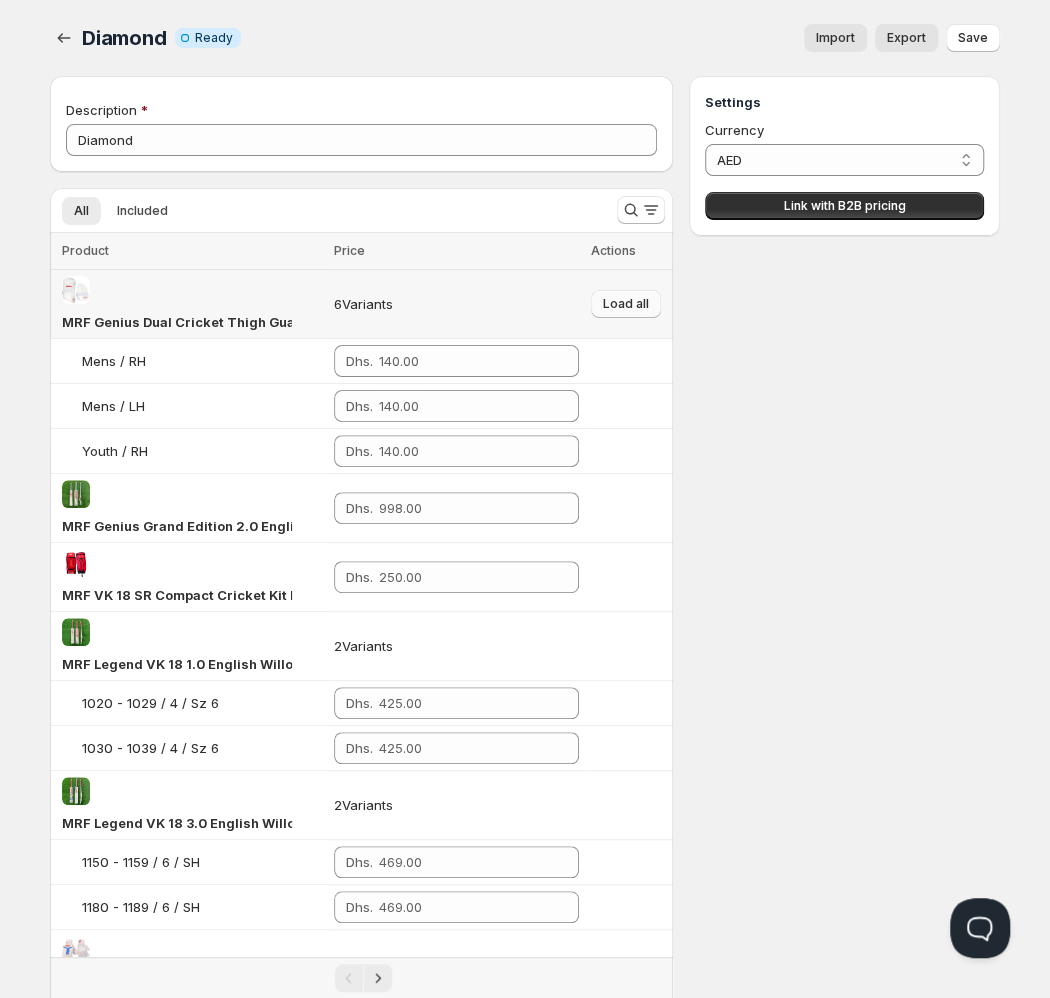 click on "Load all" at bounding box center [626, 304] 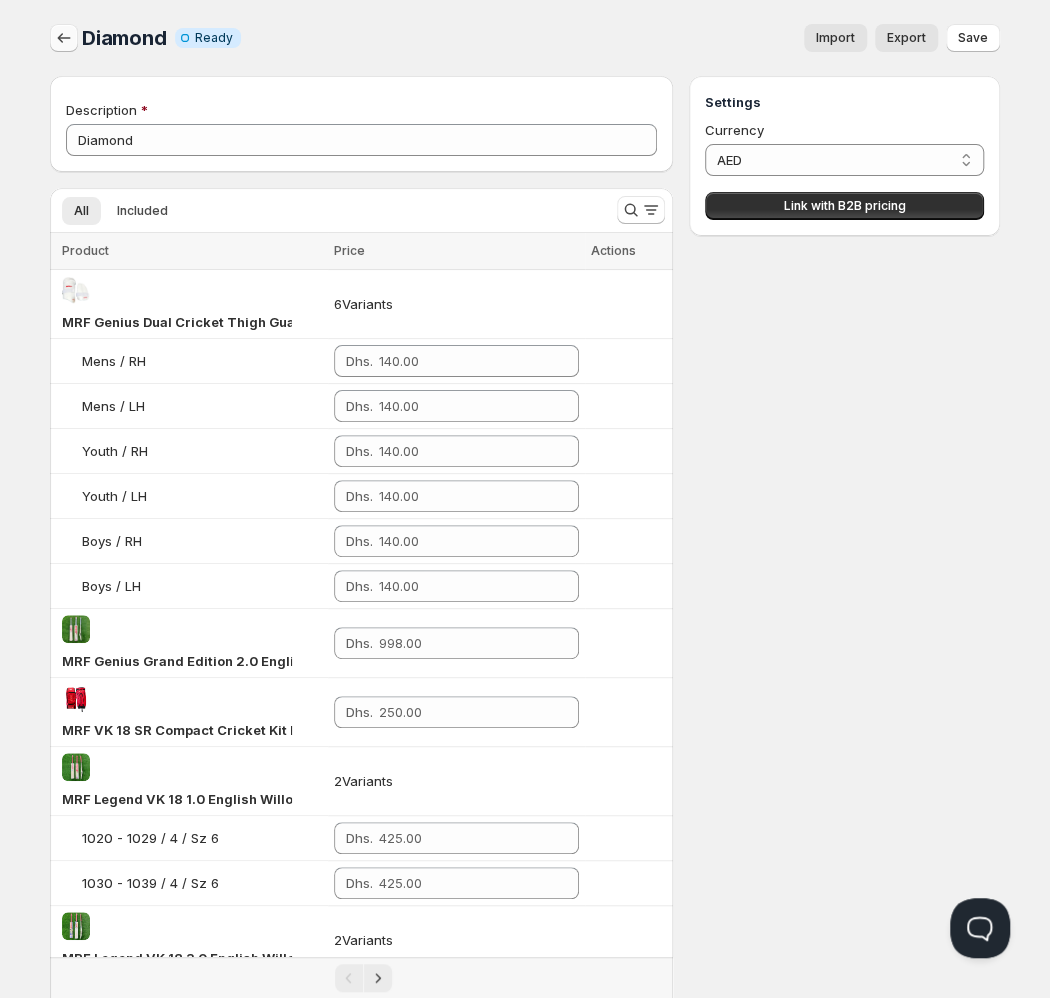 click 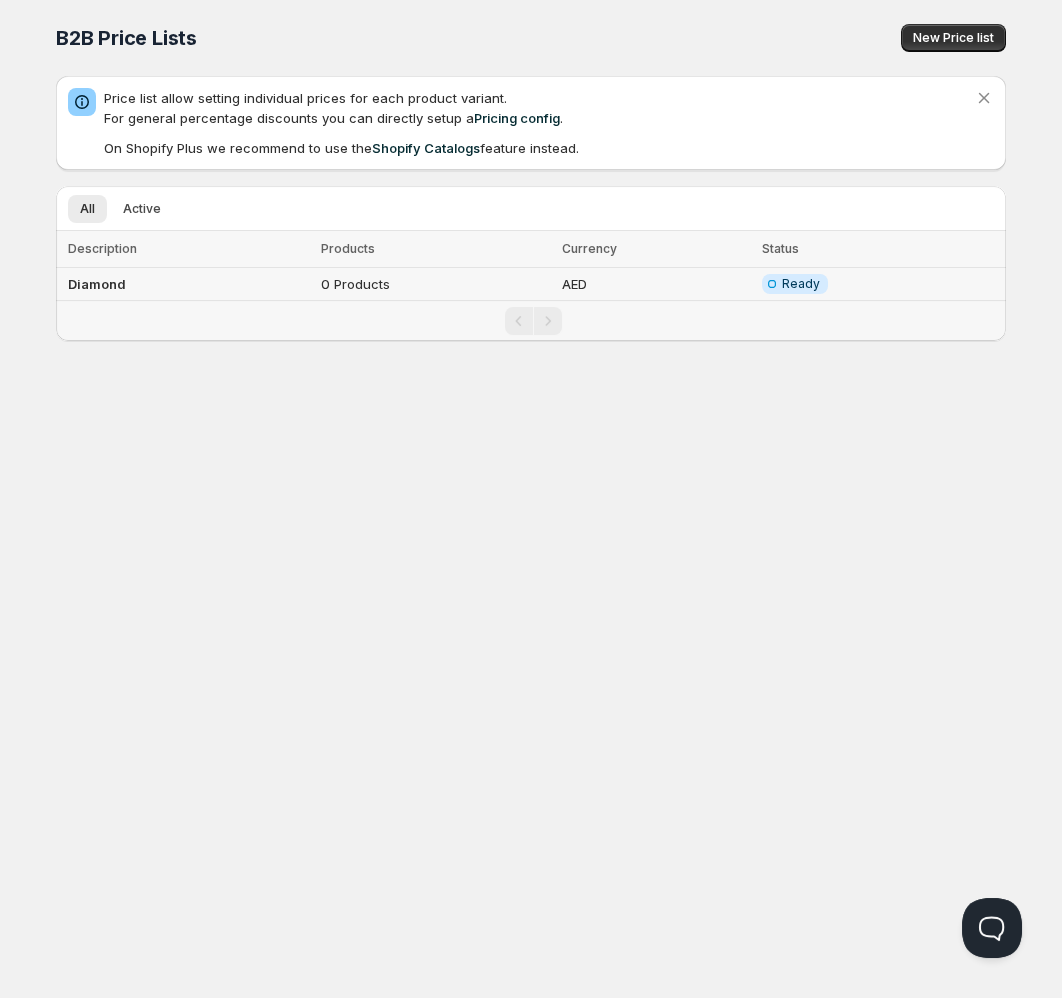 click on "0   Products" at bounding box center (435, 284) 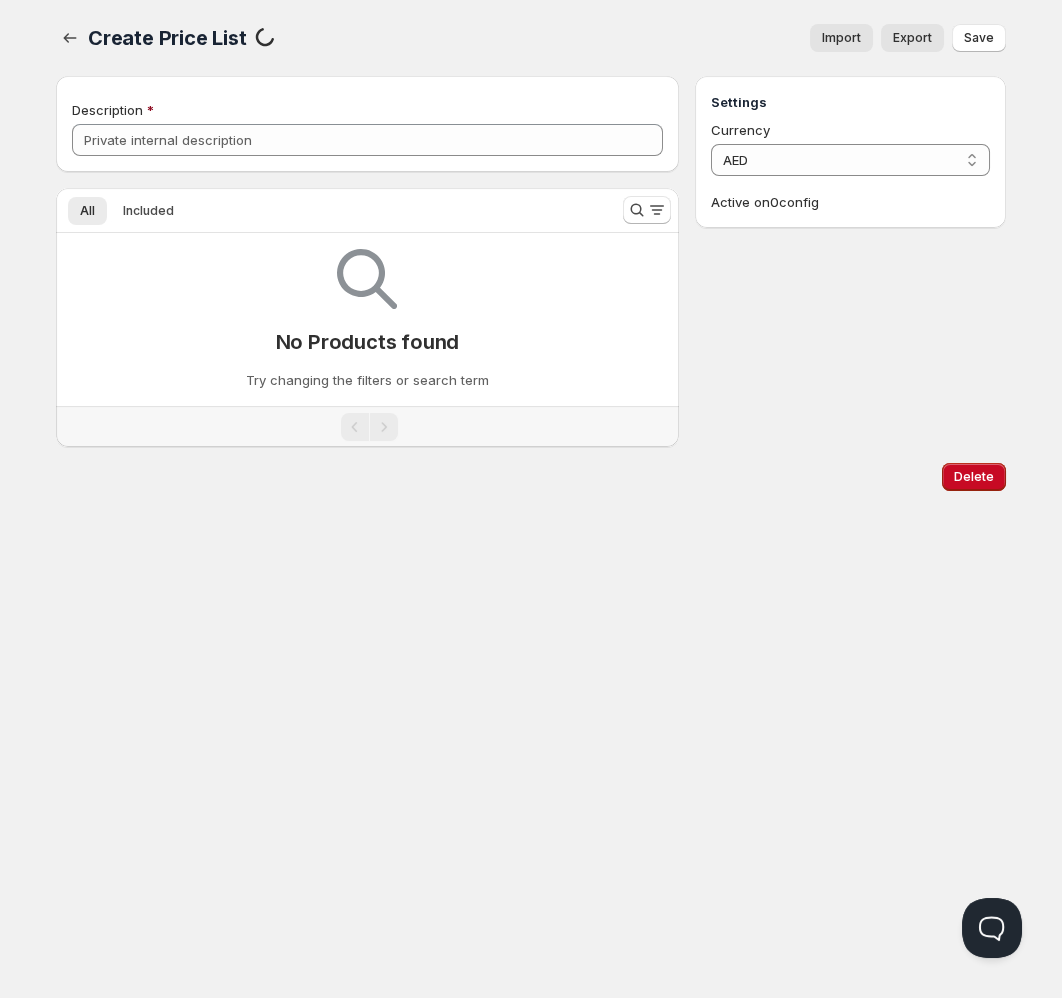 type on "Diamond" 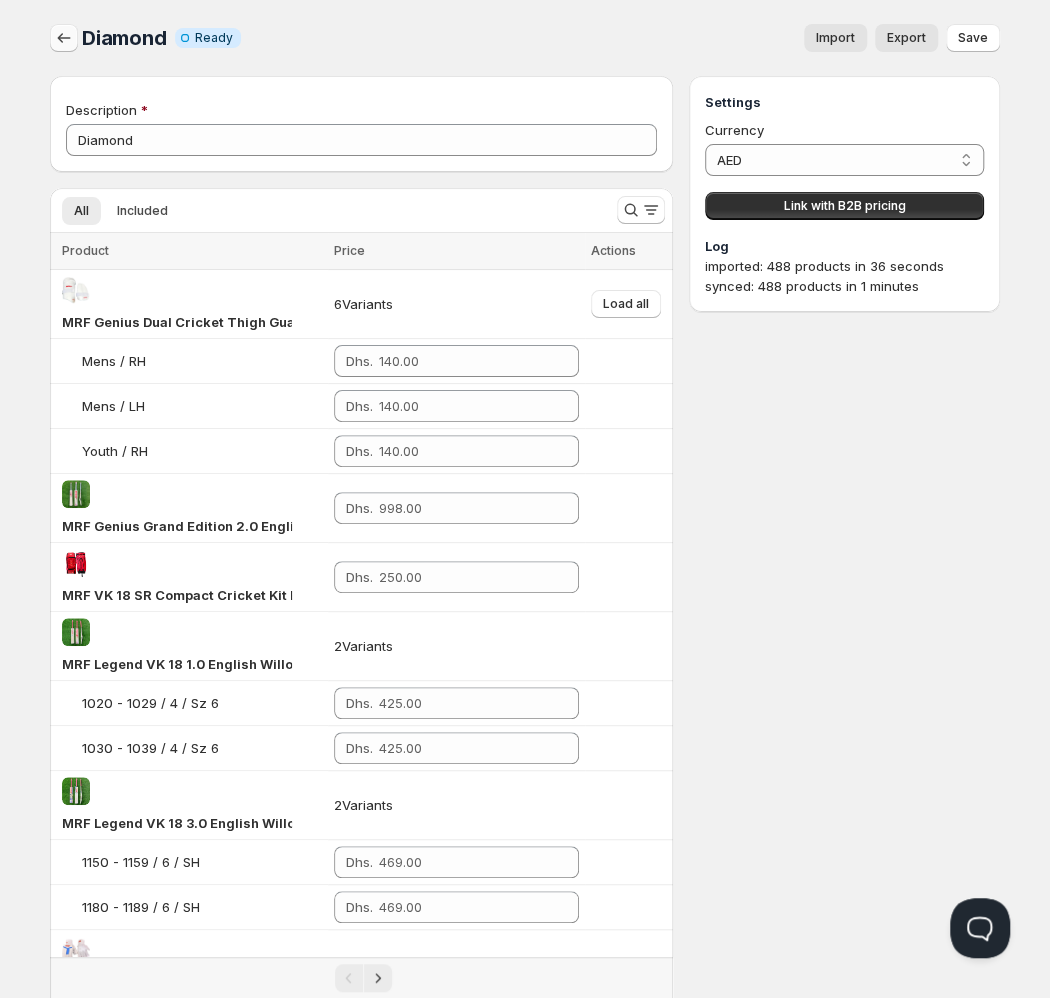 click at bounding box center (64, 38) 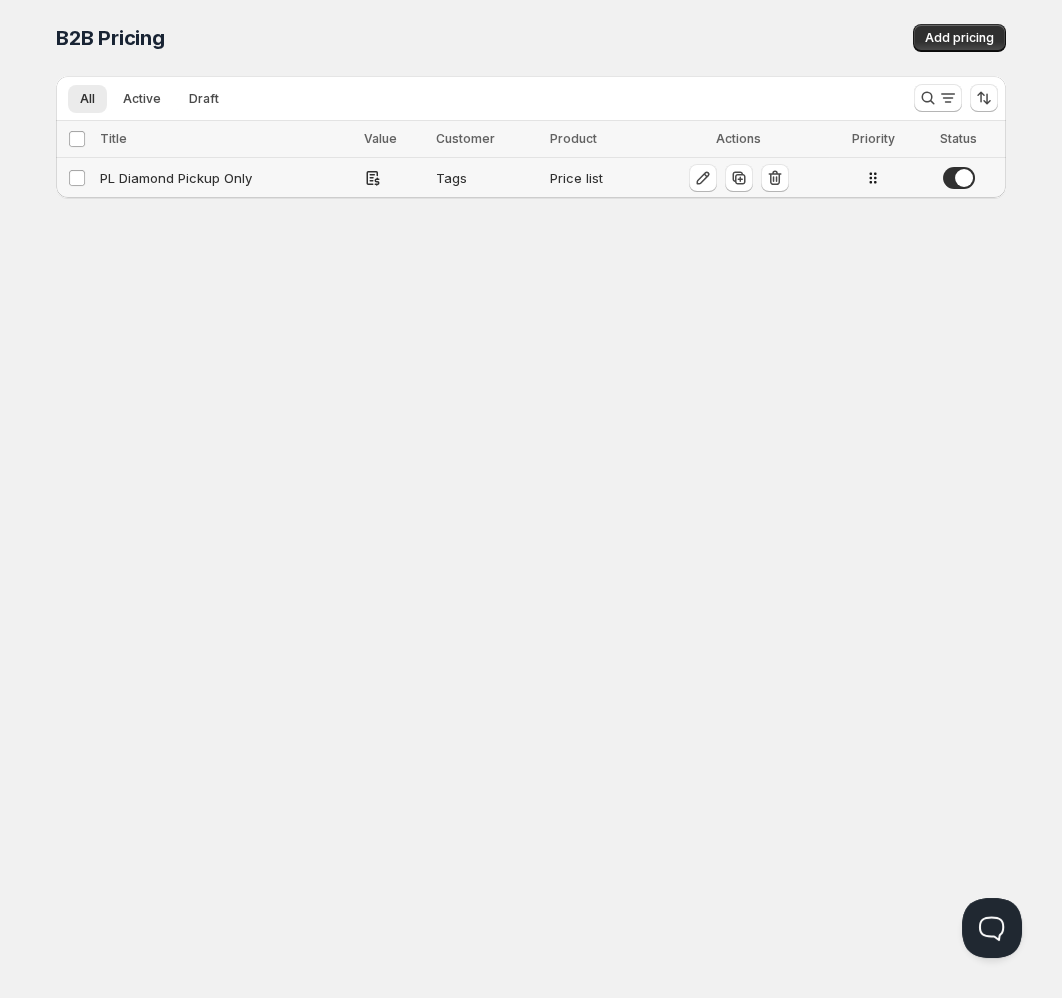 click on "PL Diamond Pickup Only" at bounding box center (226, 178) 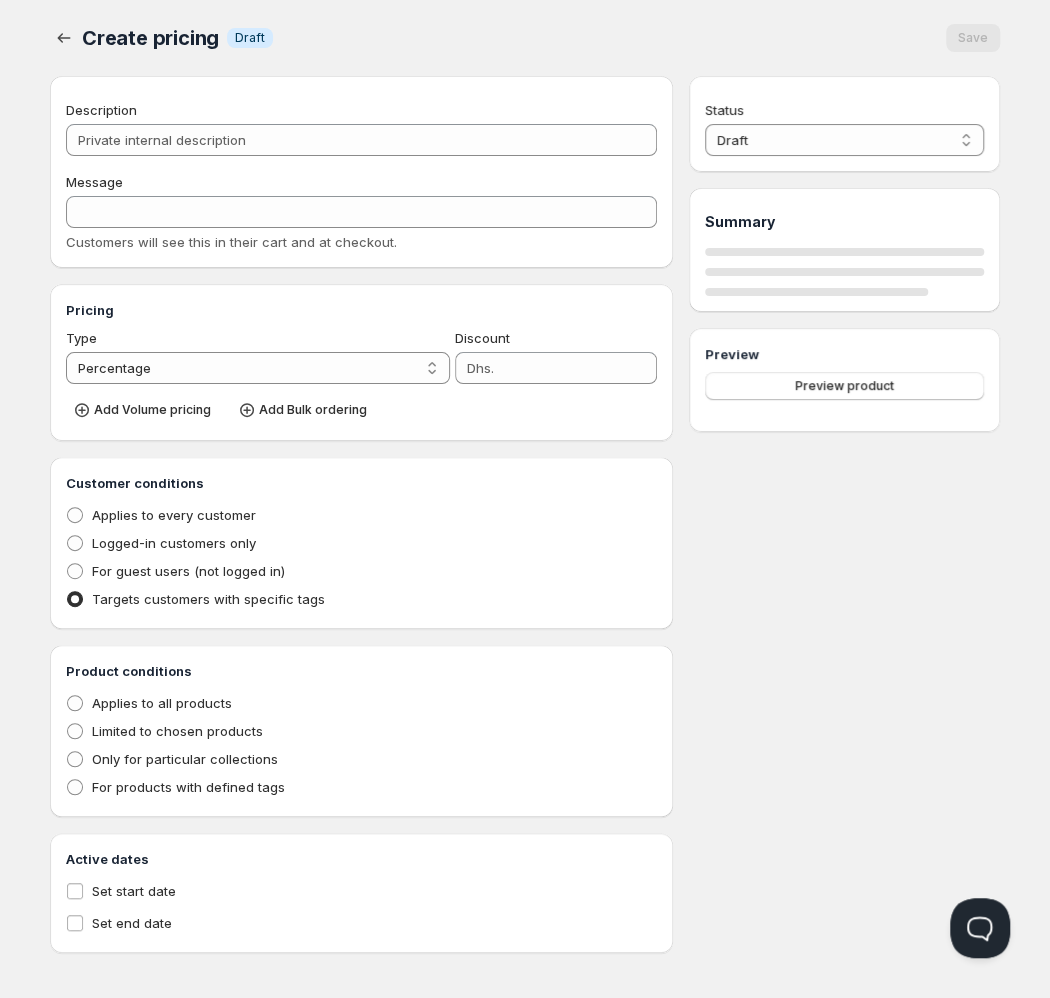 type on "PL Diamond Pickup Only" 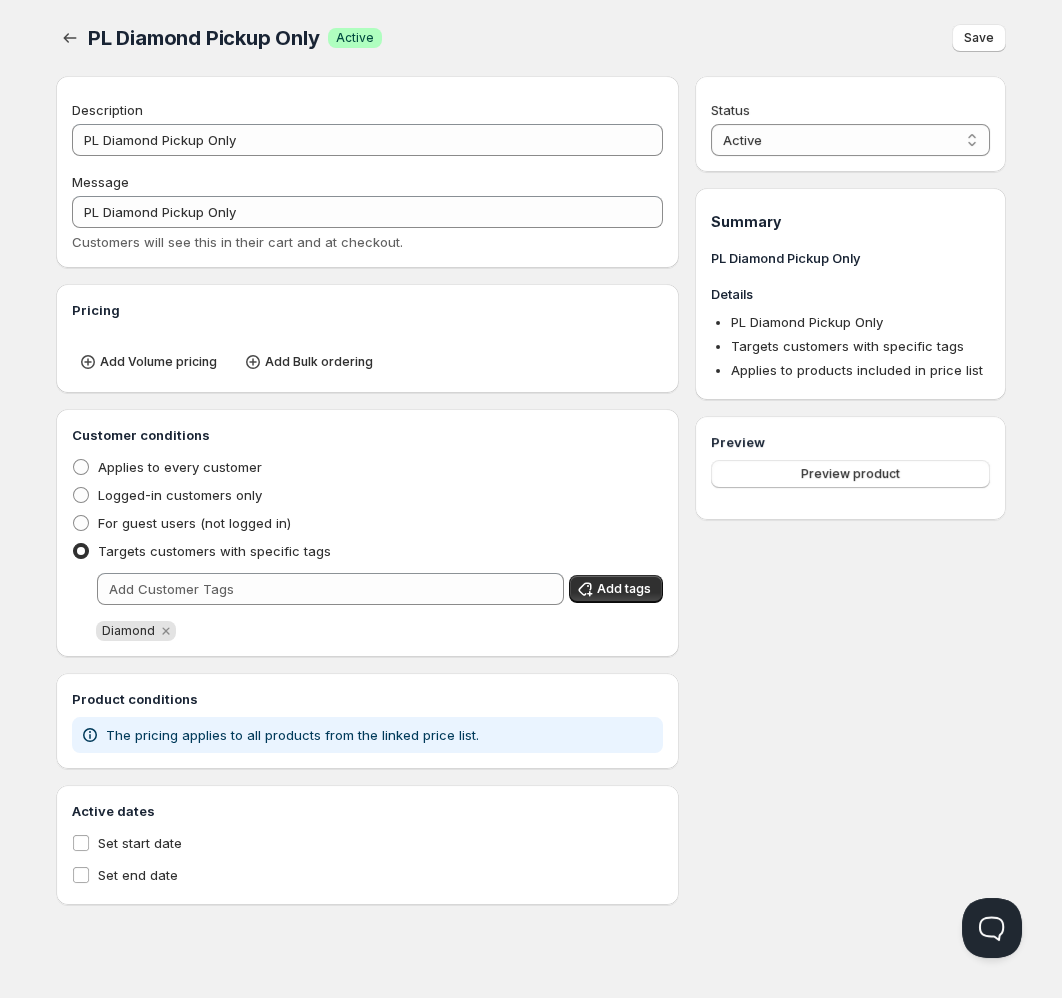 click 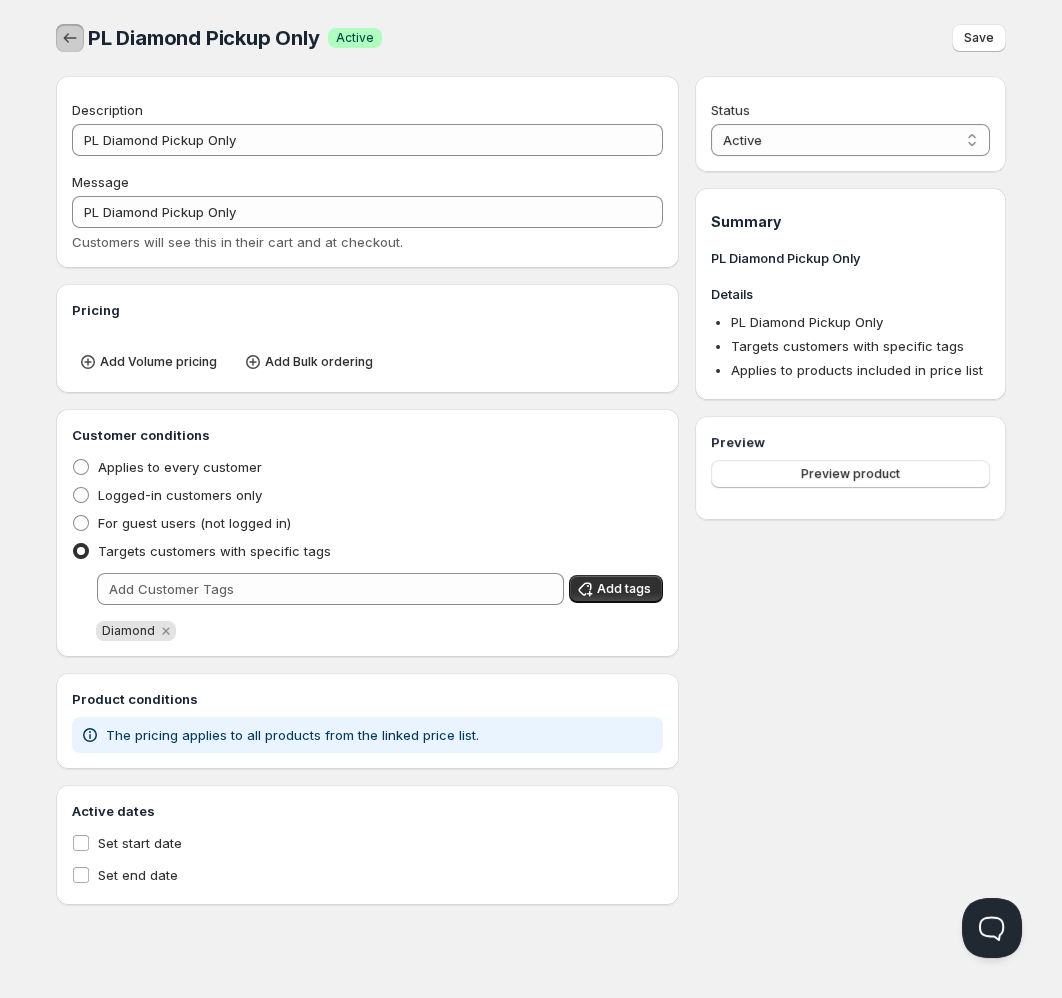 click 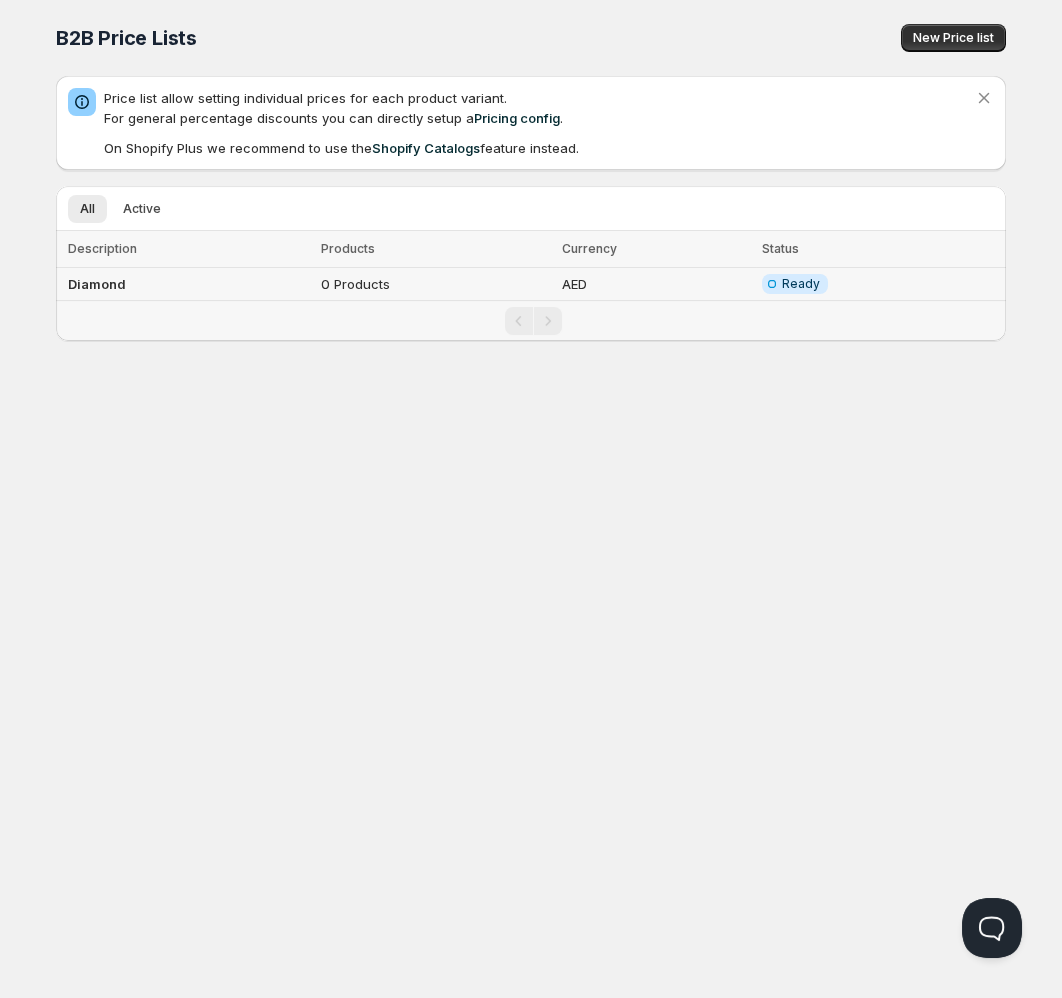 click on "Diamond" at bounding box center [185, 284] 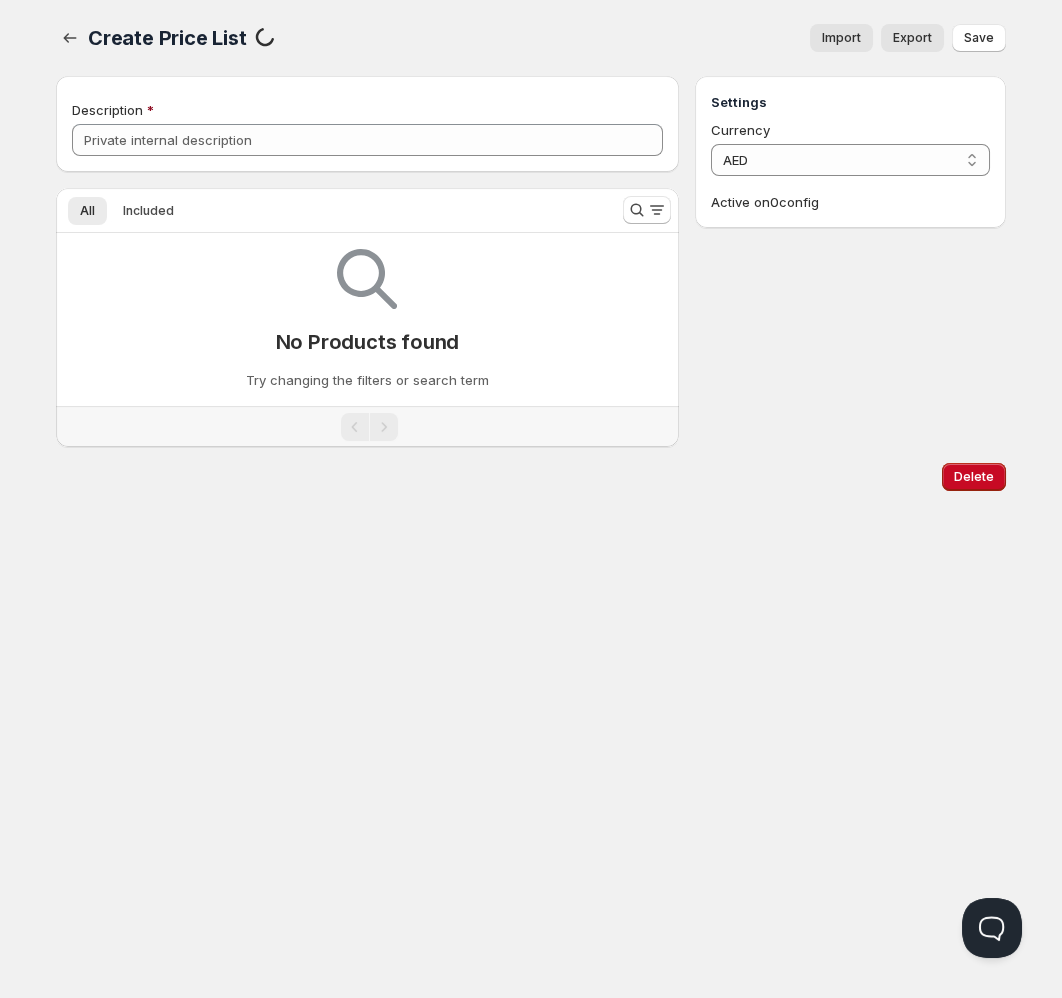 type on "Diamond" 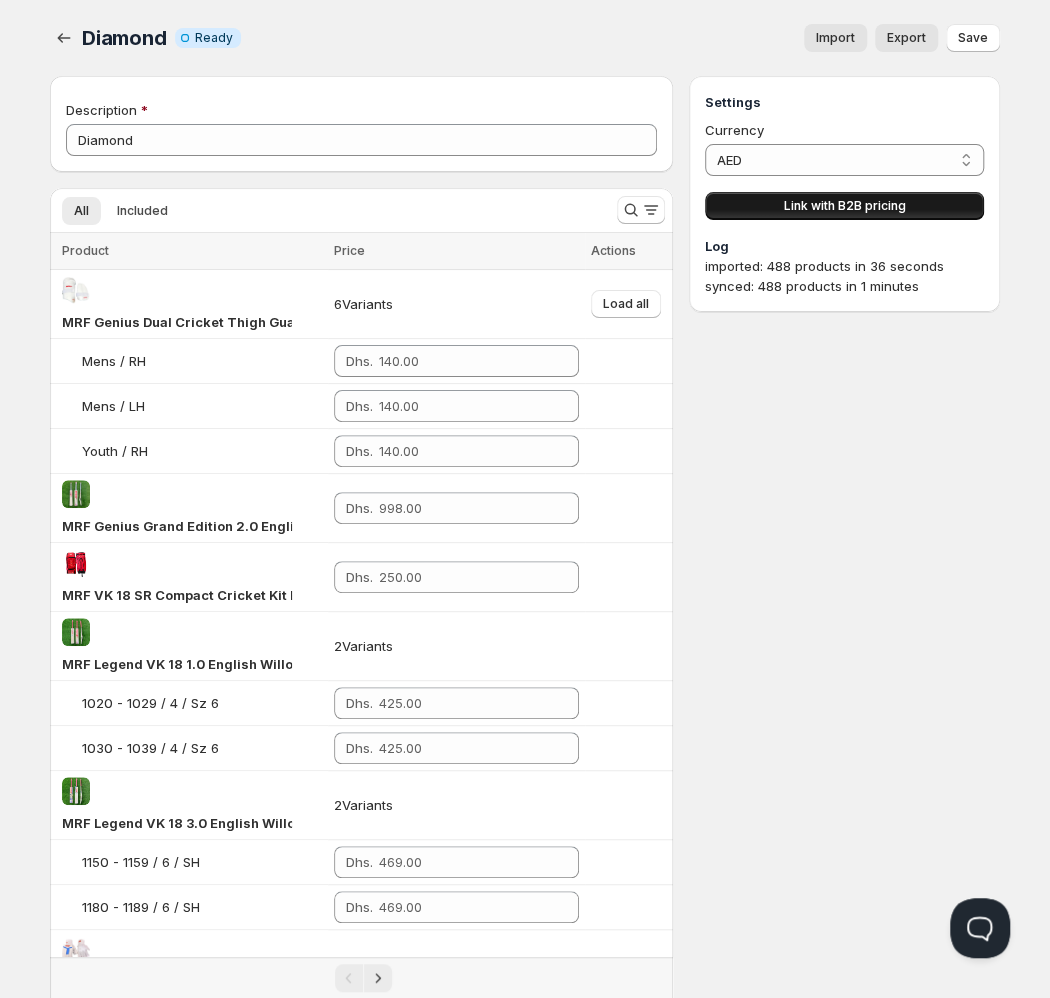 click on "Link with B2B pricing" at bounding box center [844, 206] 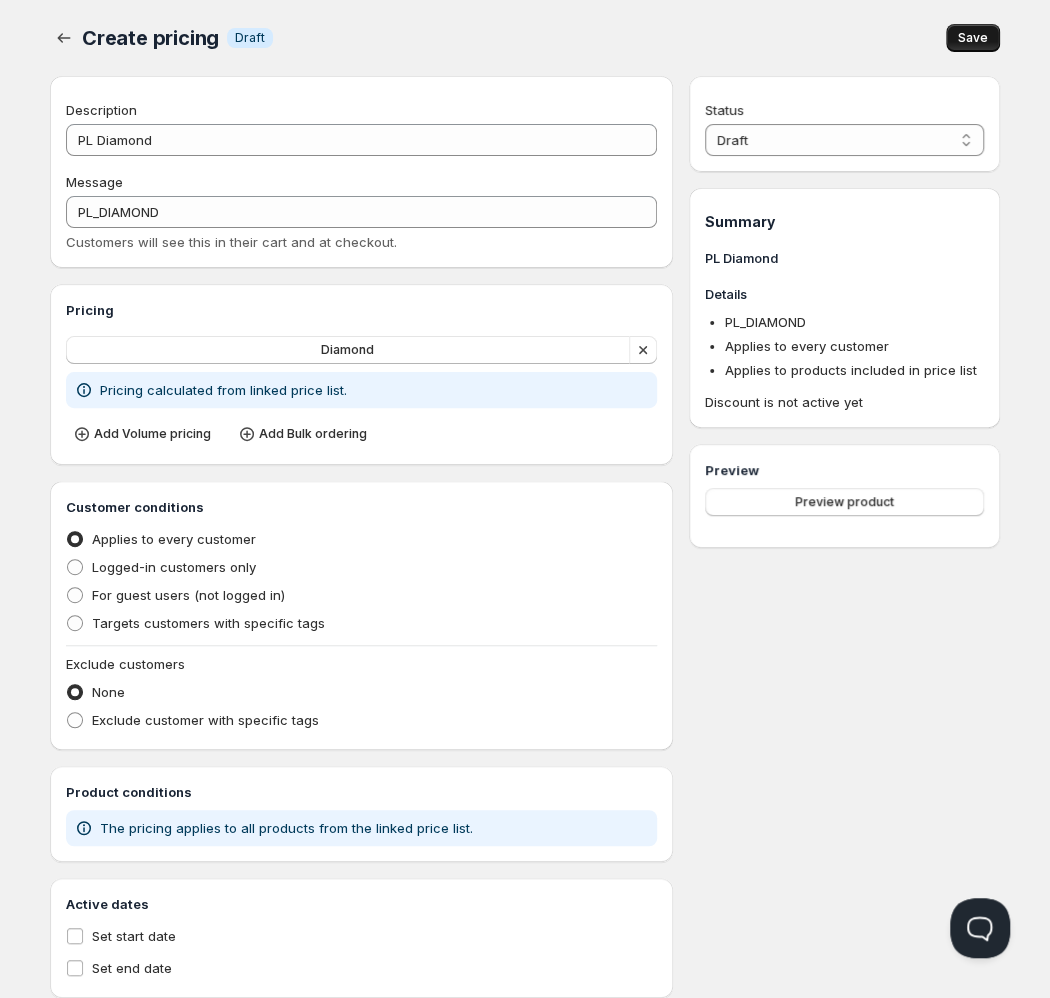 click on "Save" at bounding box center [973, 38] 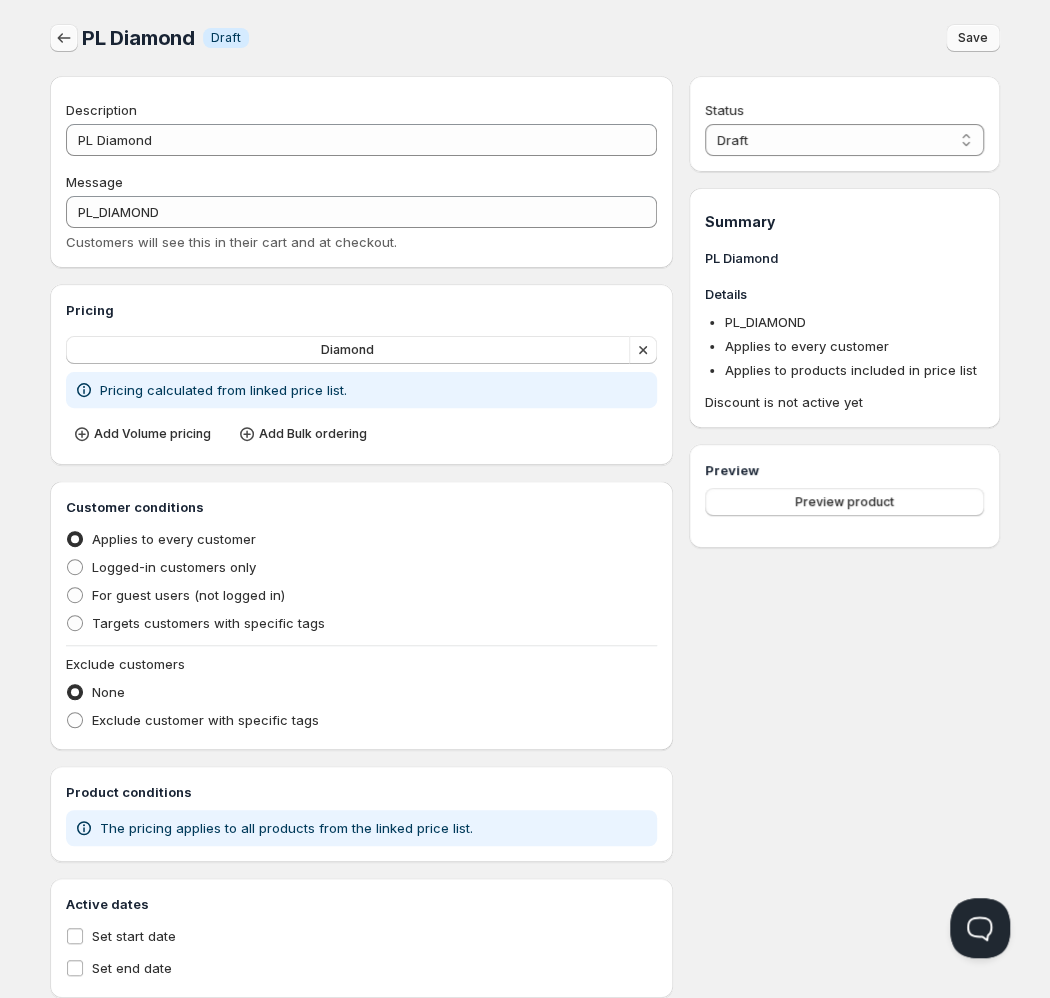 click 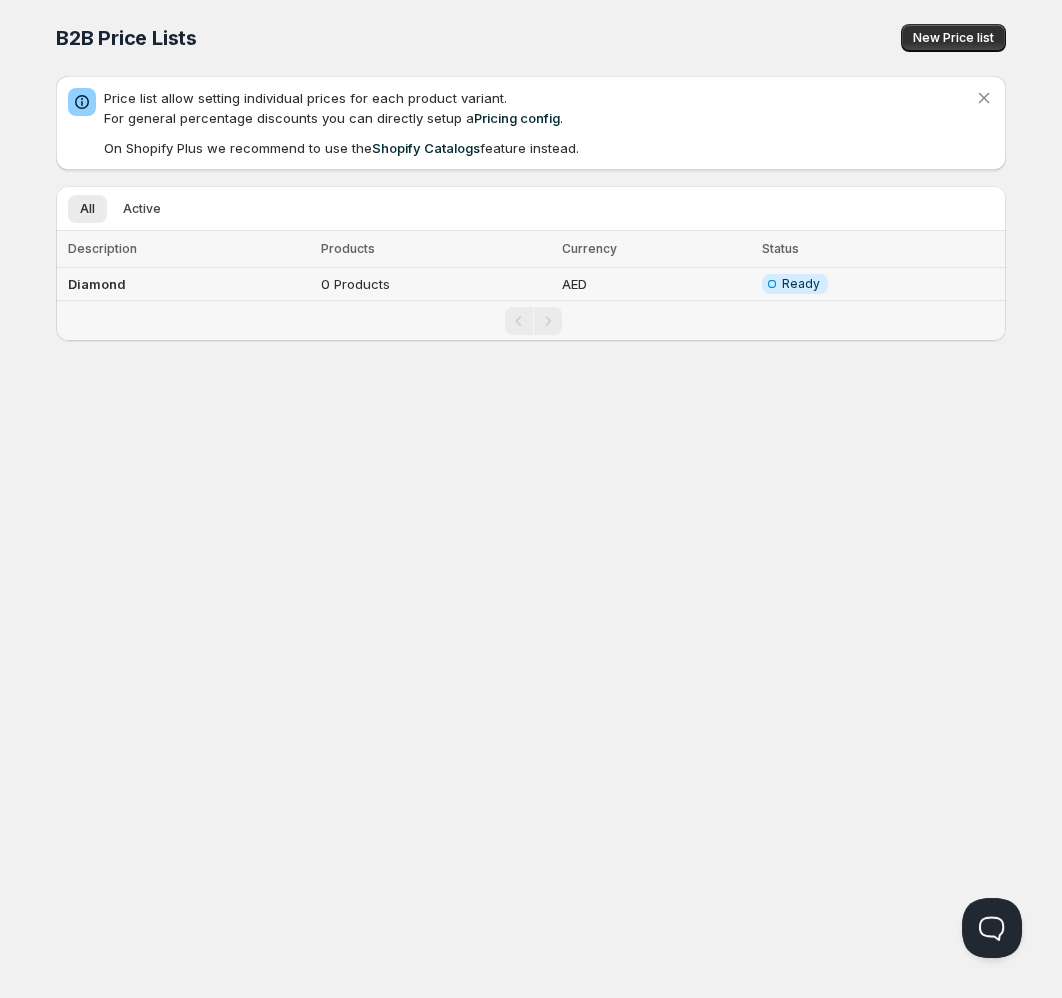click on "Diamond" at bounding box center (185, 284) 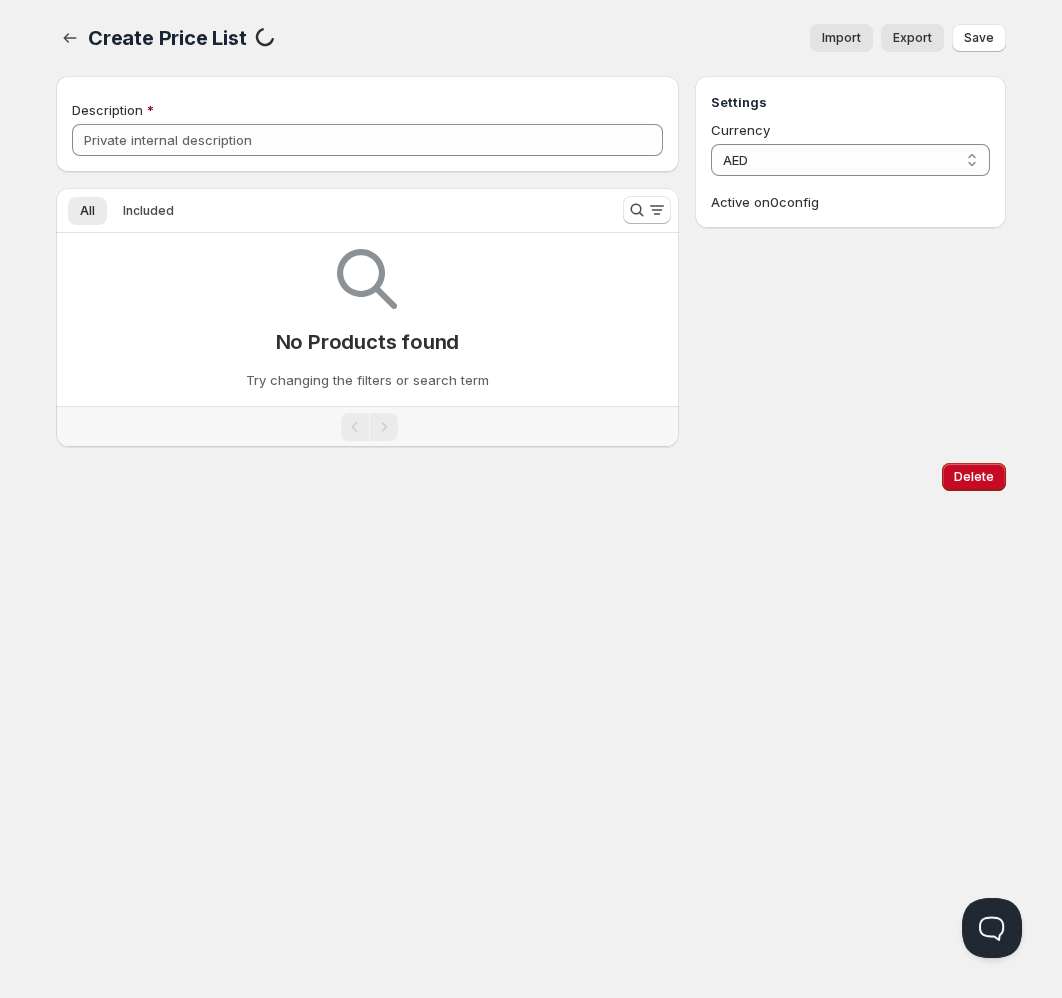 type on "Diamond" 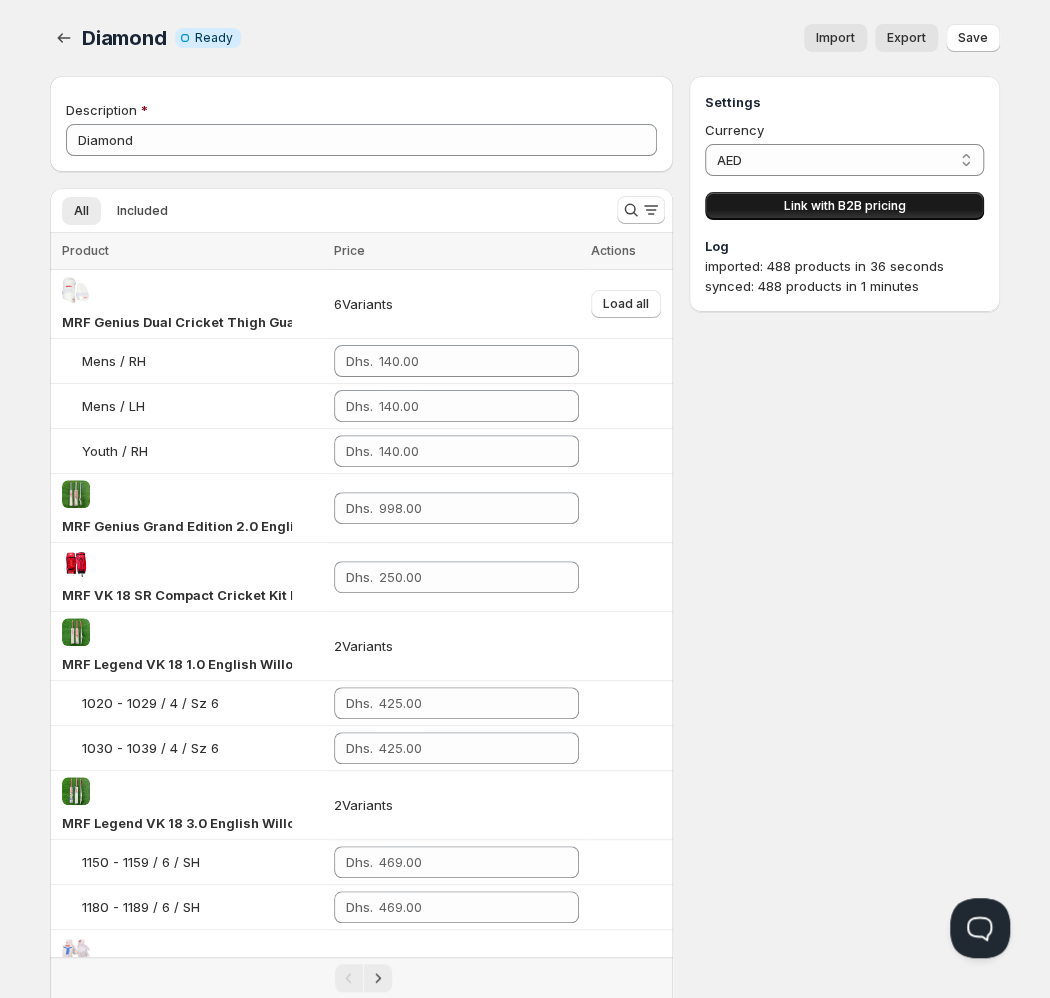 click on "Link with B2B pricing" at bounding box center [844, 206] 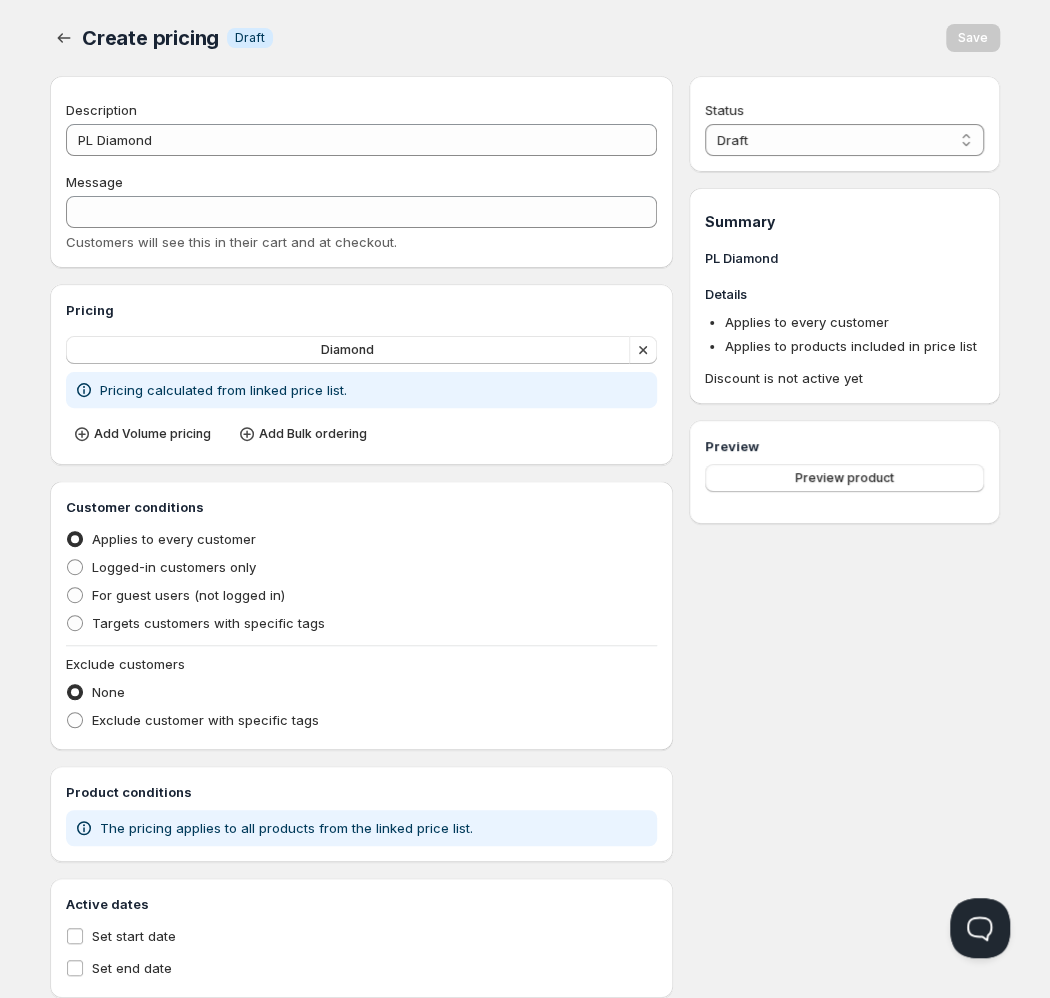 type on "PL_DIAMOND" 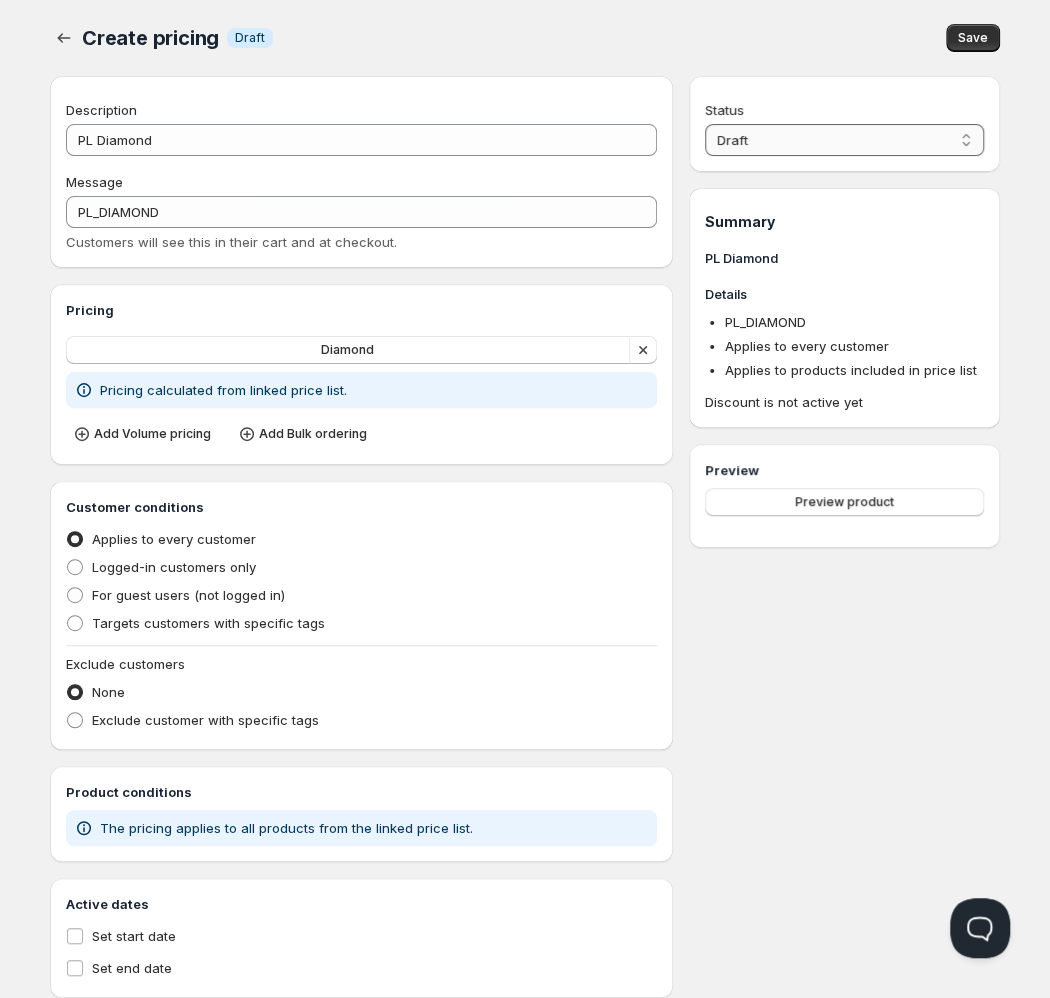 click on "Draft Active" at bounding box center [844, 140] 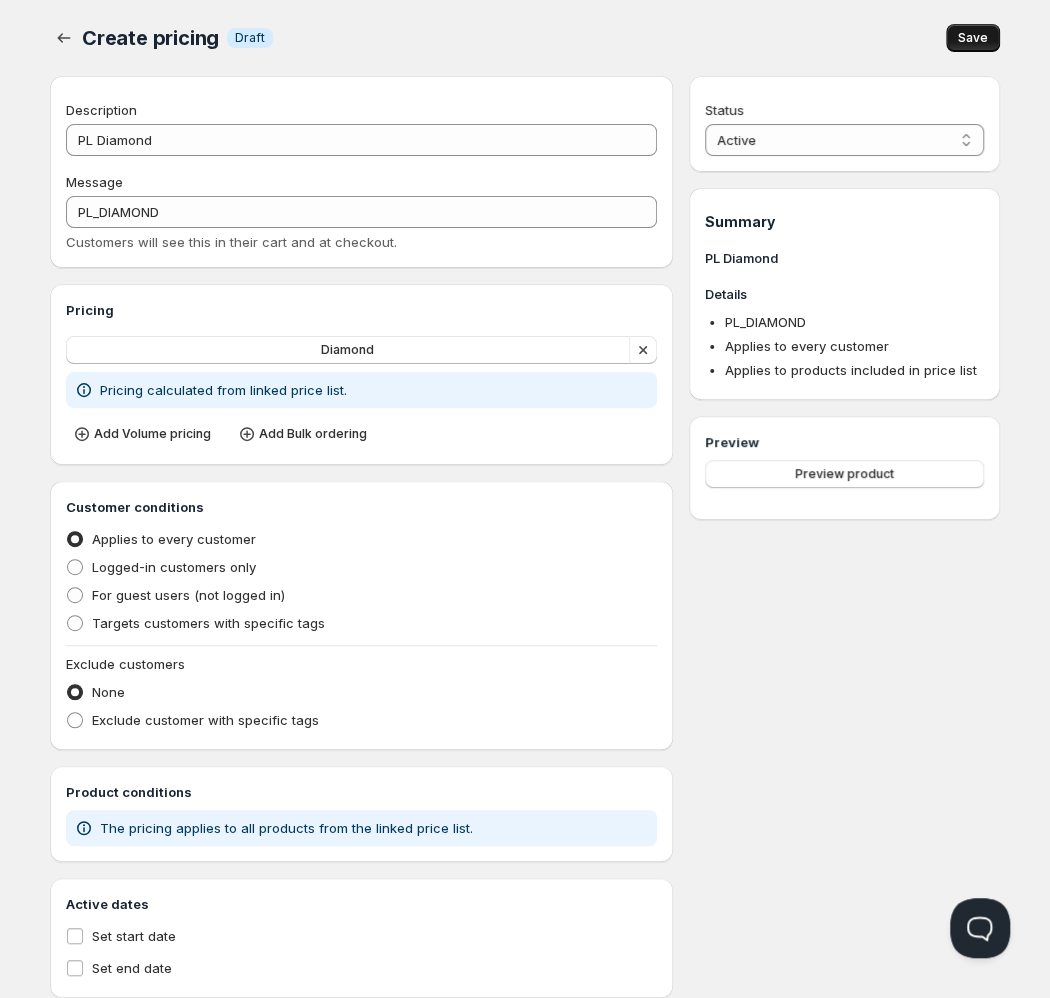click on "Save" at bounding box center [973, 38] 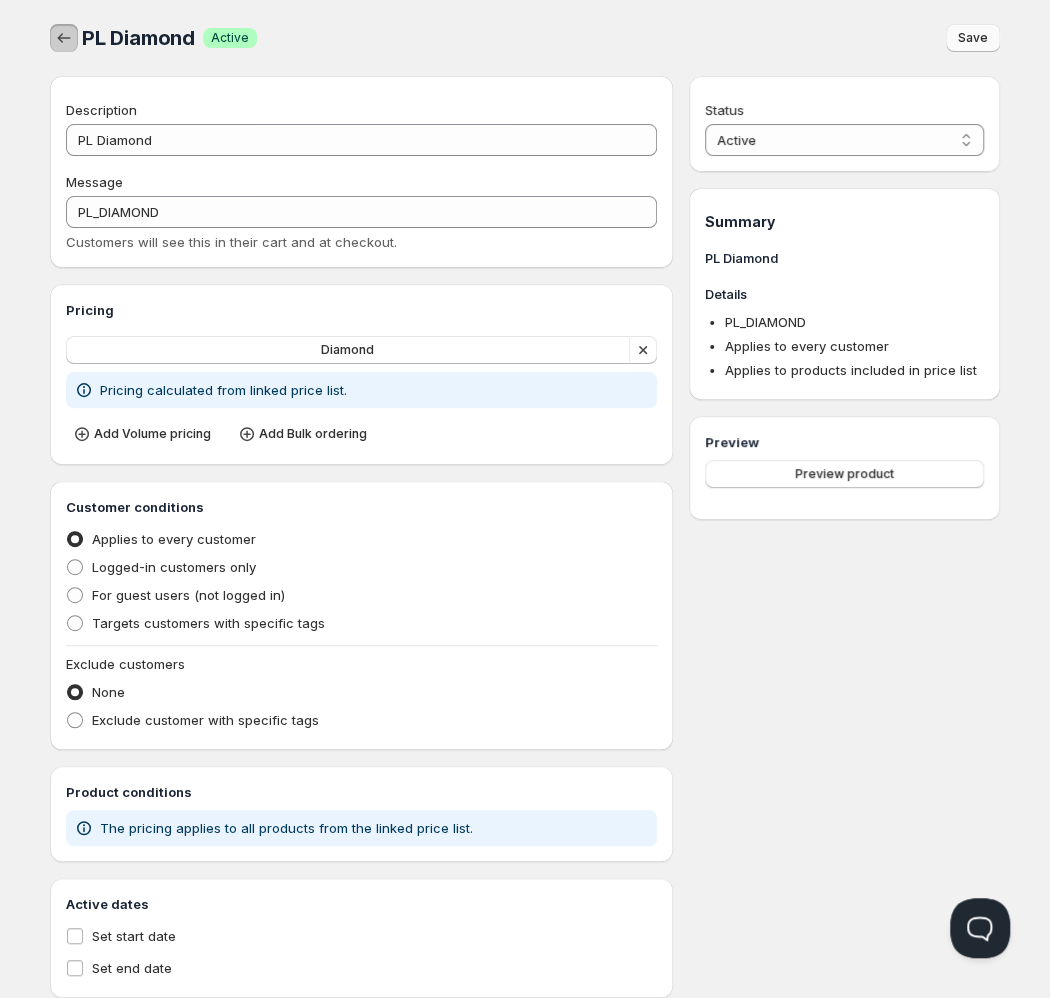 click 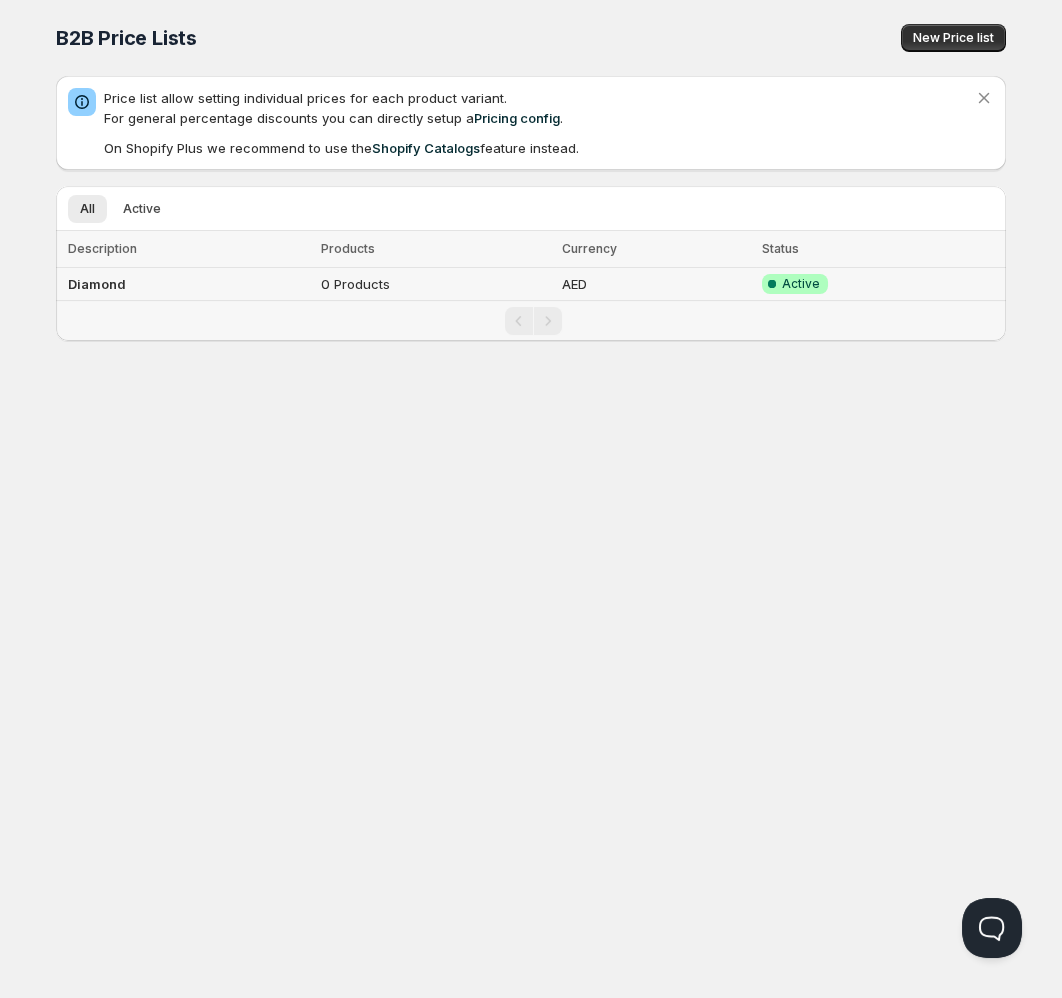 click on "Diamond" at bounding box center [185, 284] 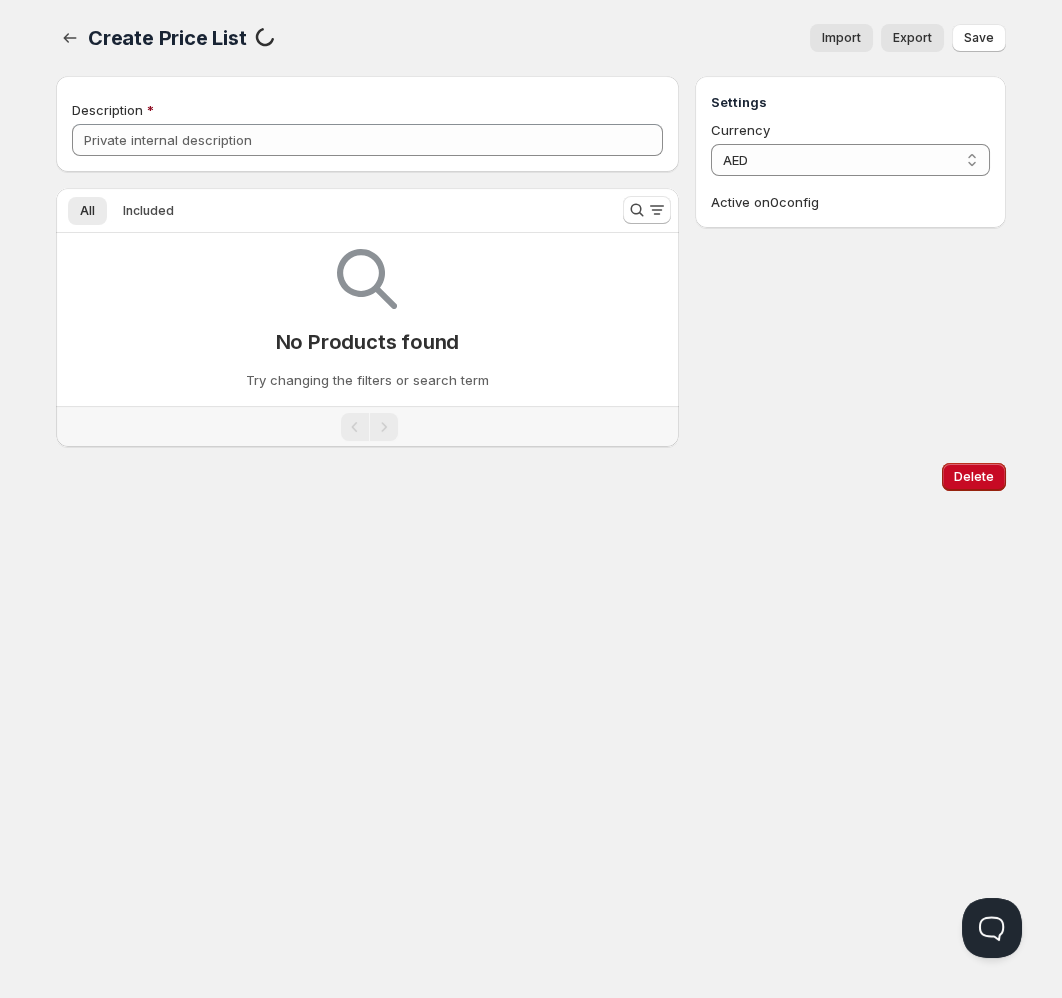 type on "Diamond" 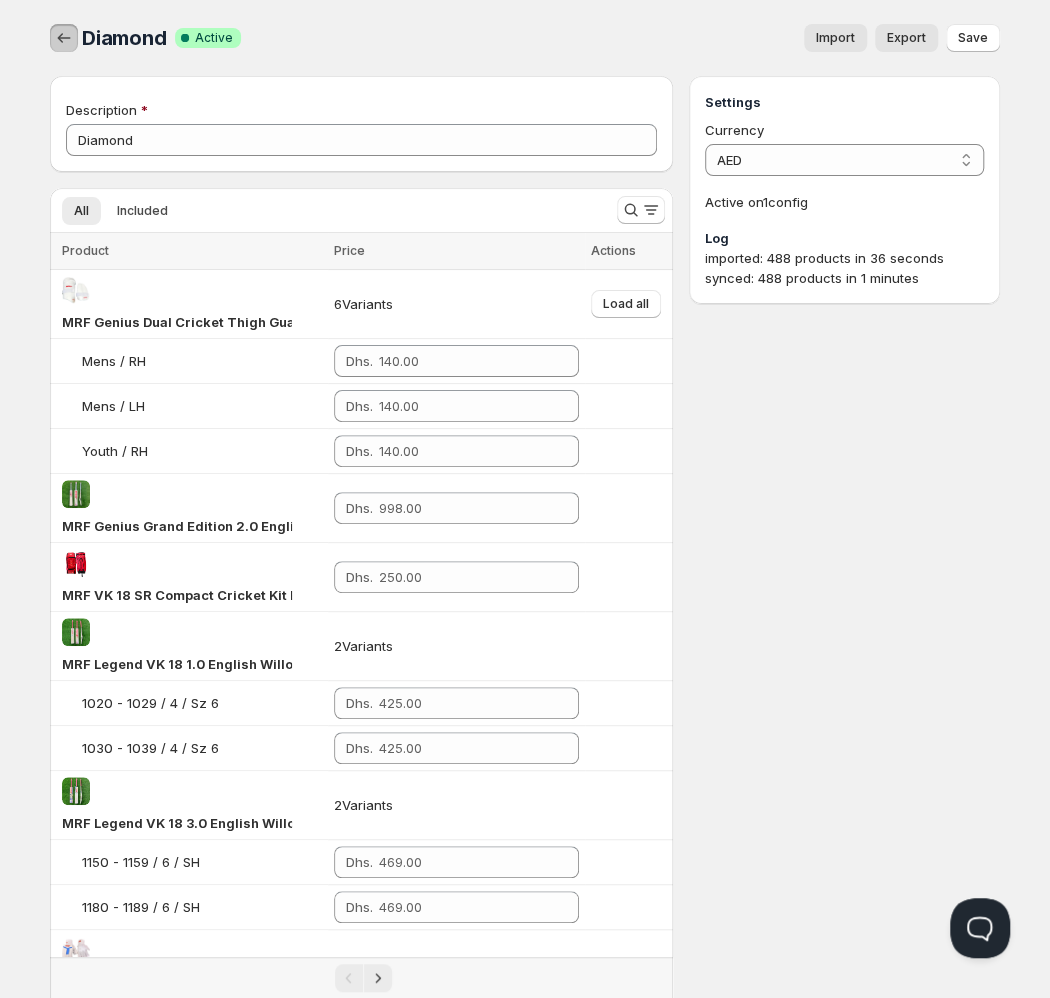 click at bounding box center [64, 38] 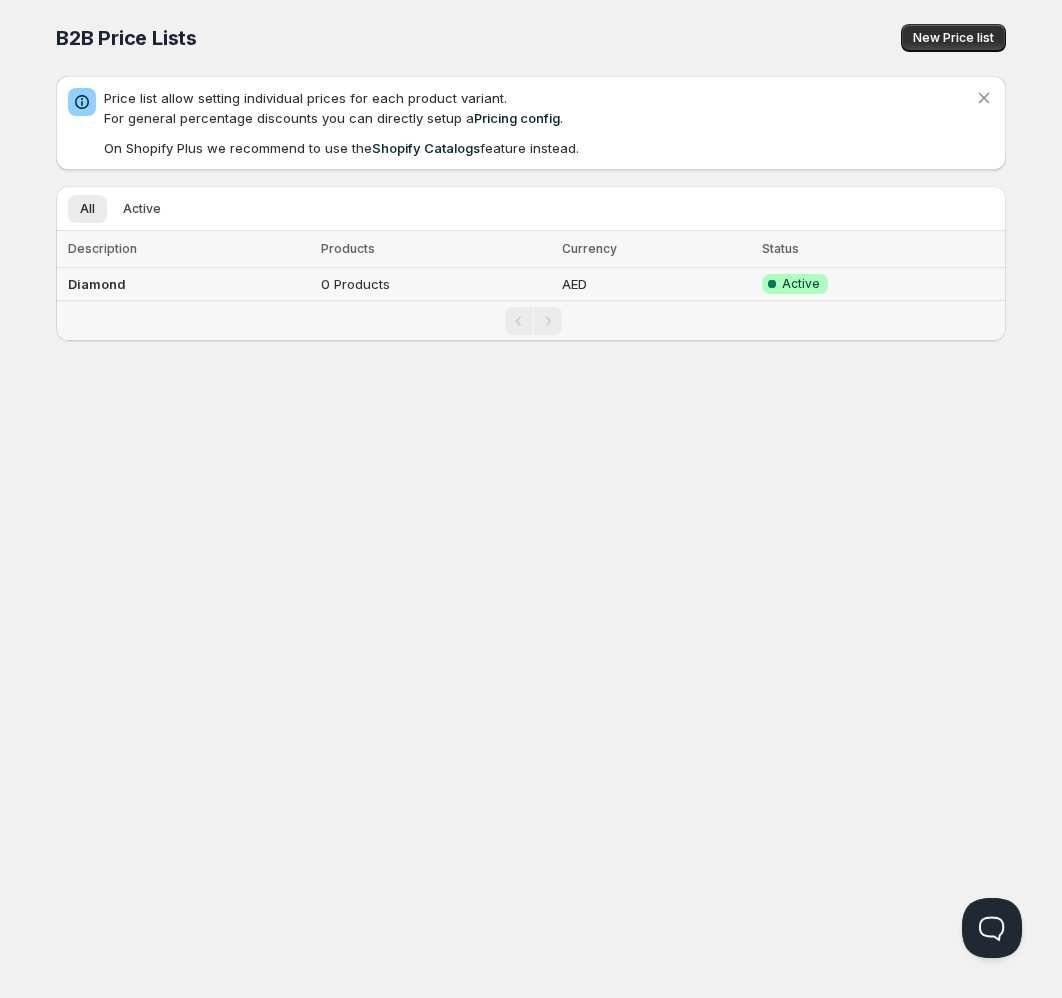 click on "Diamond" at bounding box center [97, 284] 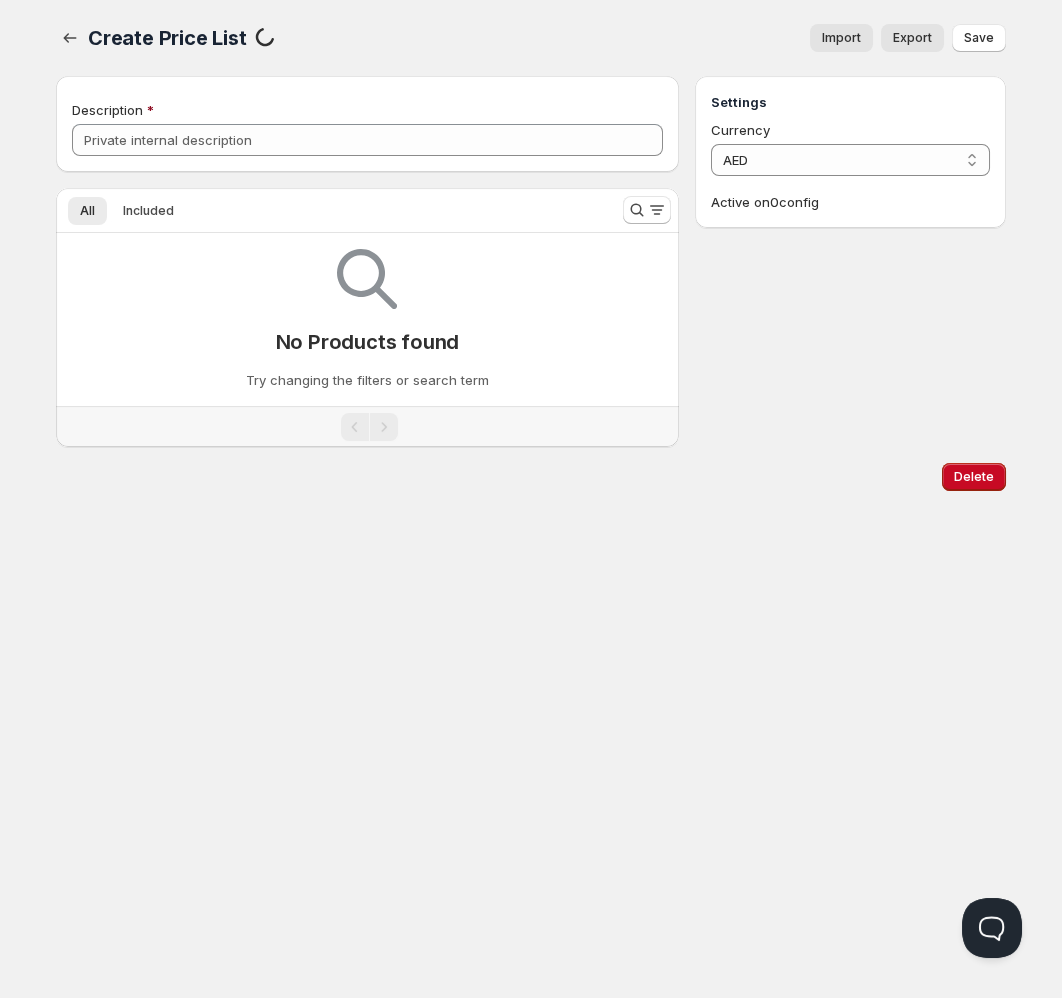 type on "Diamond" 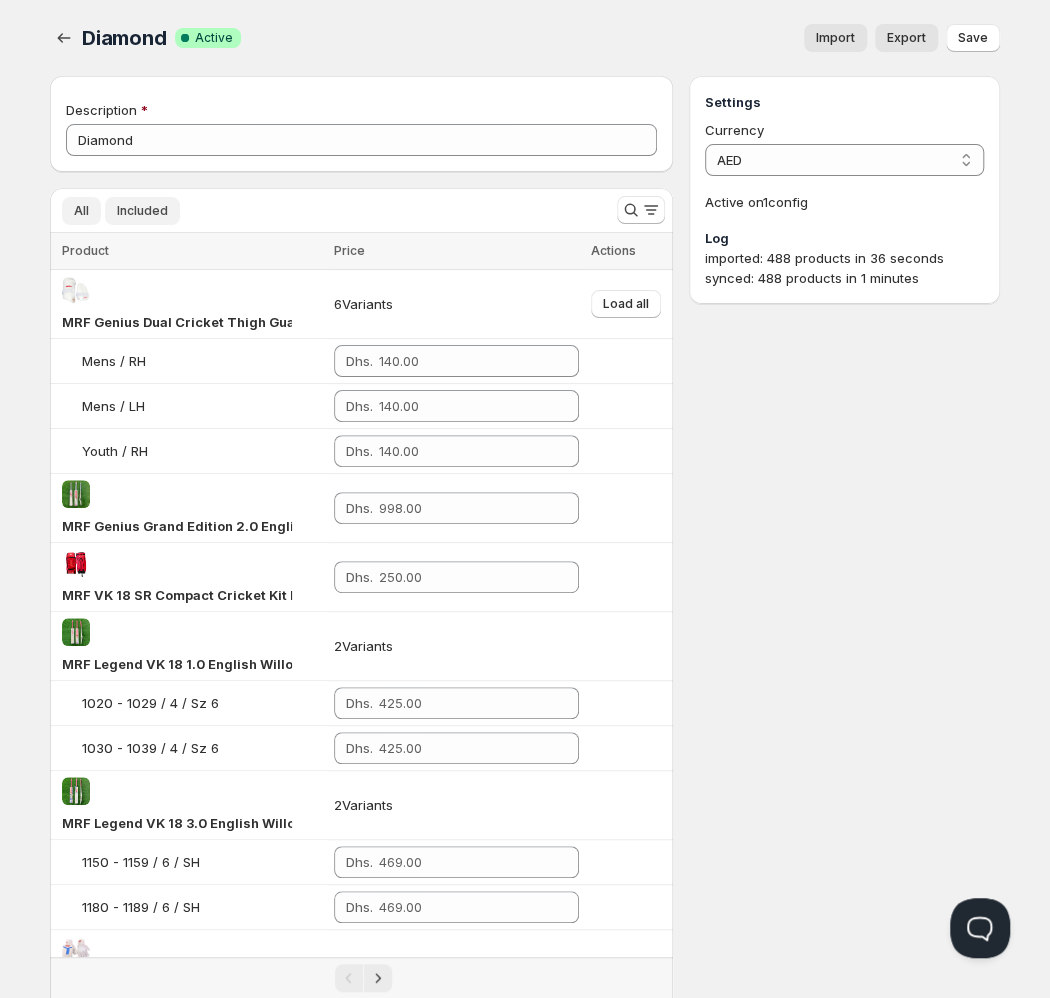 click on "Included" at bounding box center (142, 211) 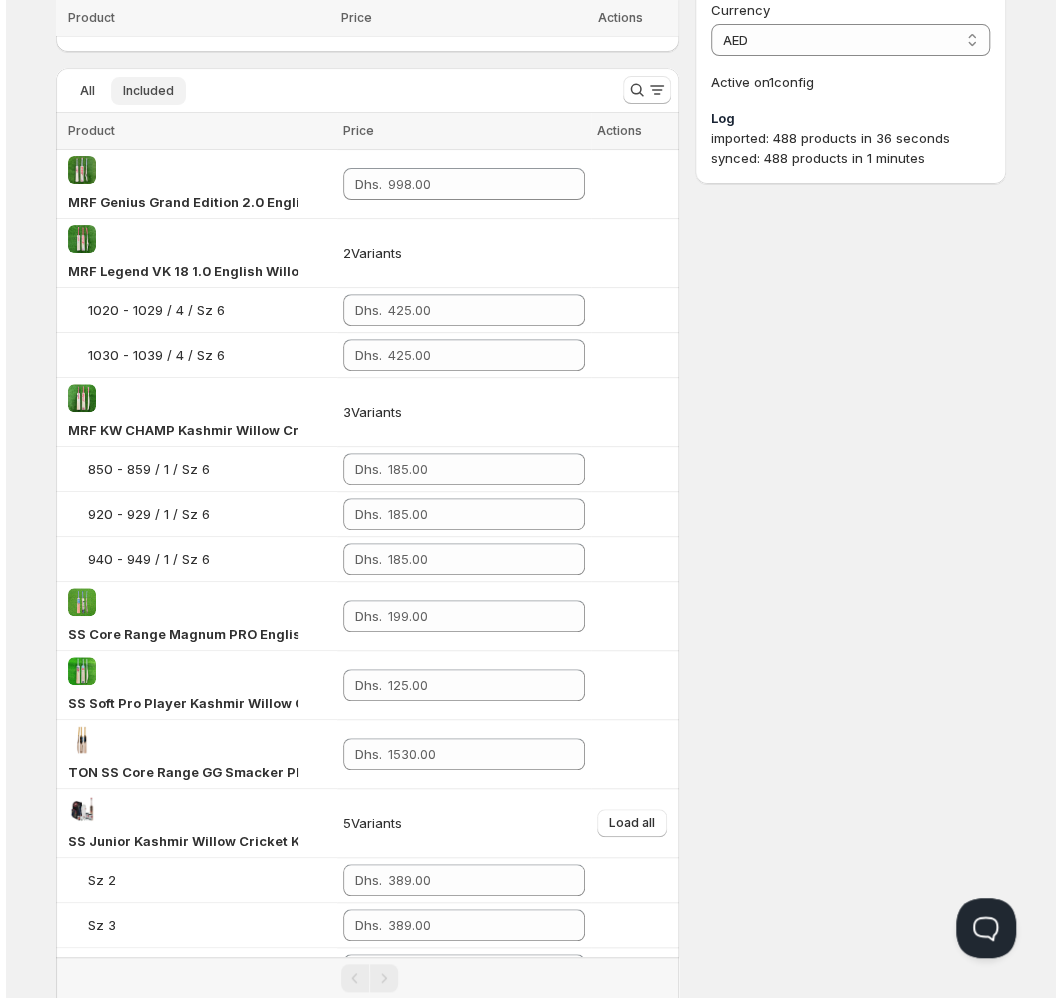 scroll, scrollTop: 0, scrollLeft: 0, axis: both 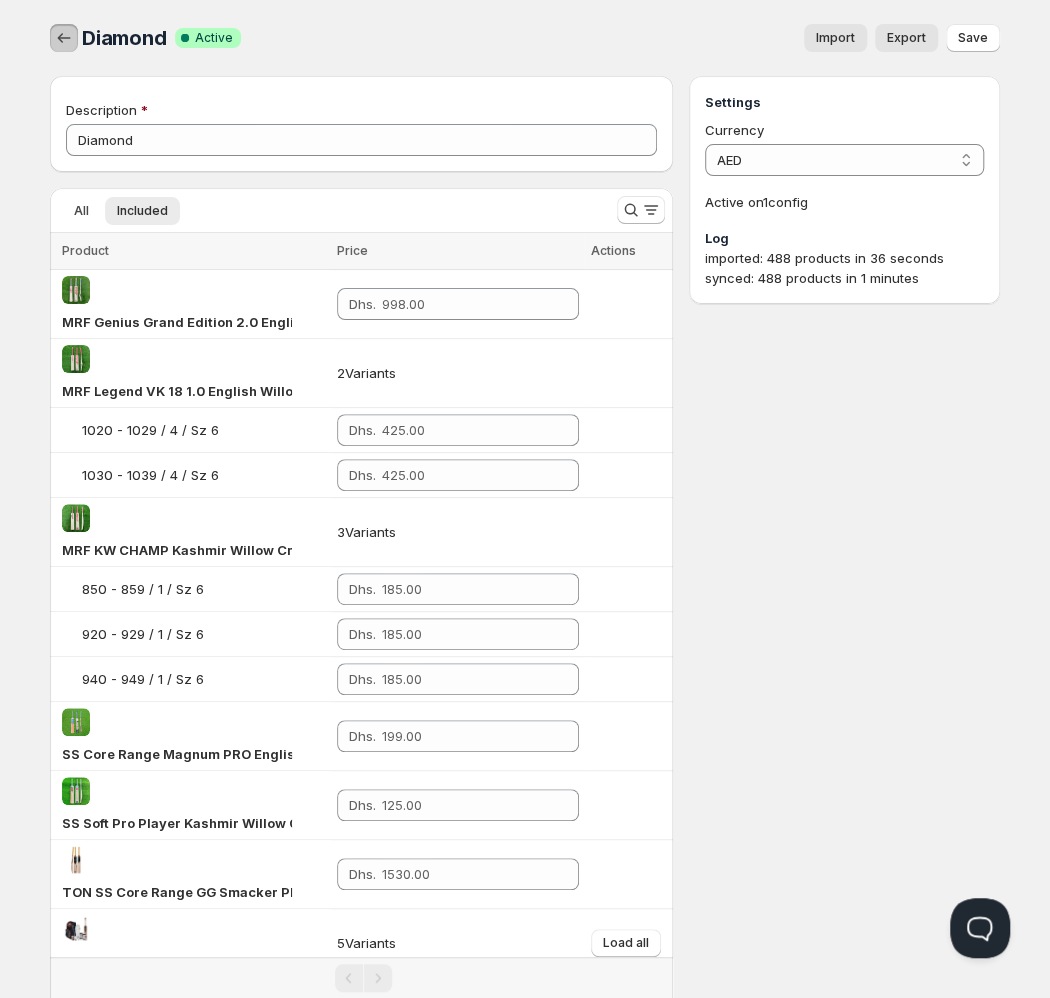 click 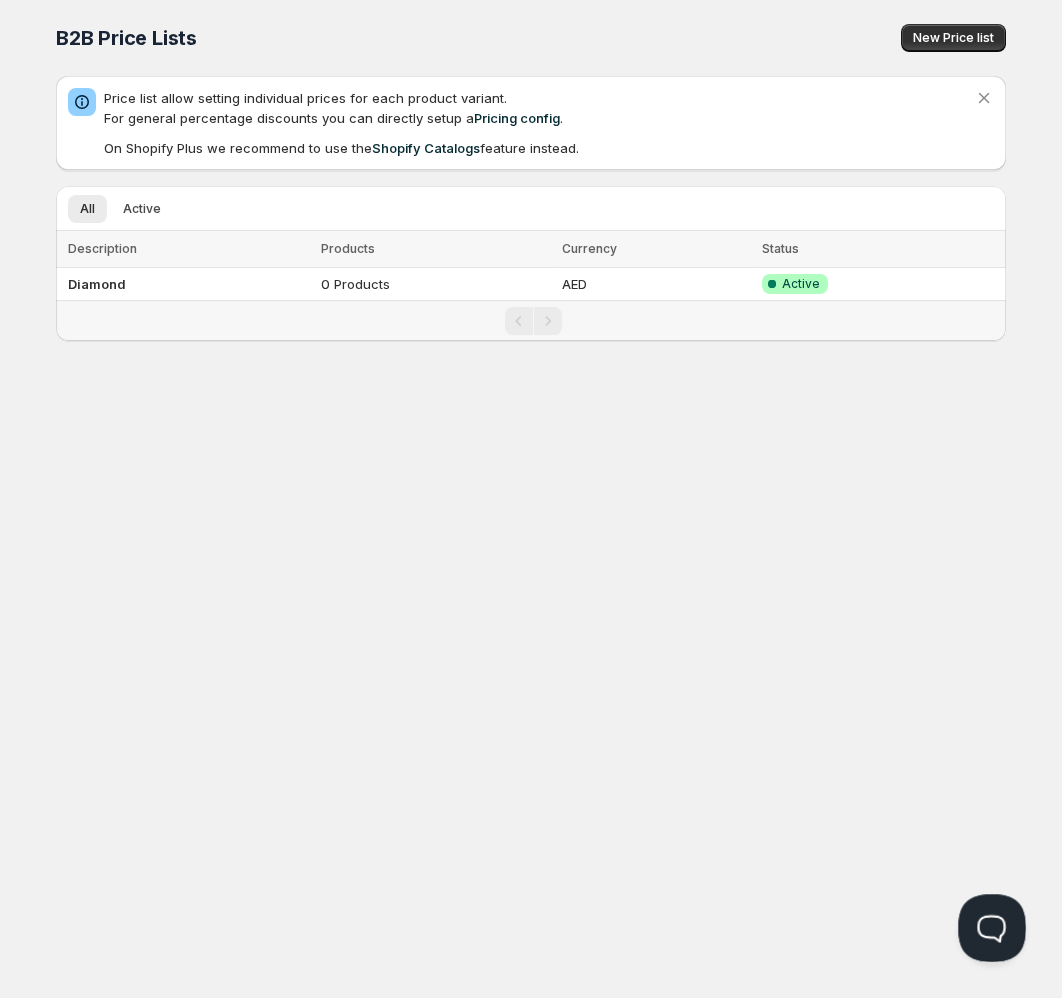 click at bounding box center (988, 924) 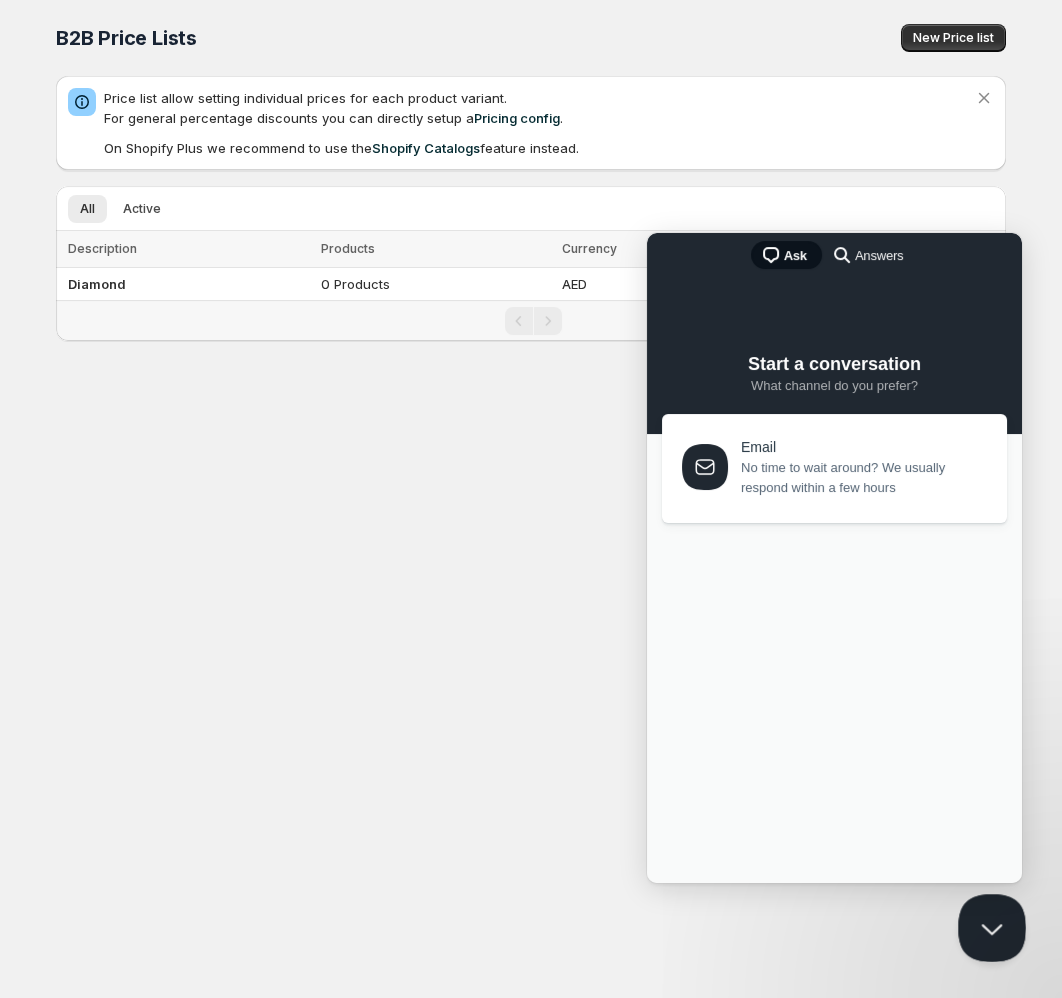 scroll, scrollTop: 0, scrollLeft: 0, axis: both 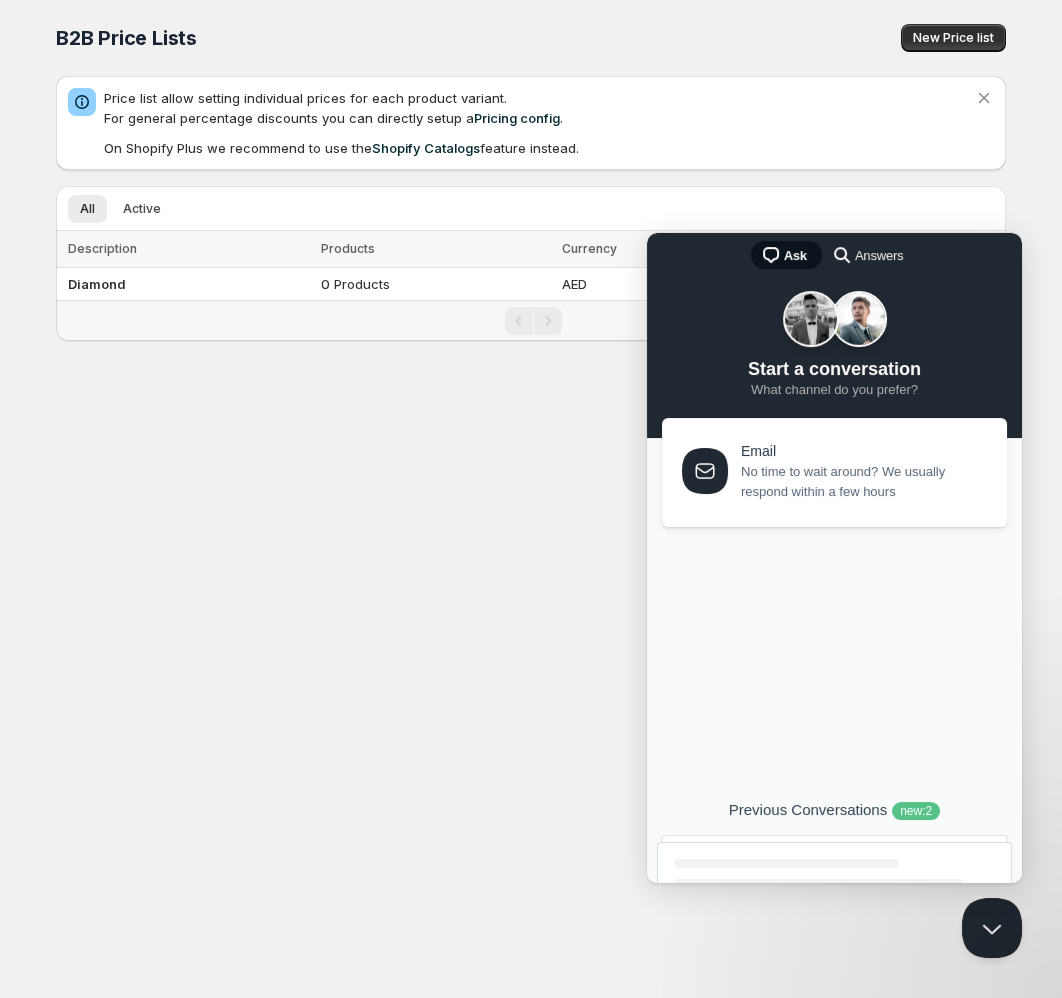 click on "Previous Conversations new :  2" at bounding box center [834, 810] 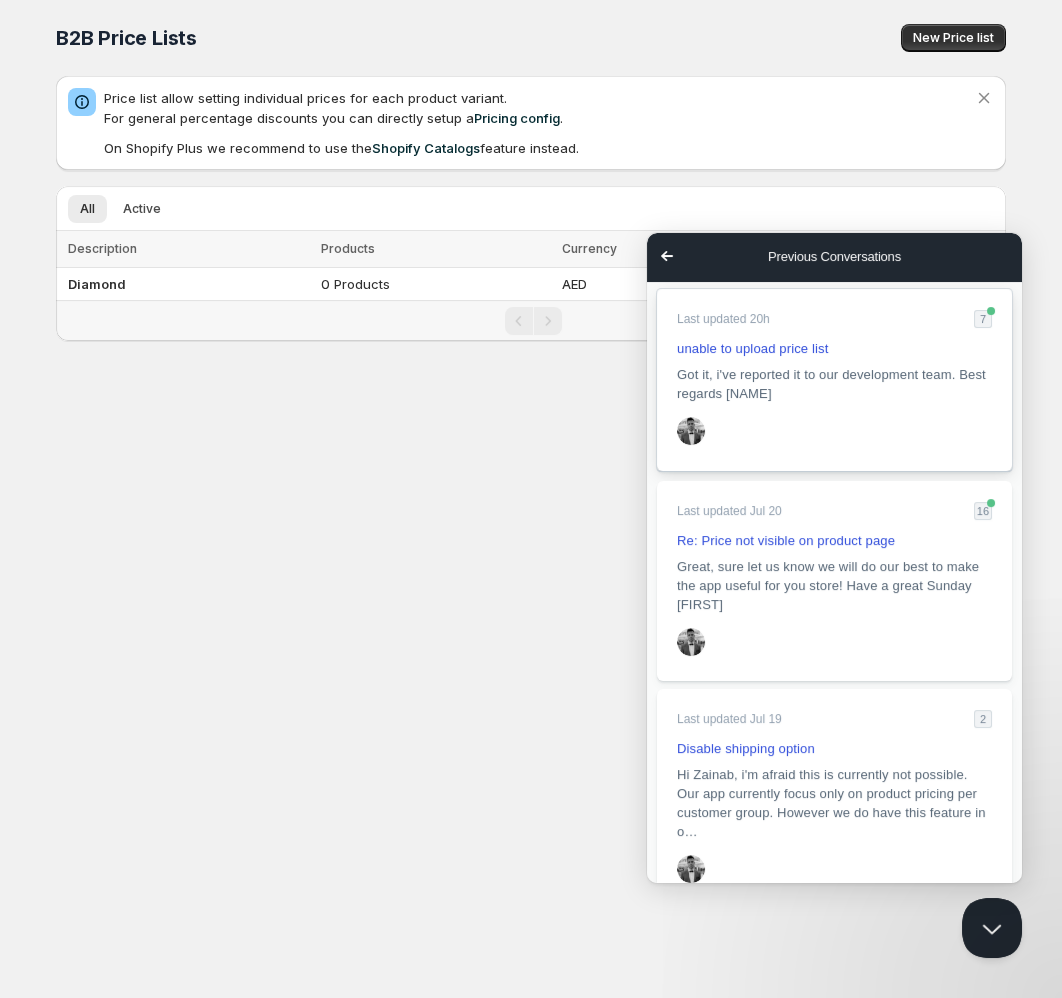 click on "Got it, i've reported it to our development team. Best regards [NAME]" at bounding box center [834, 384] 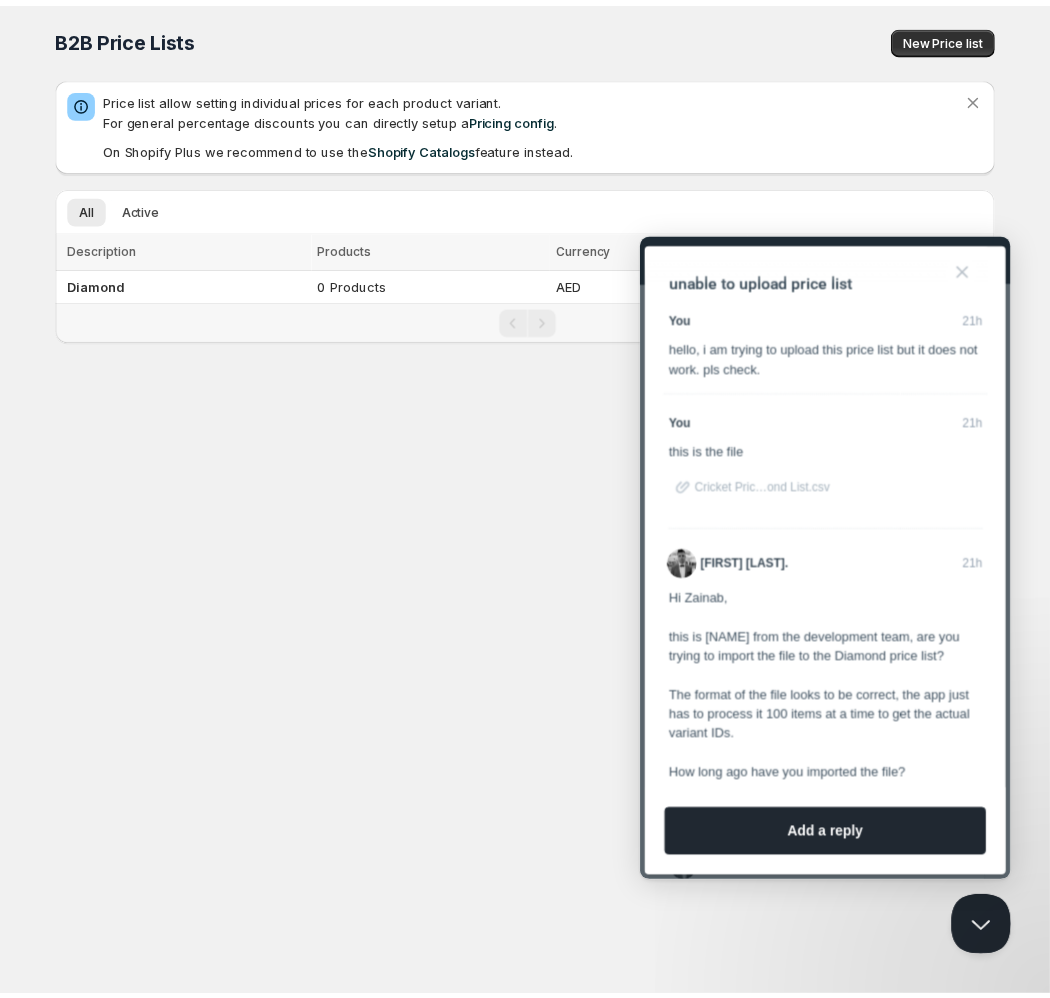 scroll, scrollTop: 819, scrollLeft: 0, axis: vertical 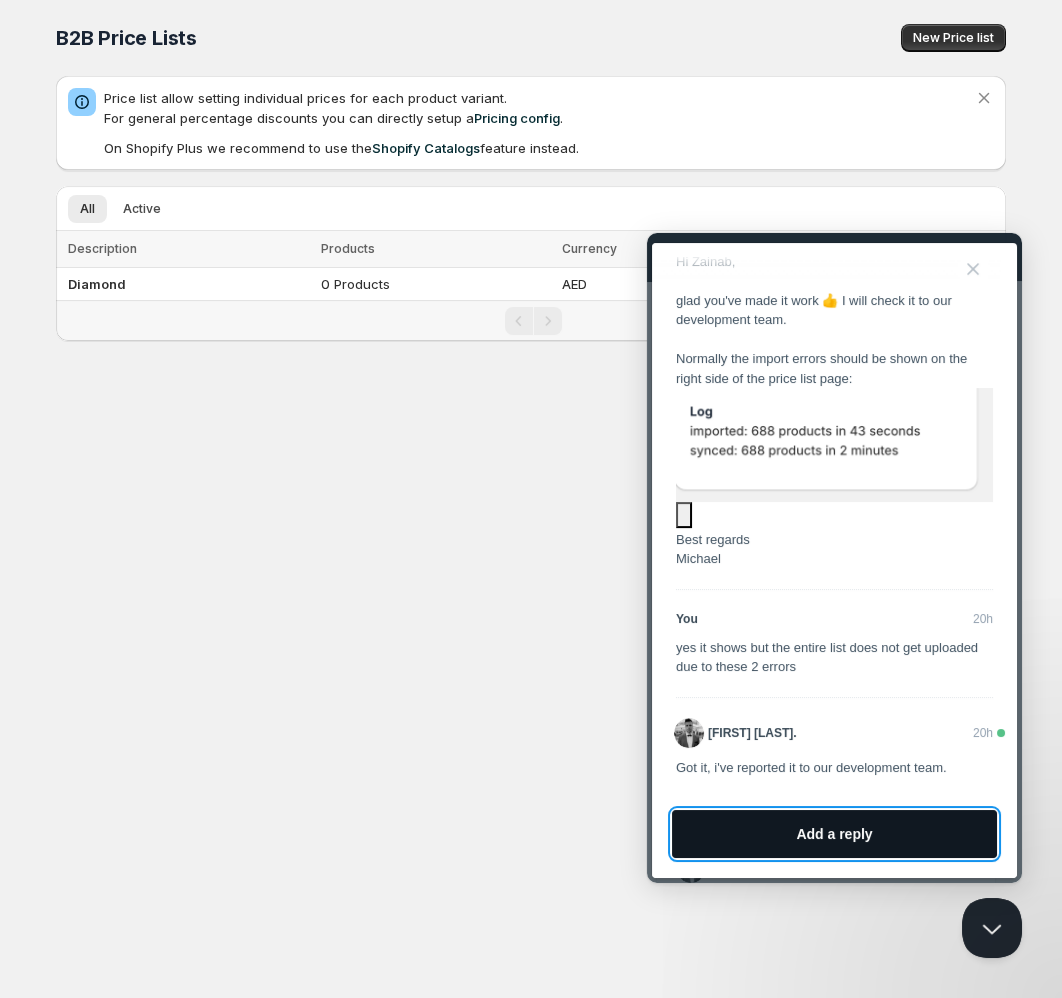 click on "Add a reply" at bounding box center [834, 834] 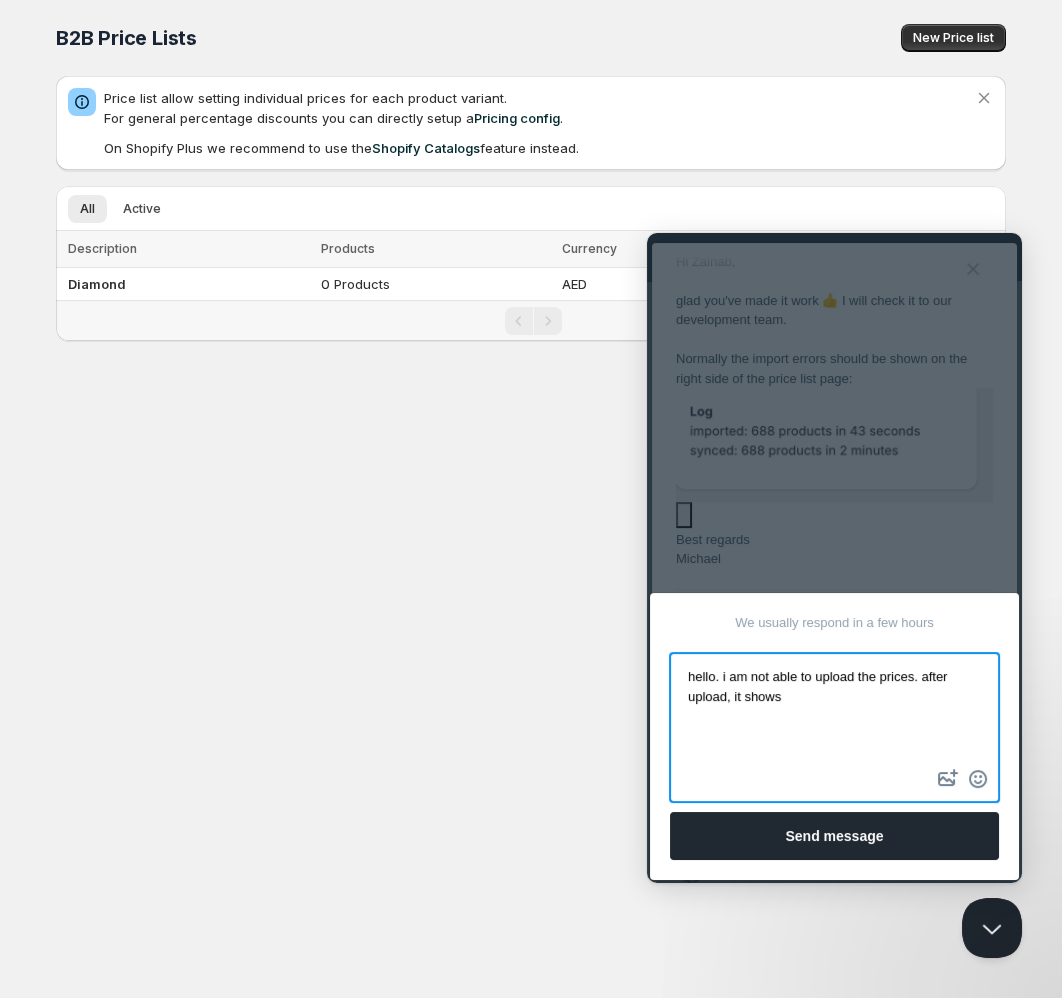 type on "hello. i am not able to upload the prices. after upload, it shows" 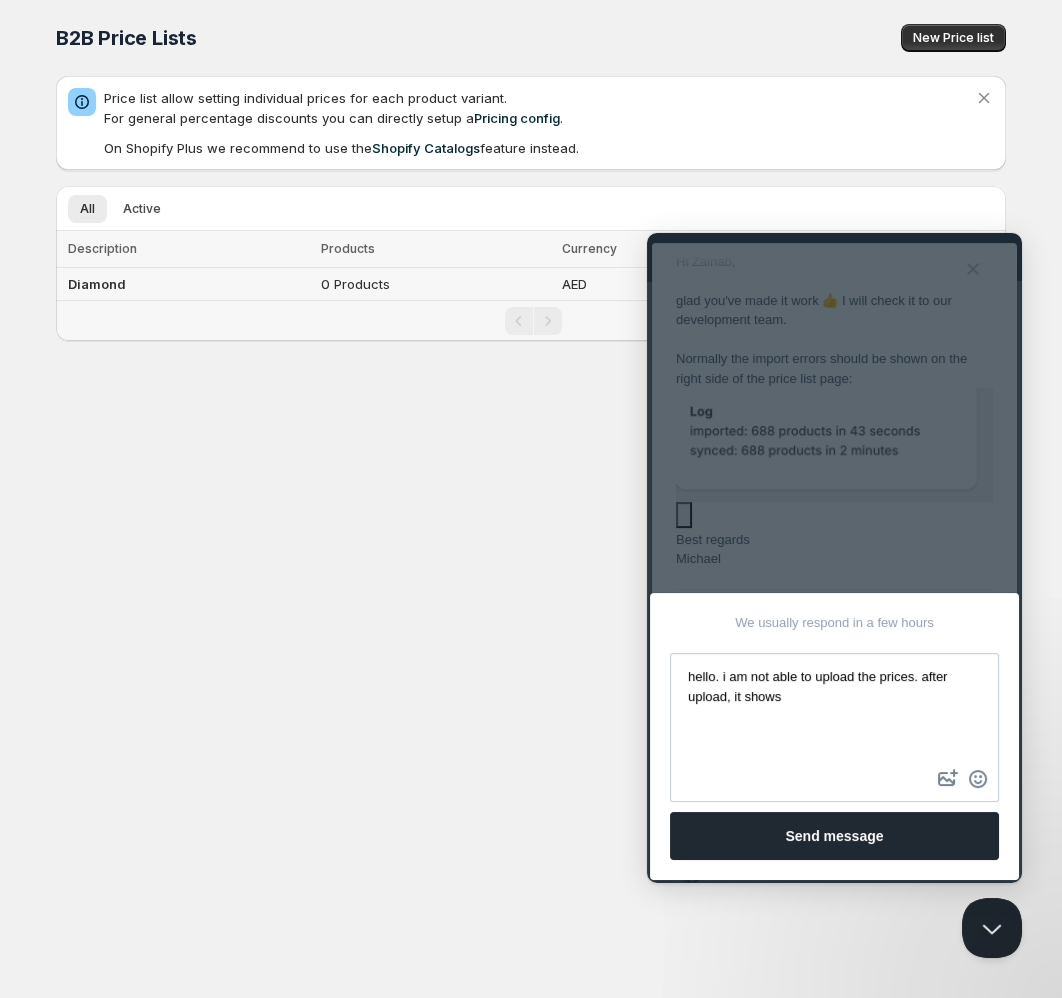 click on "Diamond" at bounding box center [185, 284] 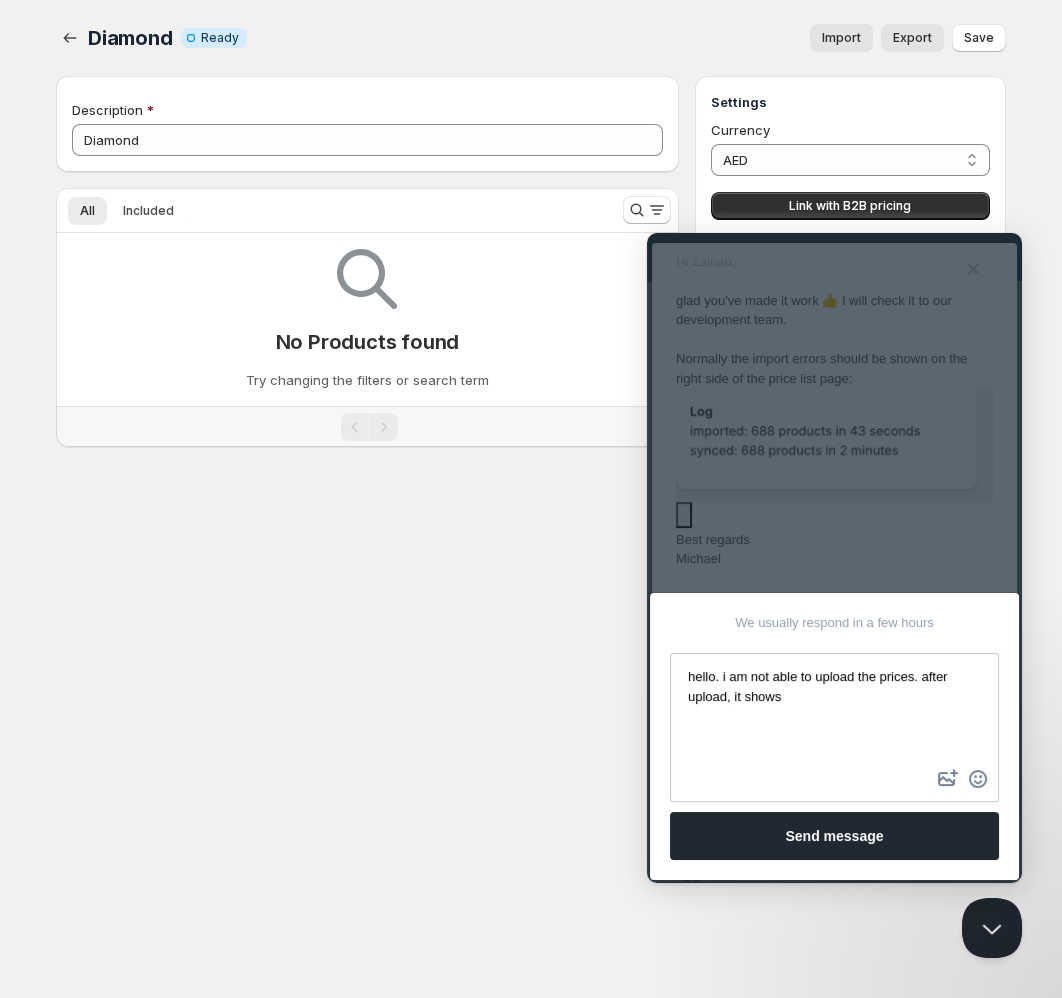 type on "Diamond" 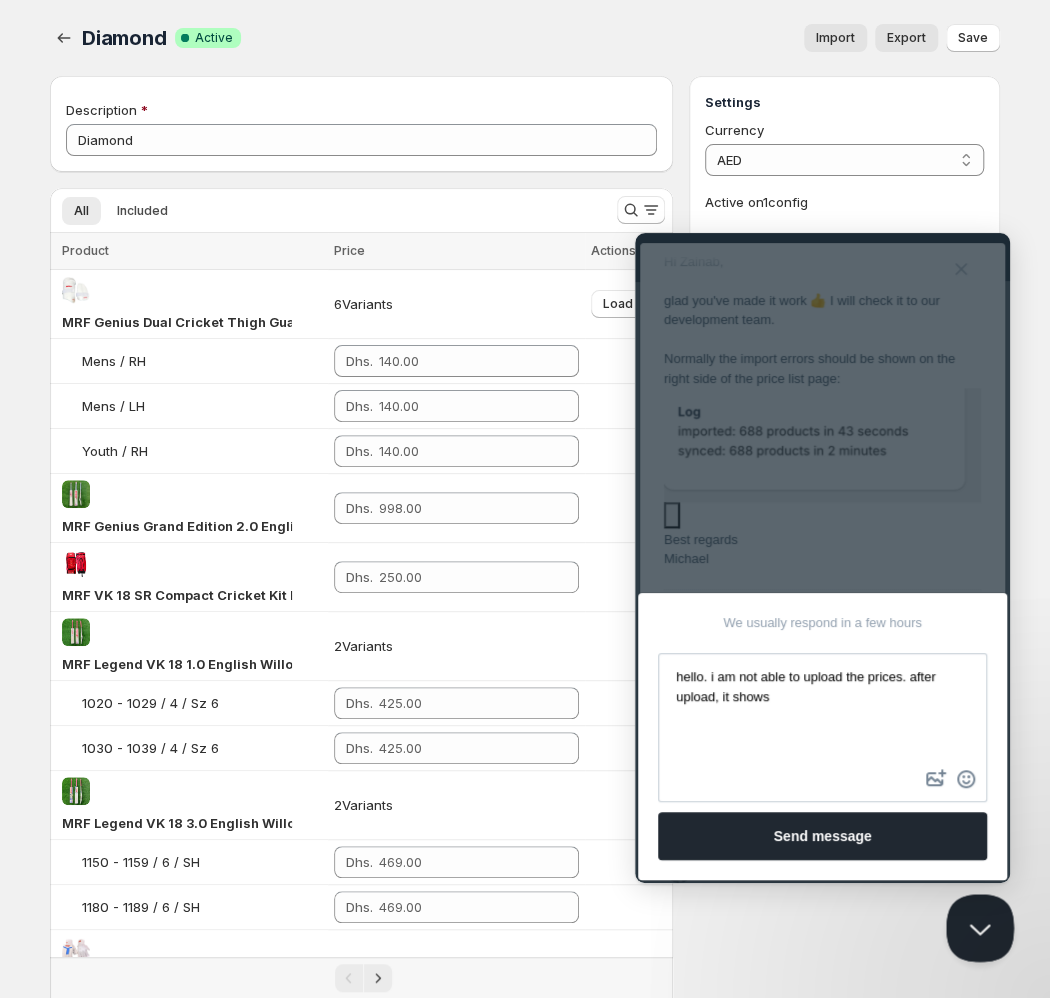 click at bounding box center [976, 924] 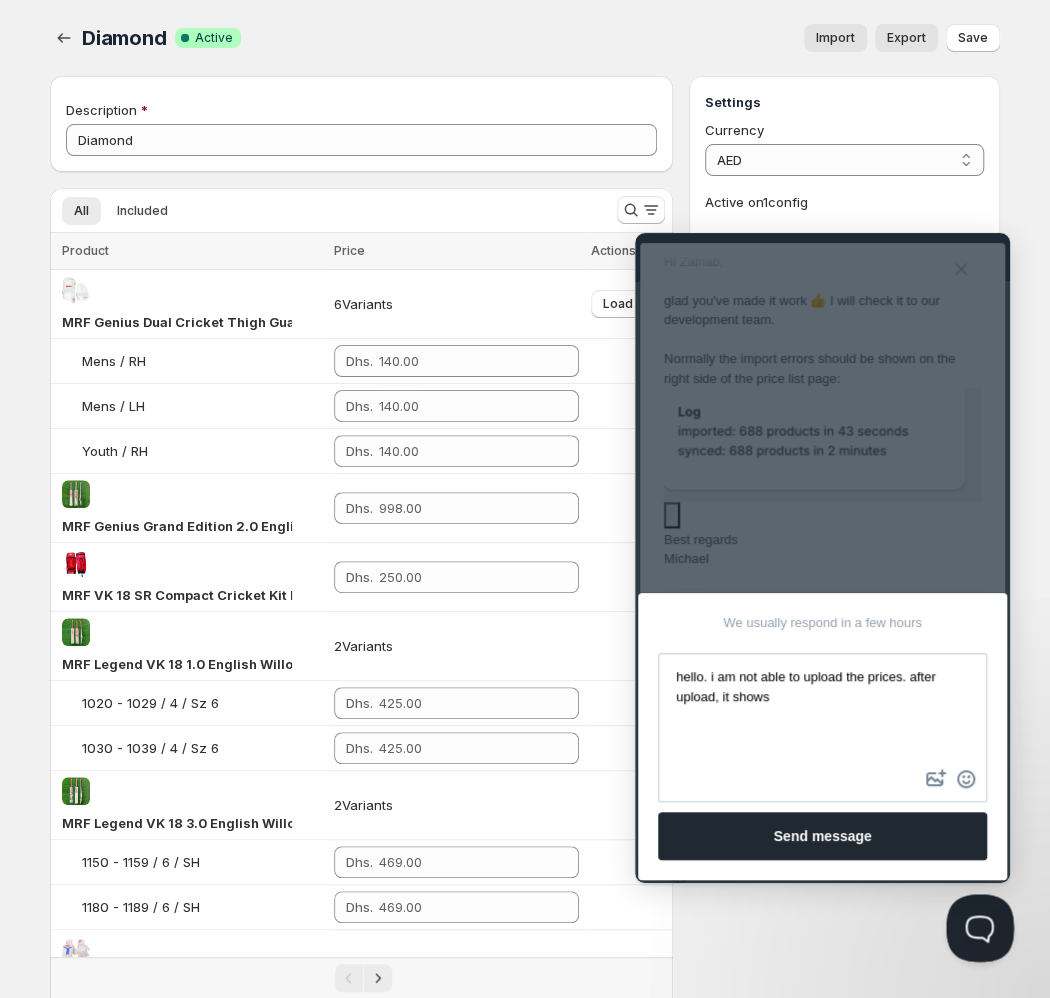 scroll, scrollTop: 819, scrollLeft: 0, axis: vertical 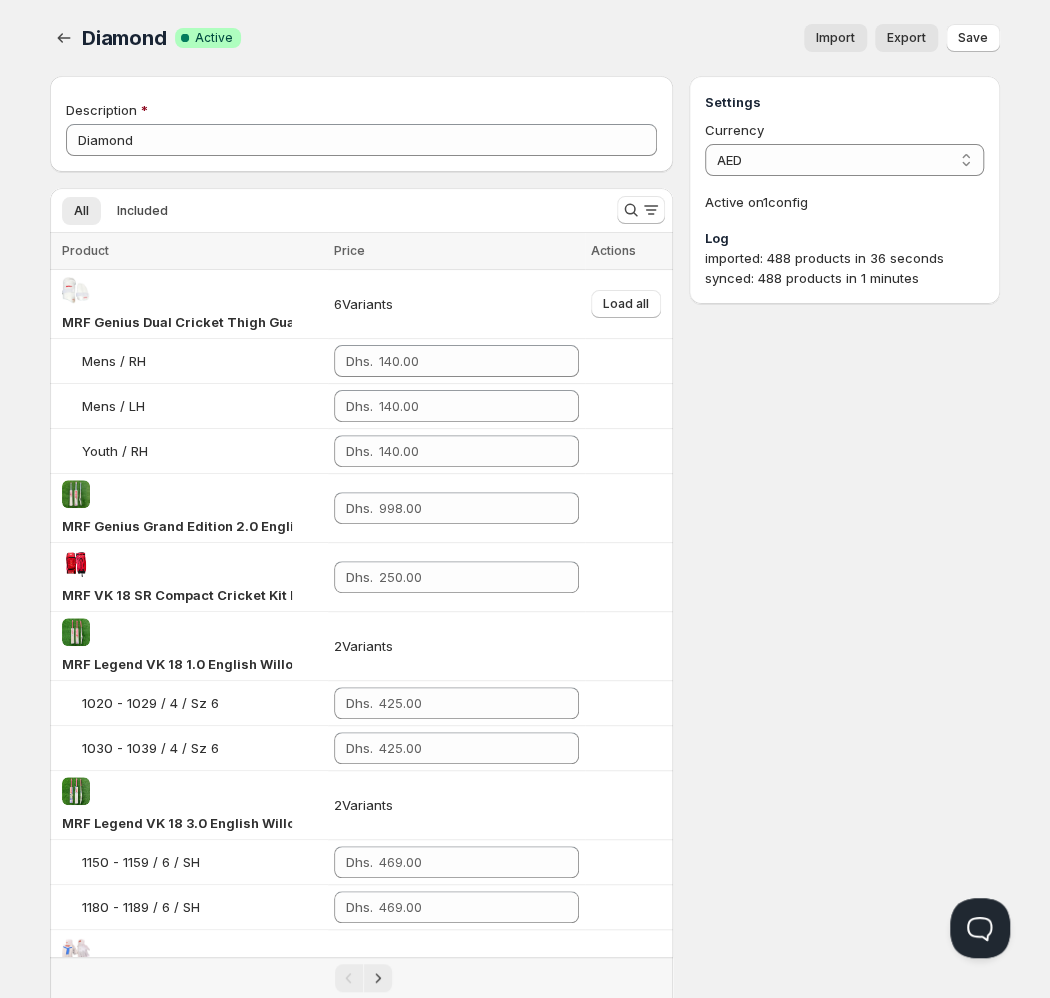 drag, startPoint x: 702, startPoint y: 235, endPoint x: 929, endPoint y: 300, distance: 236.12285 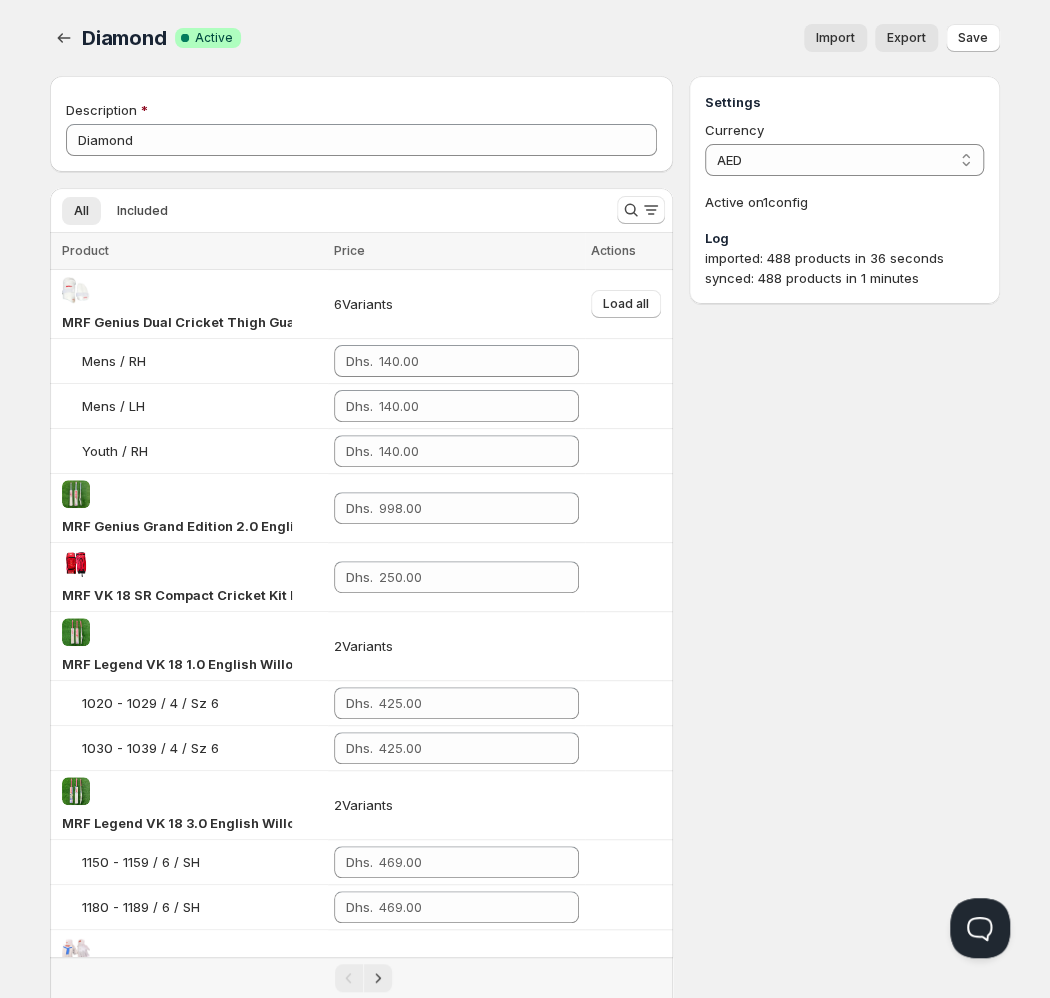 click on "Settings Currency AED AED Active on  1  config Log imported: 488 products in 36 seconds
synced: 488 products in 1 minutes" at bounding box center [844, 190] 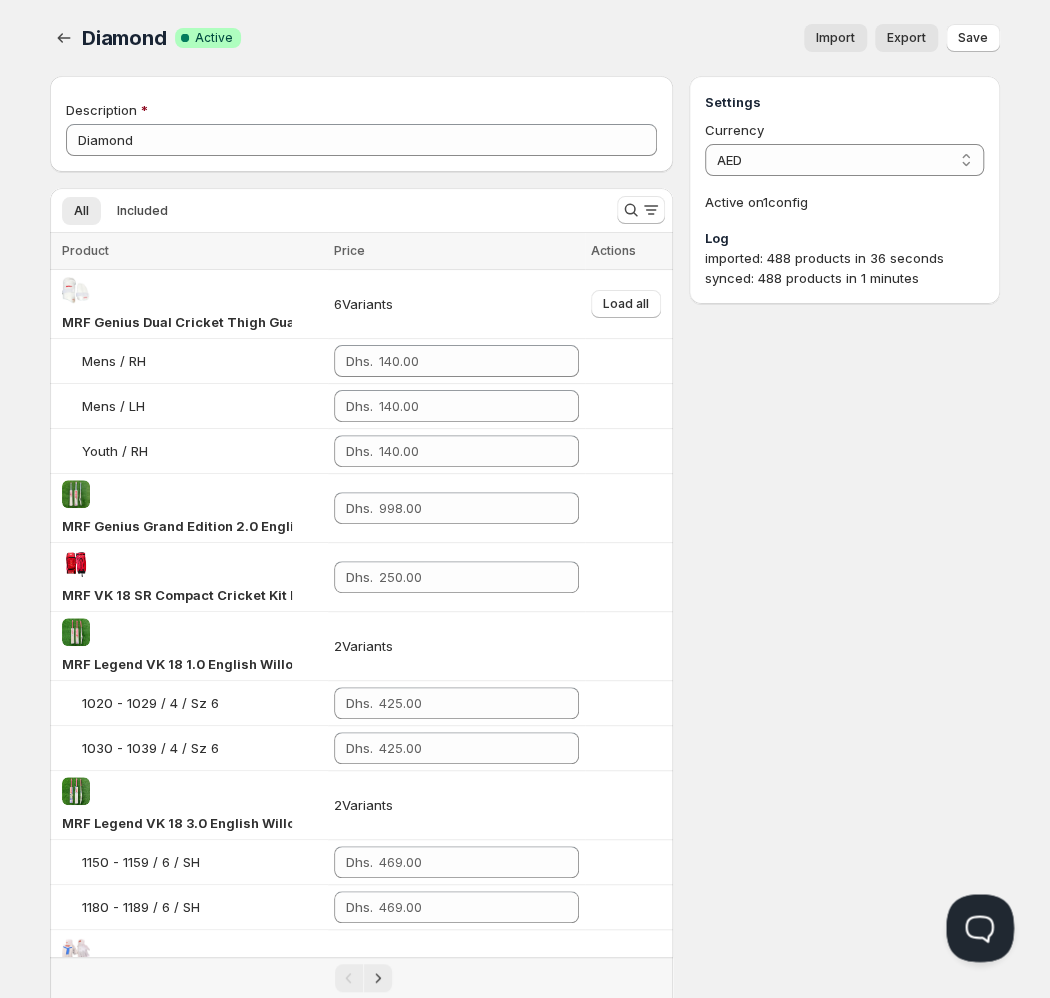 click at bounding box center [976, 924] 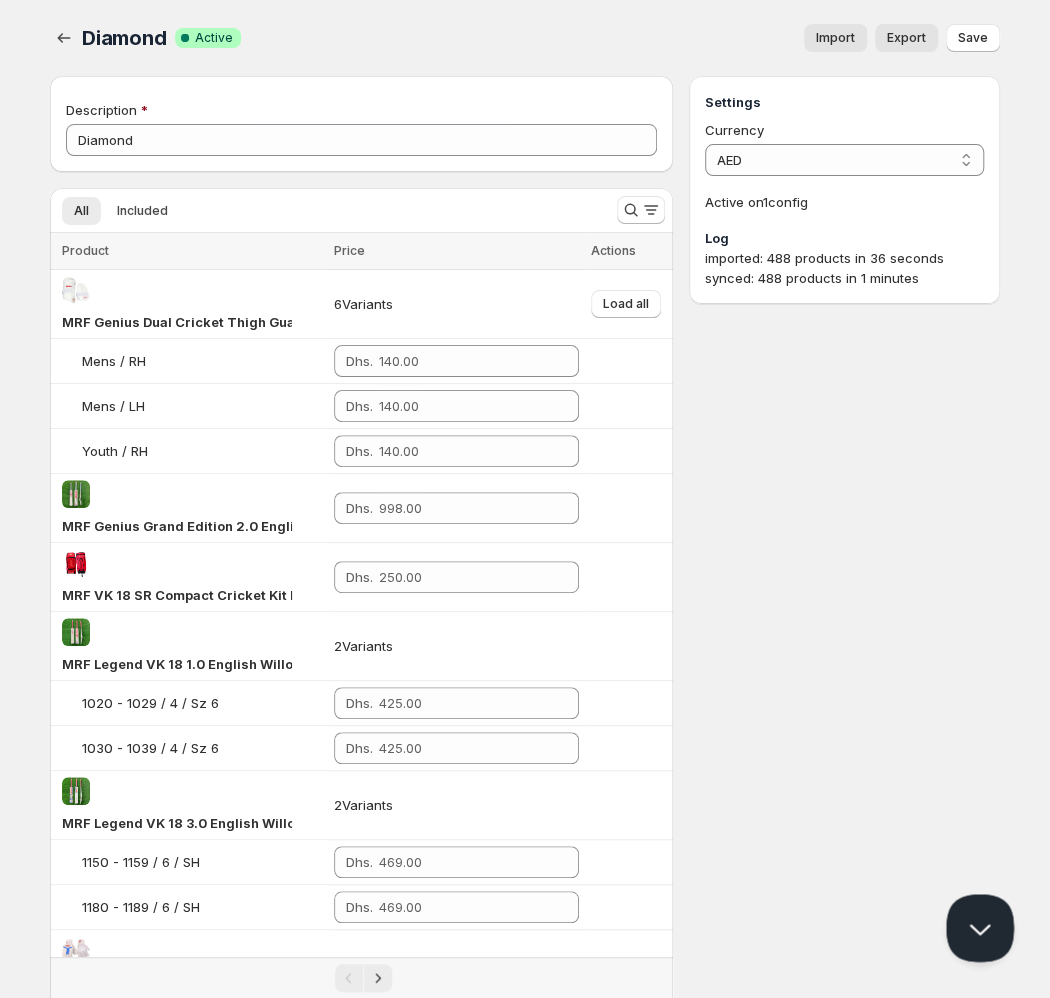 scroll, scrollTop: 819, scrollLeft: 0, axis: vertical 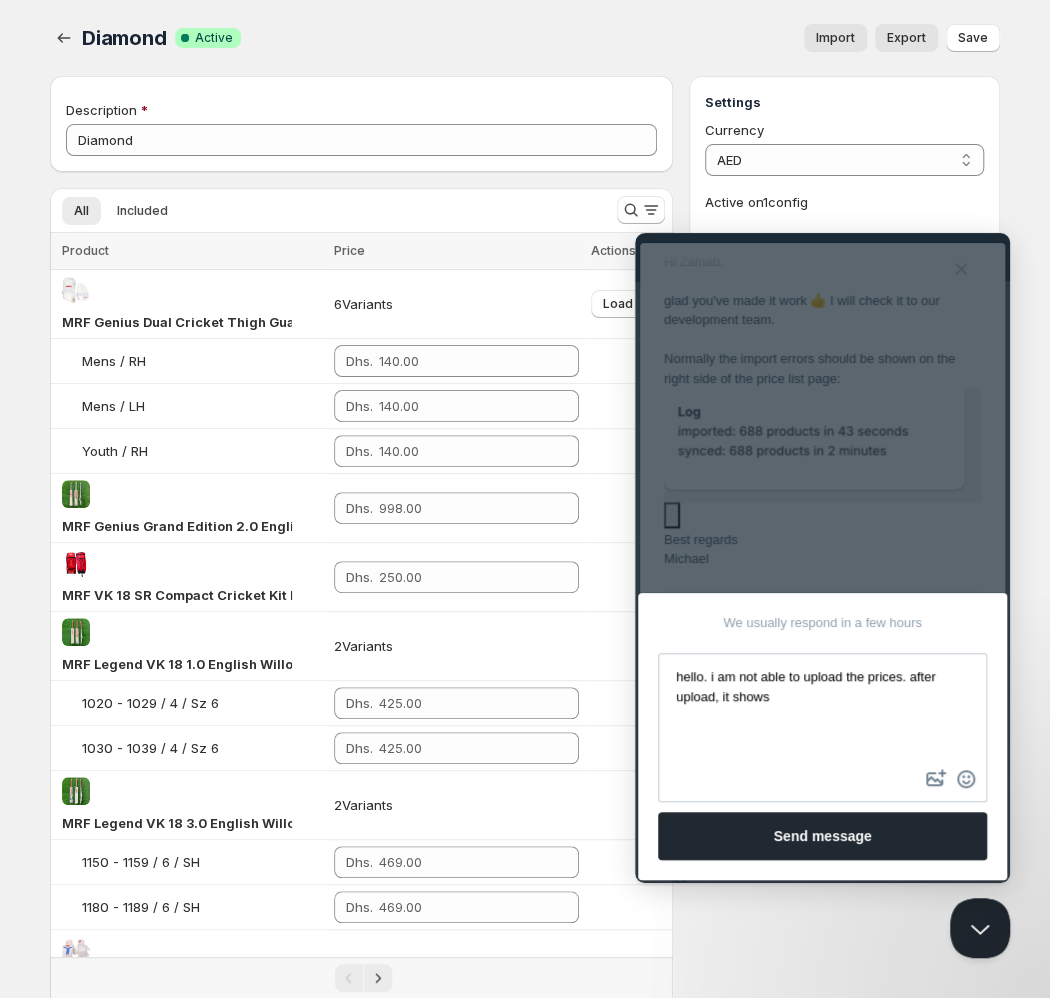 click on "hello. i am not able to upload the prices. after upload, it shows" at bounding box center (822, 710) 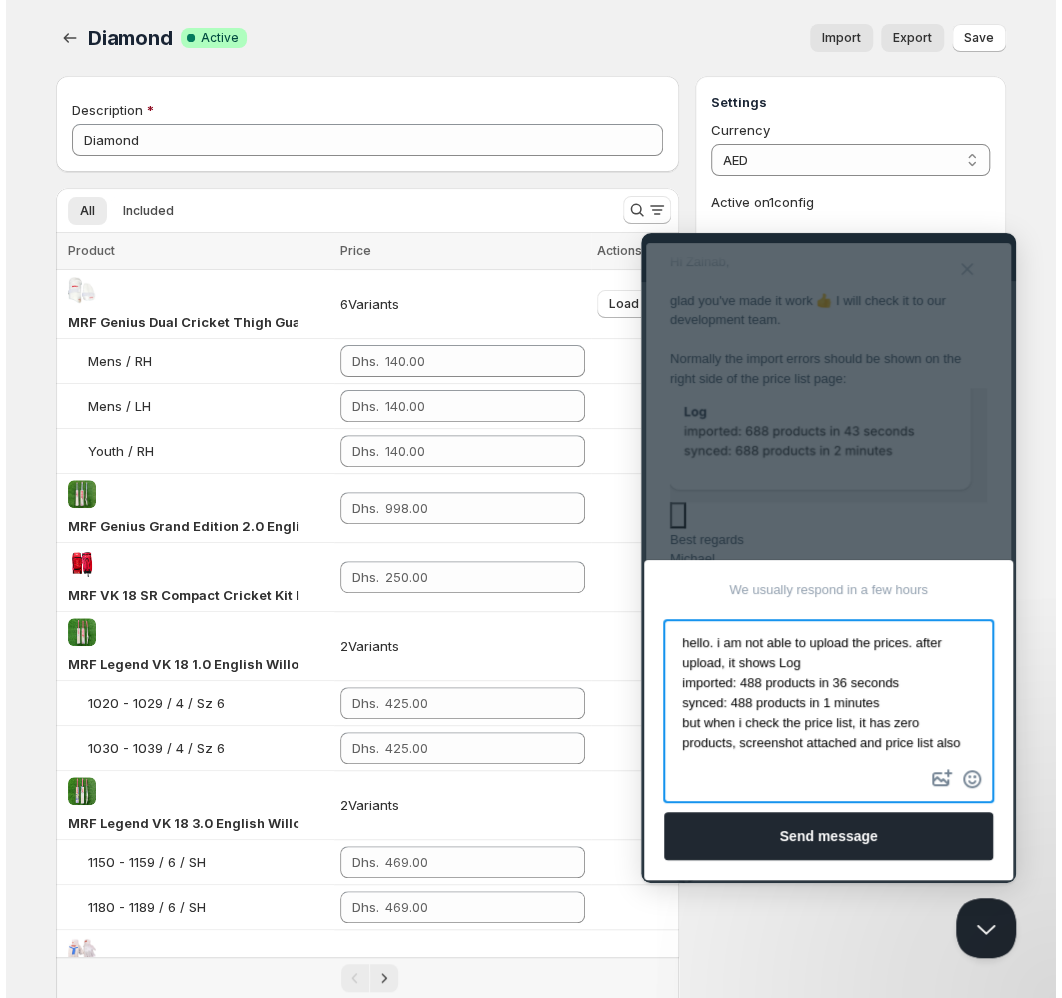 scroll, scrollTop: 21, scrollLeft: 0, axis: vertical 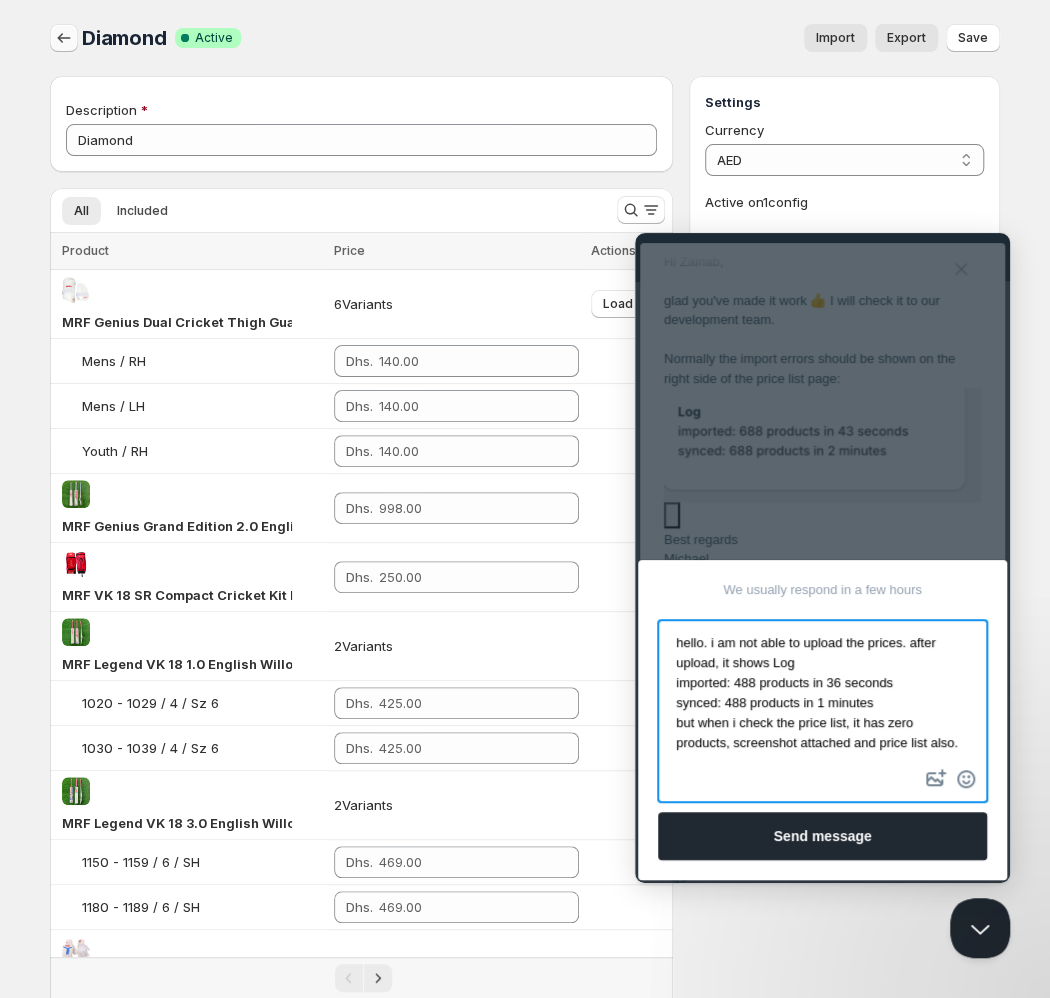 type on "hello. i am not able to upload the prices. after upload, it shows Log
imported: 488 products in 36 seconds
synced: 488 products in 1 minutes
but when i check the price list, it has zero products, screenshot attached and price list also." 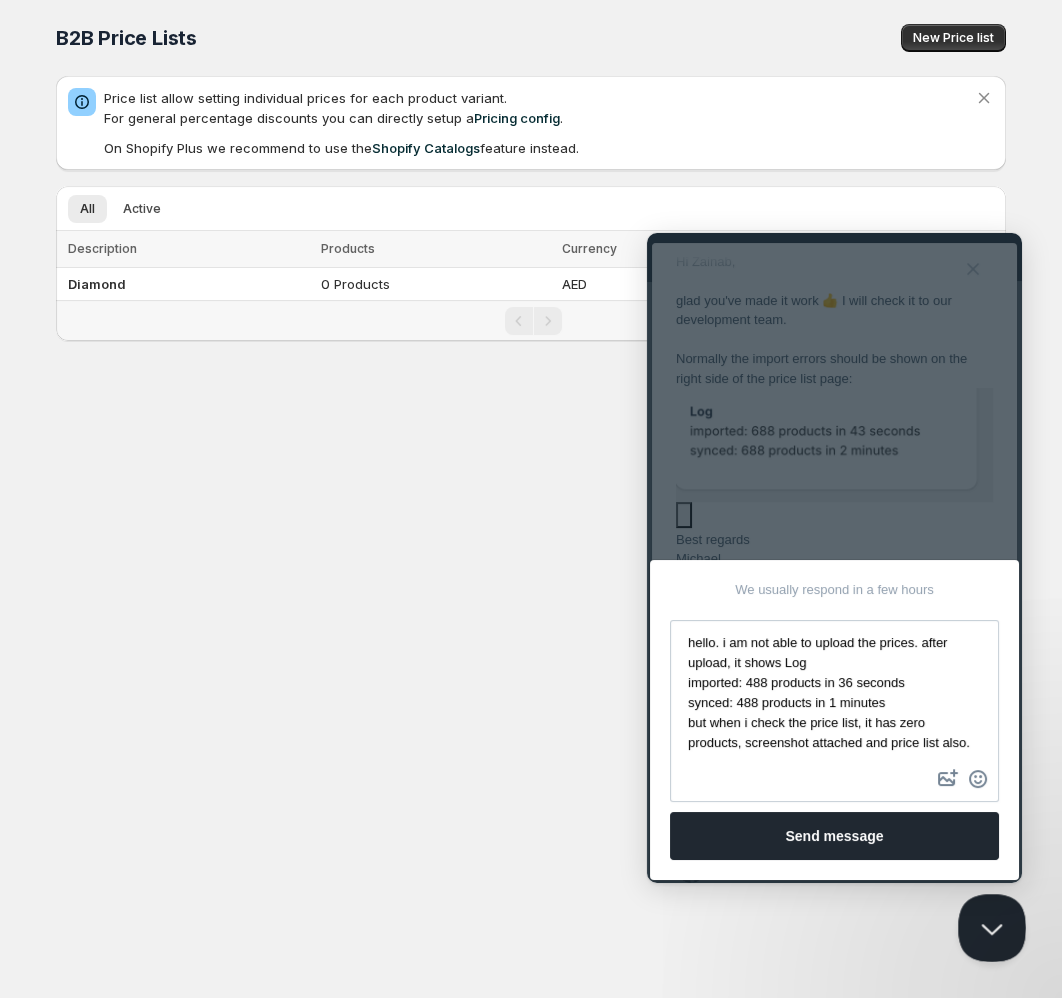 click at bounding box center [988, 924] 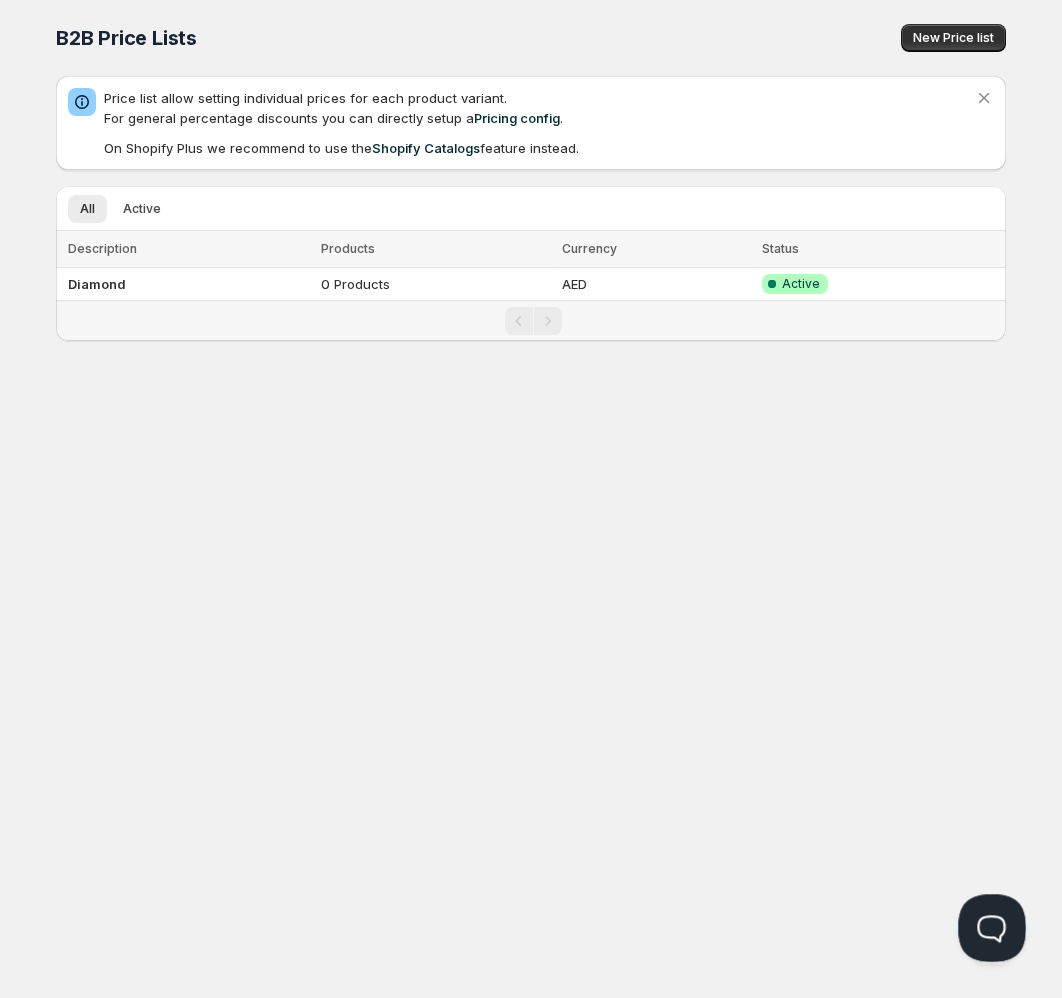 type 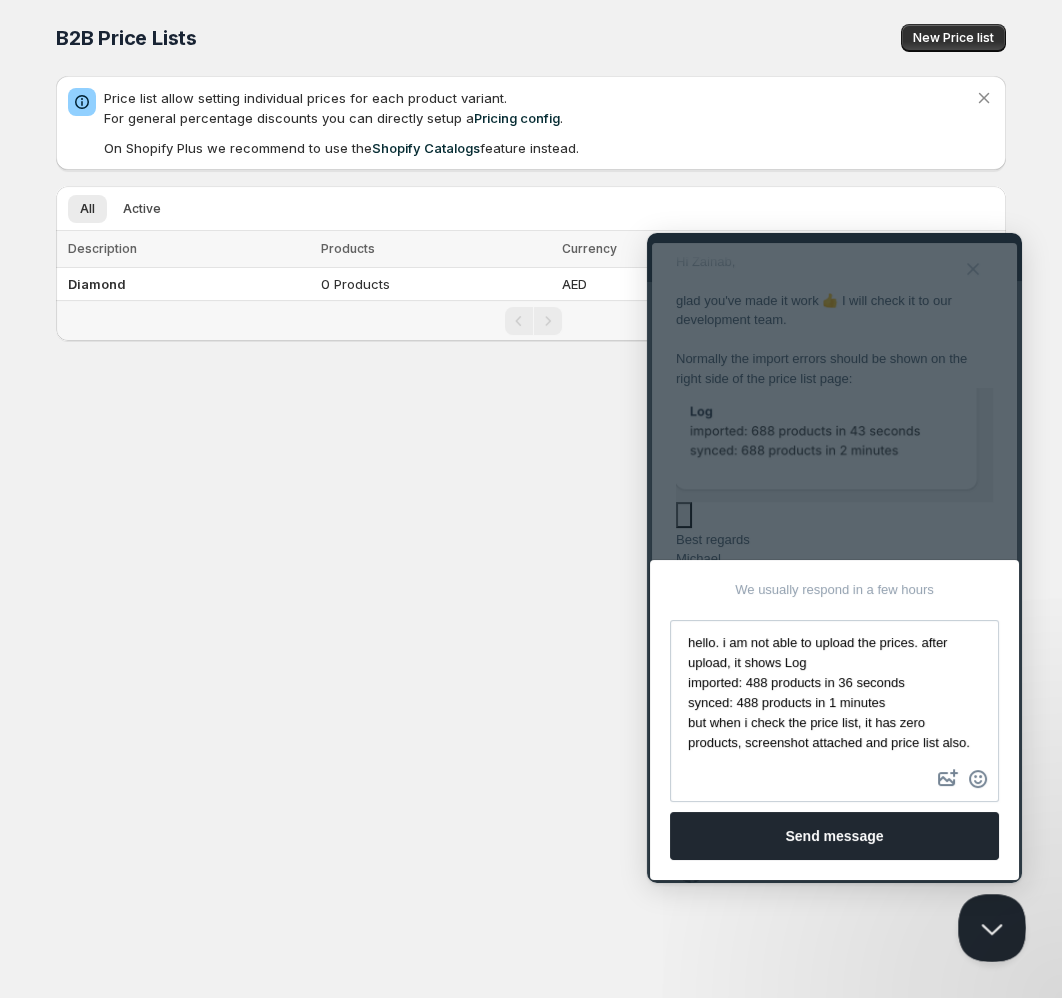 scroll, scrollTop: 819, scrollLeft: 0, axis: vertical 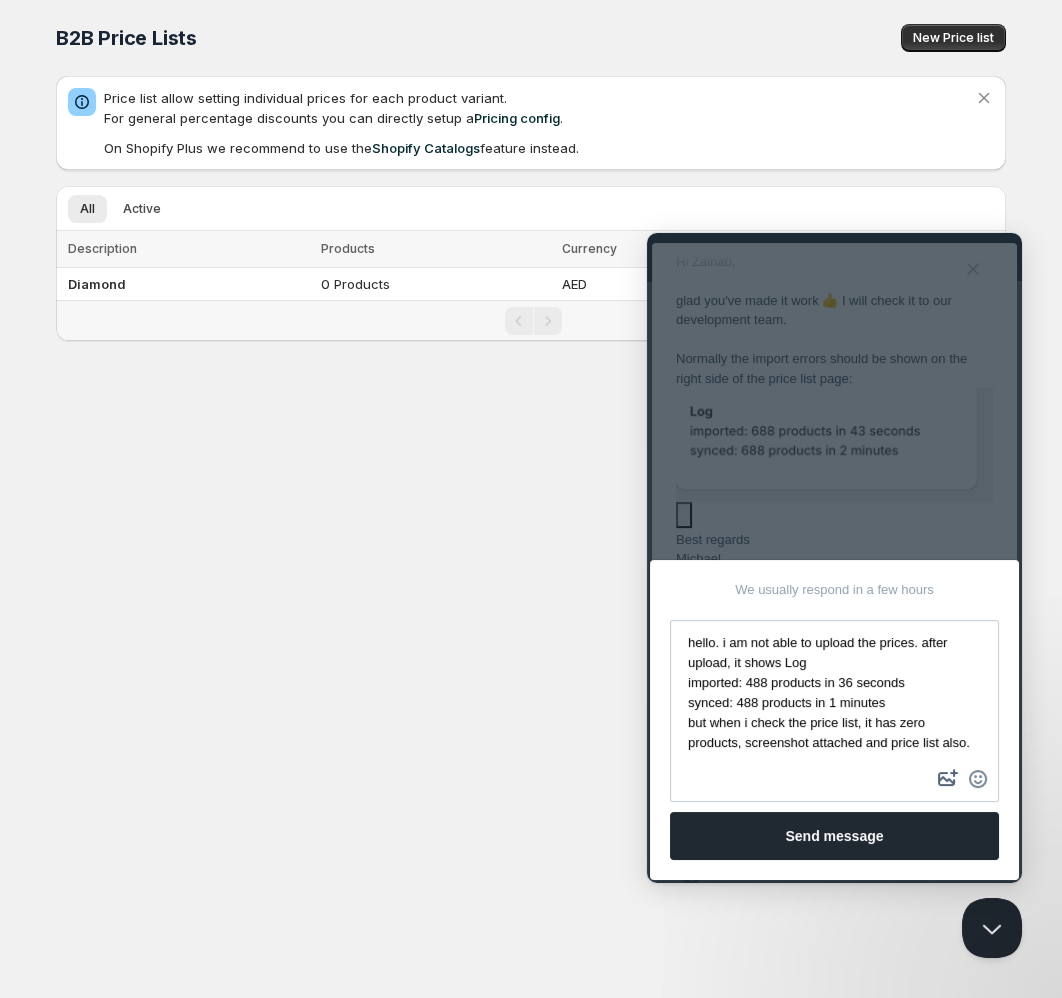 click on "image-plus" at bounding box center [948, 779] 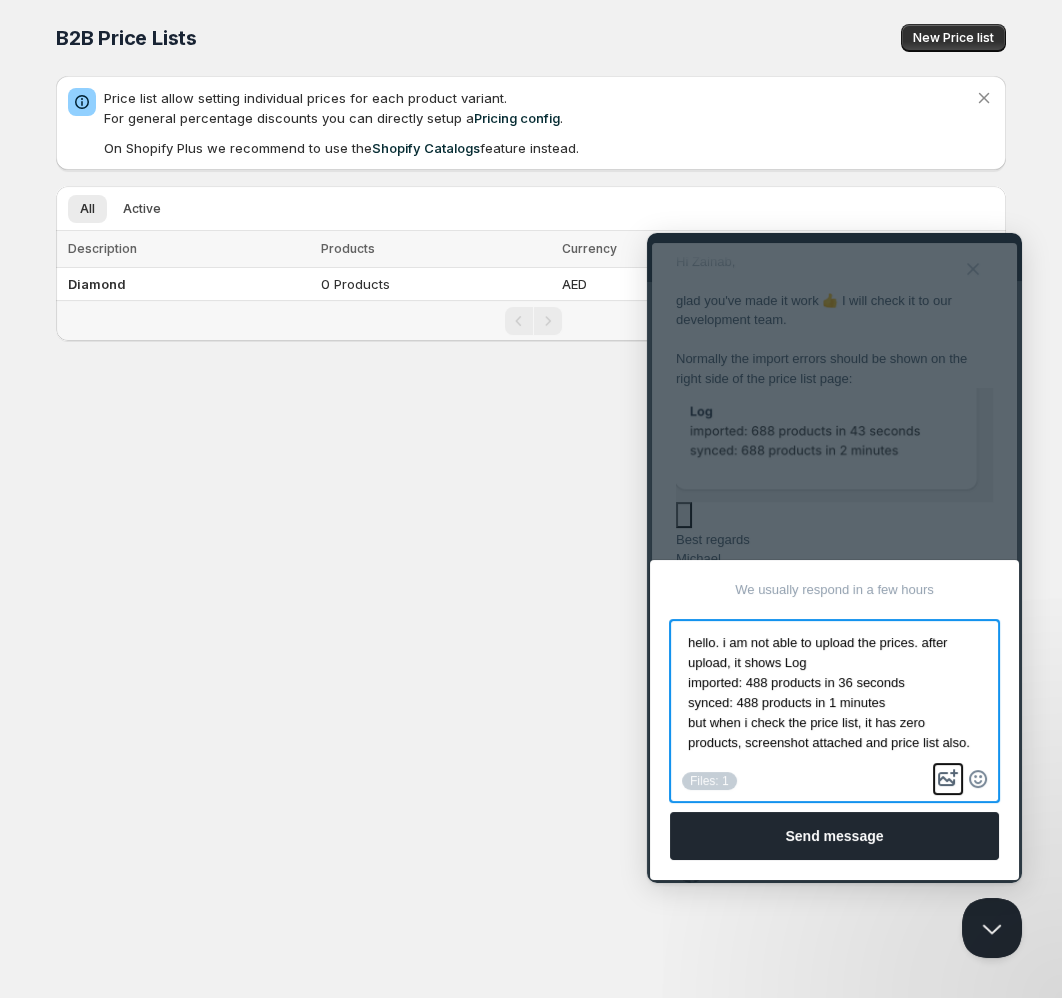click on "image-plus" at bounding box center [948, 779] 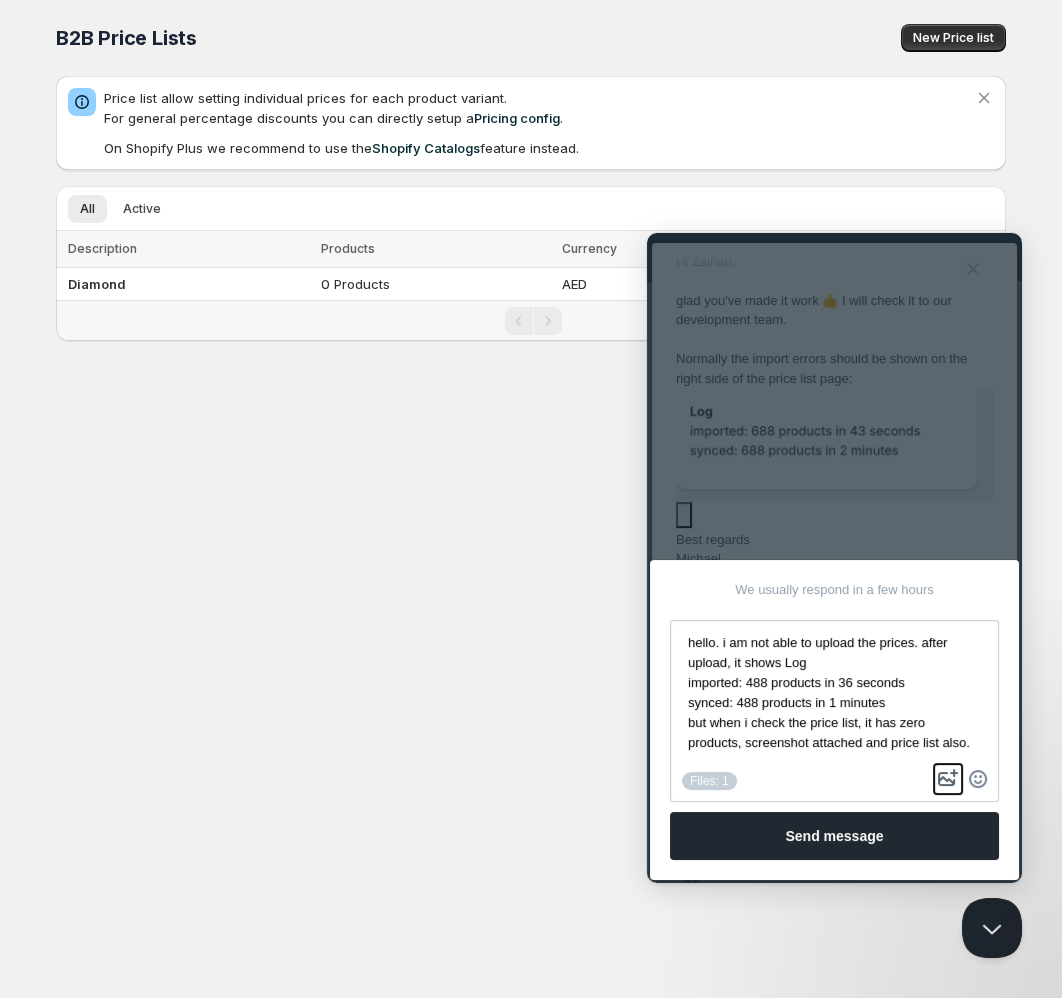 type on "C:\fakepath\Cricket Price List March 2025 - Diamond List V1 (1).csv" 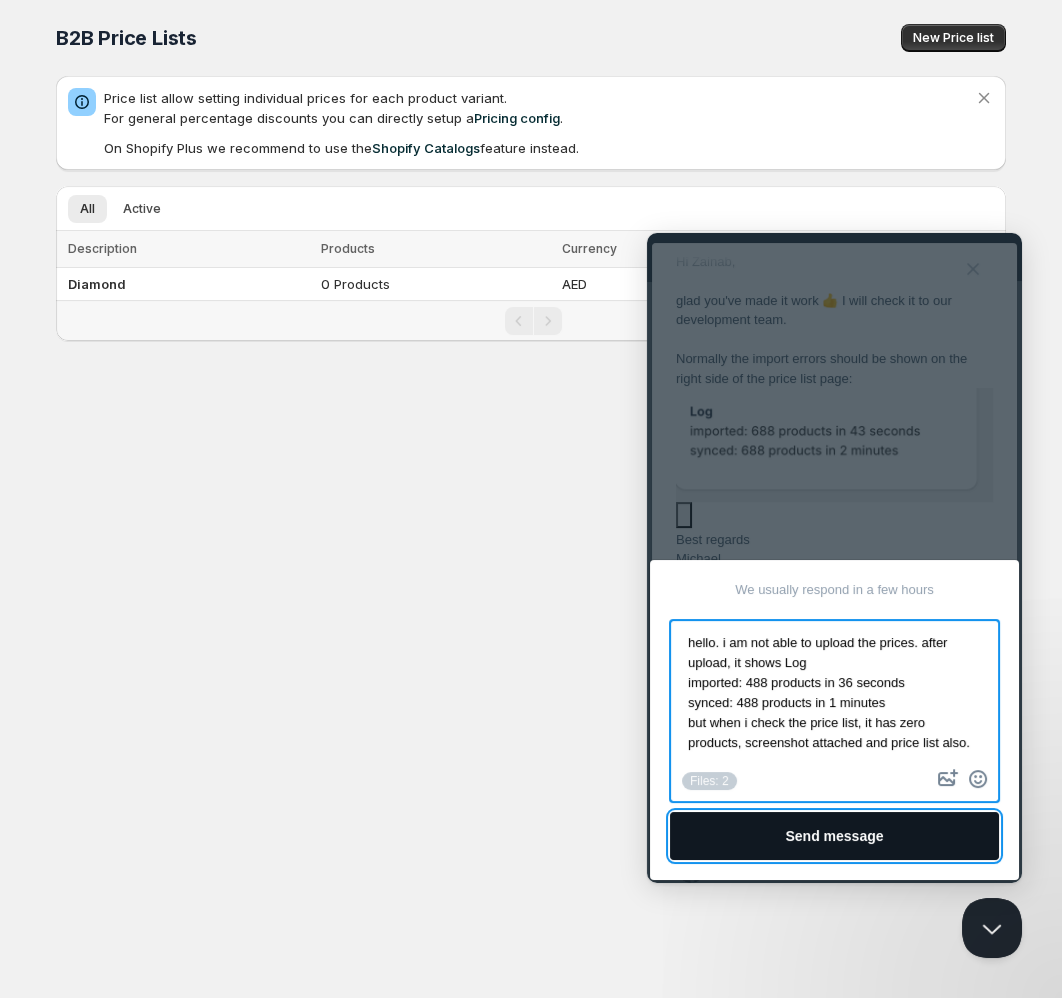 click on "Send message" at bounding box center (834, 836) 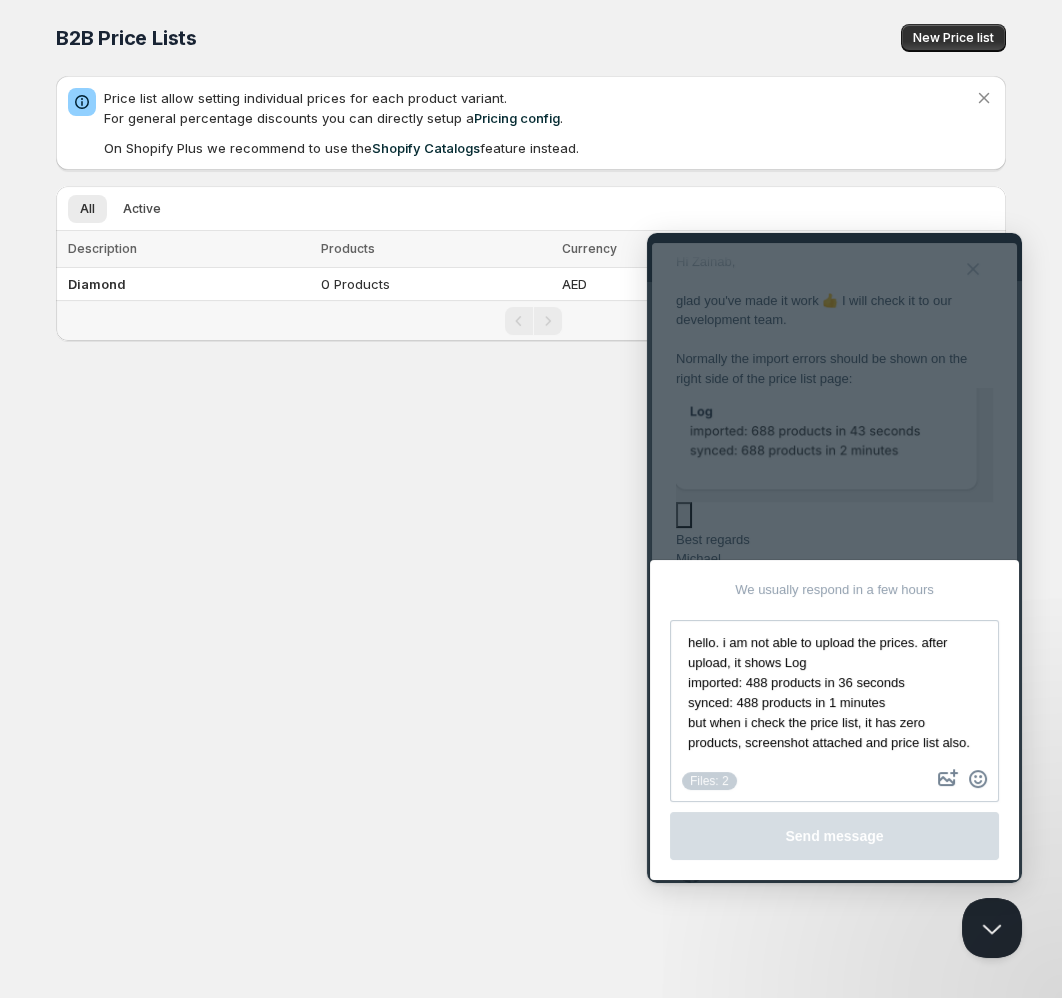 type 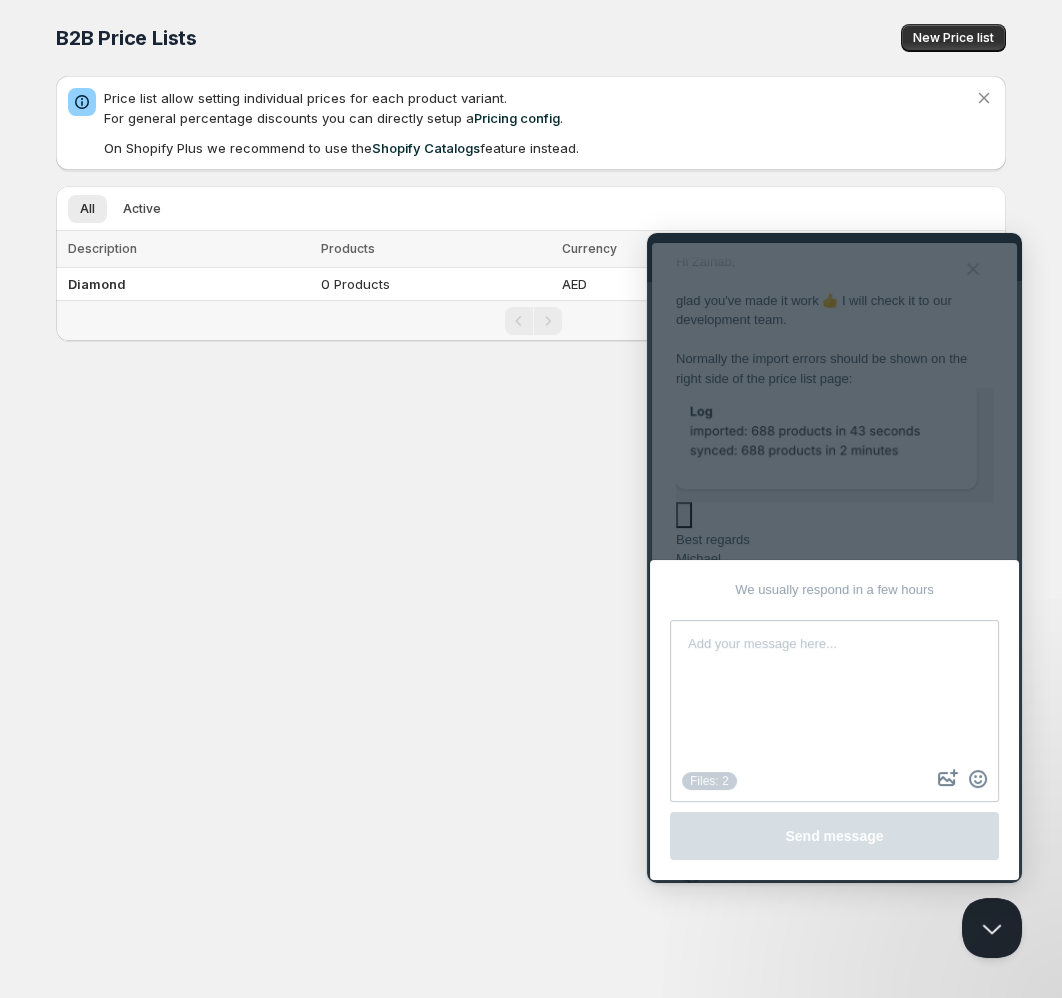 scroll, scrollTop: 0, scrollLeft: 0, axis: both 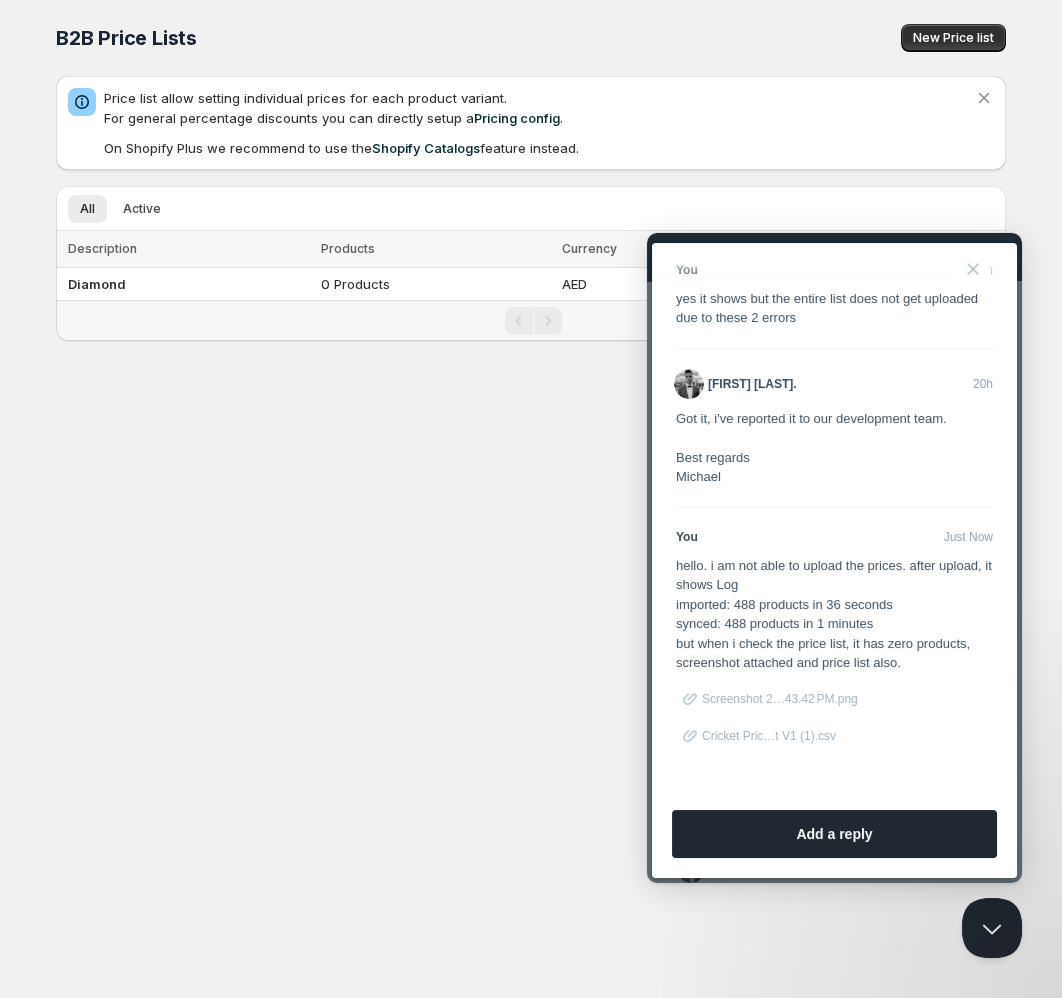 click on "Home Pricing Price lists Forms Submissions Settings Features Plans B2B Price Lists. This page is ready B2B Price Lists New Price list Price list allow setting individual prices for each product variant. For general percentage discounts you can directly setup a  Pricing config . On Shopify Plus we recommend to use the  Shopify Catalogs  feature instead. All Active More views All Active More views Loading price lists… Loading price lists… Description Products Currency Status Select Price list 0 selected Description Products Currency Status Diamond 0   Products AED Success Complete Active Keep existing Update email Your current contact email is   [EMAIL]    Would you like to receive support communications and updates to      ?" at bounding box center (531, 499) 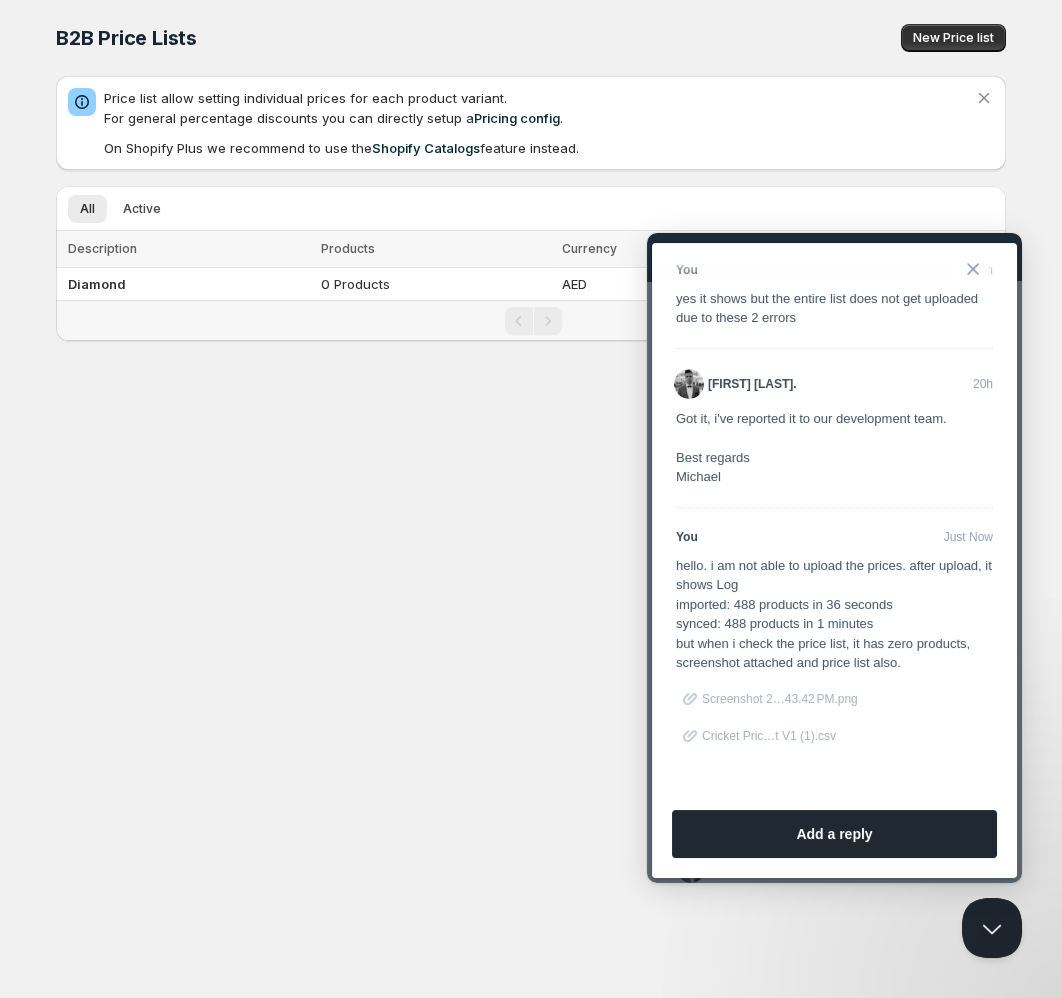 click on "Close" at bounding box center (973, 269) 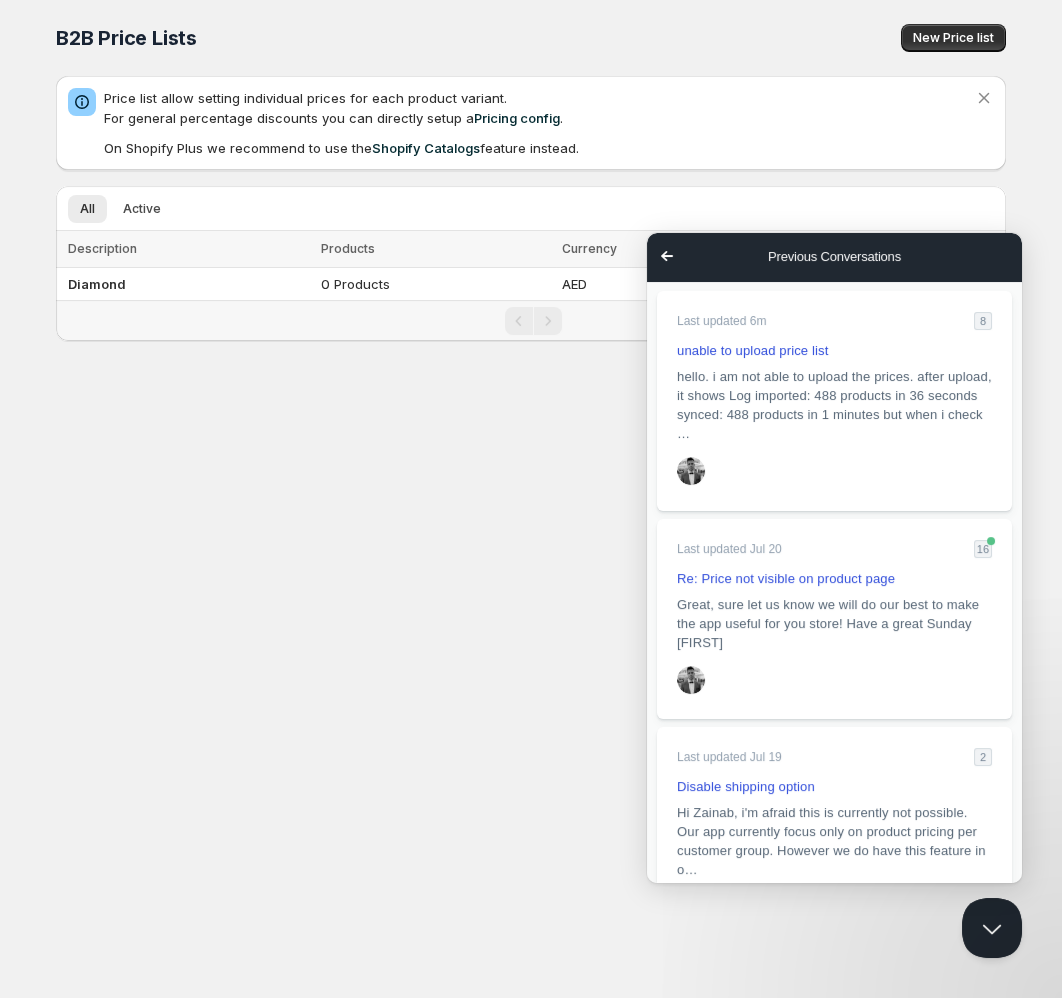 click on "Go back" at bounding box center [667, 256] 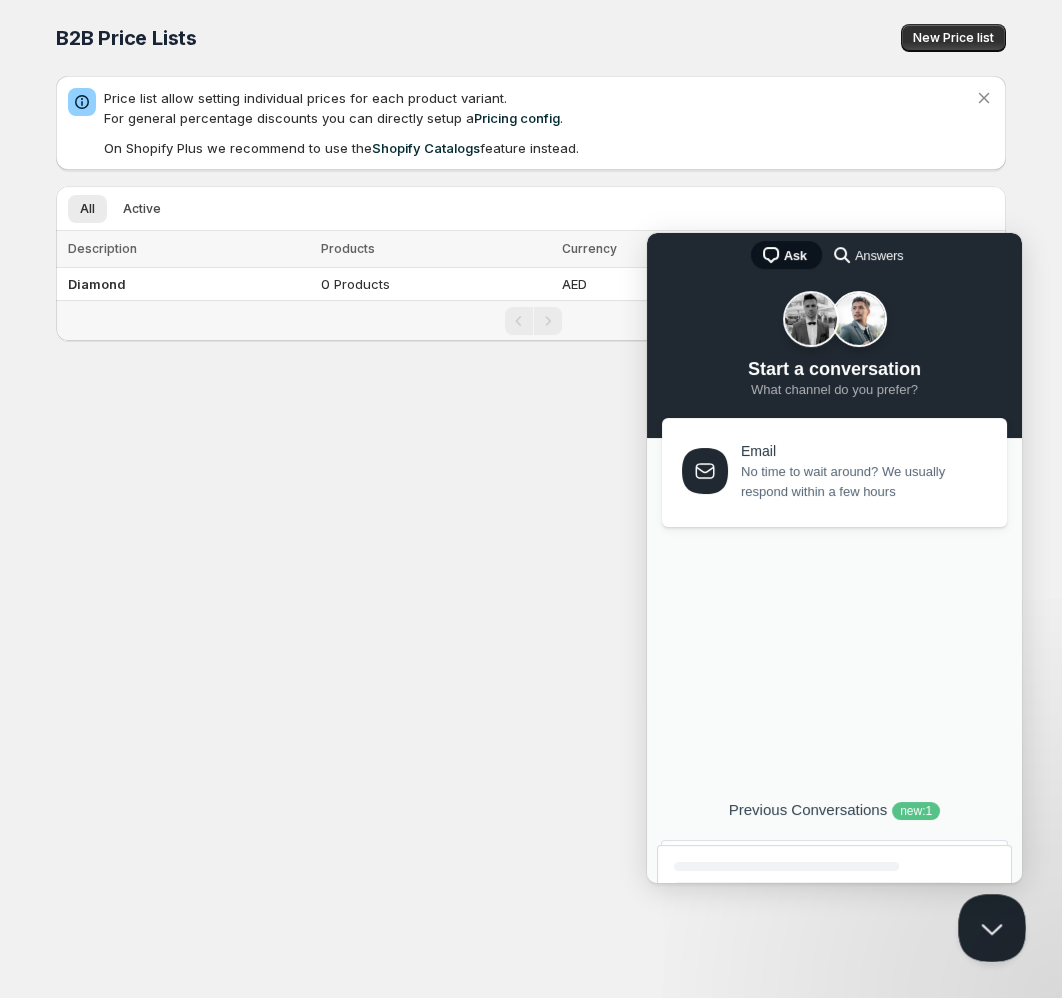click at bounding box center (988, 924) 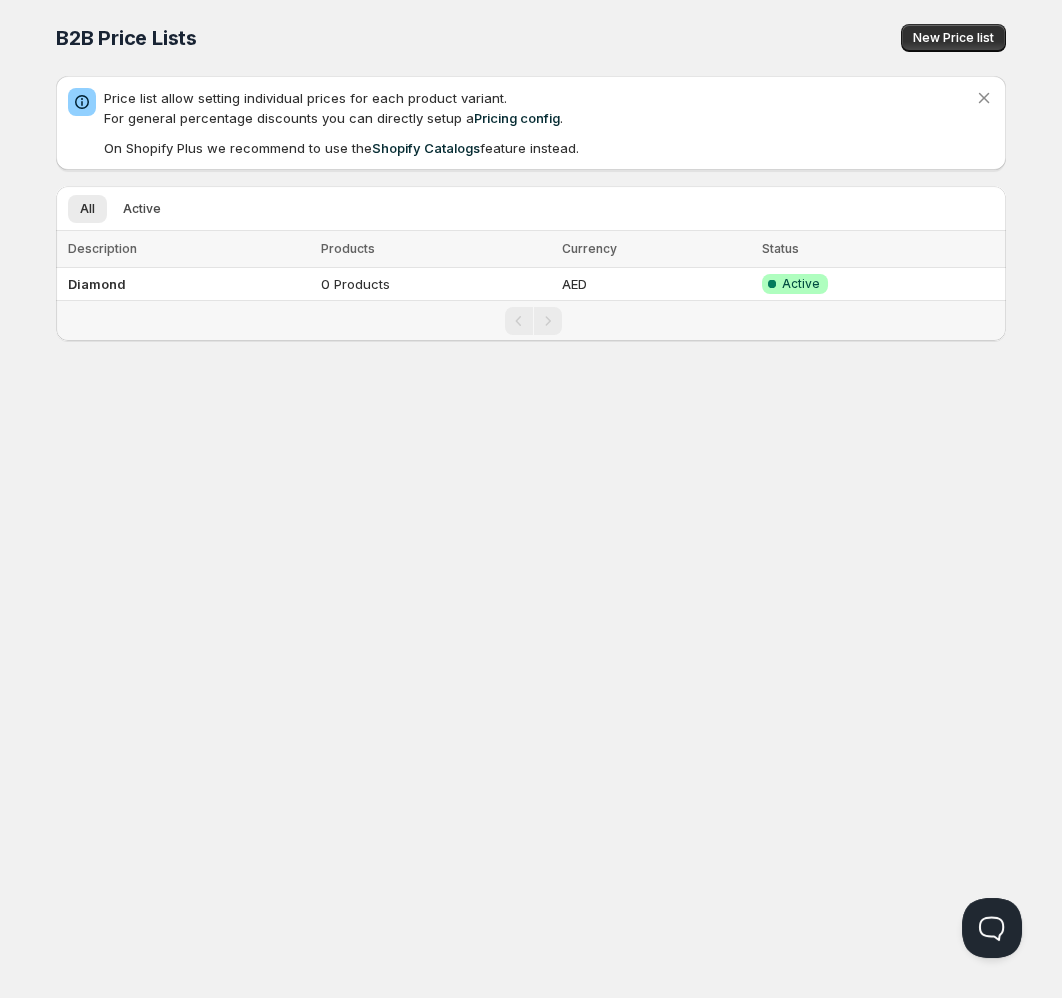 scroll, scrollTop: 0, scrollLeft: 0, axis: both 